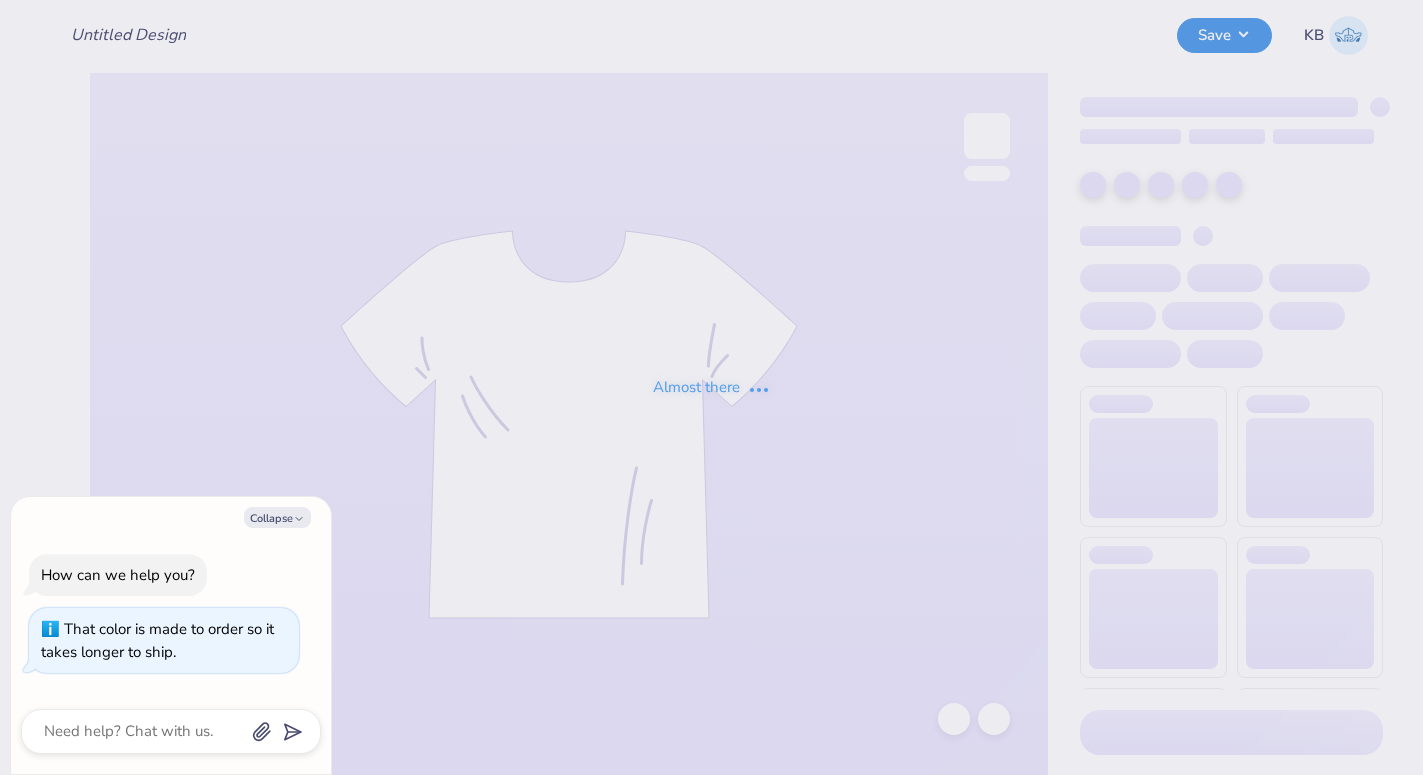 scroll, scrollTop: 0, scrollLeft: 0, axis: both 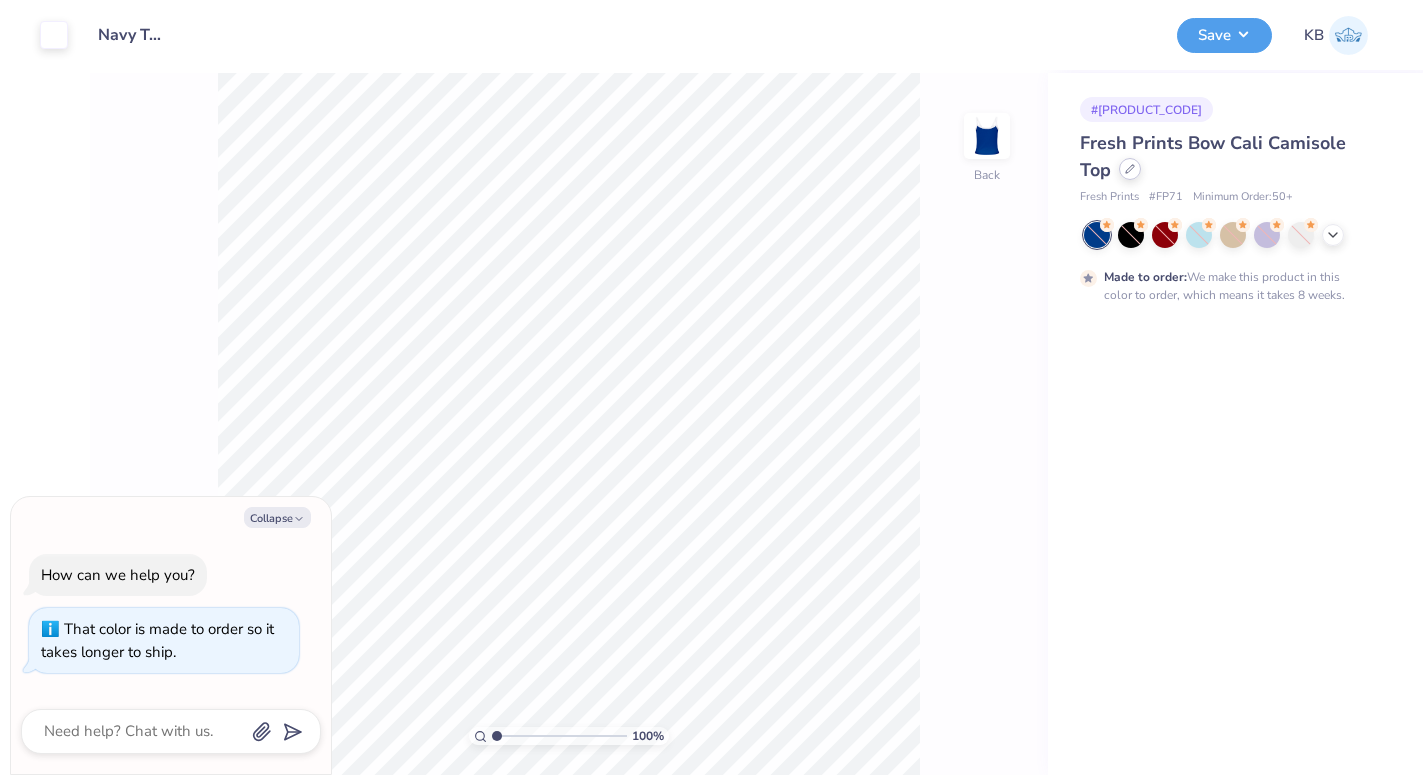 click 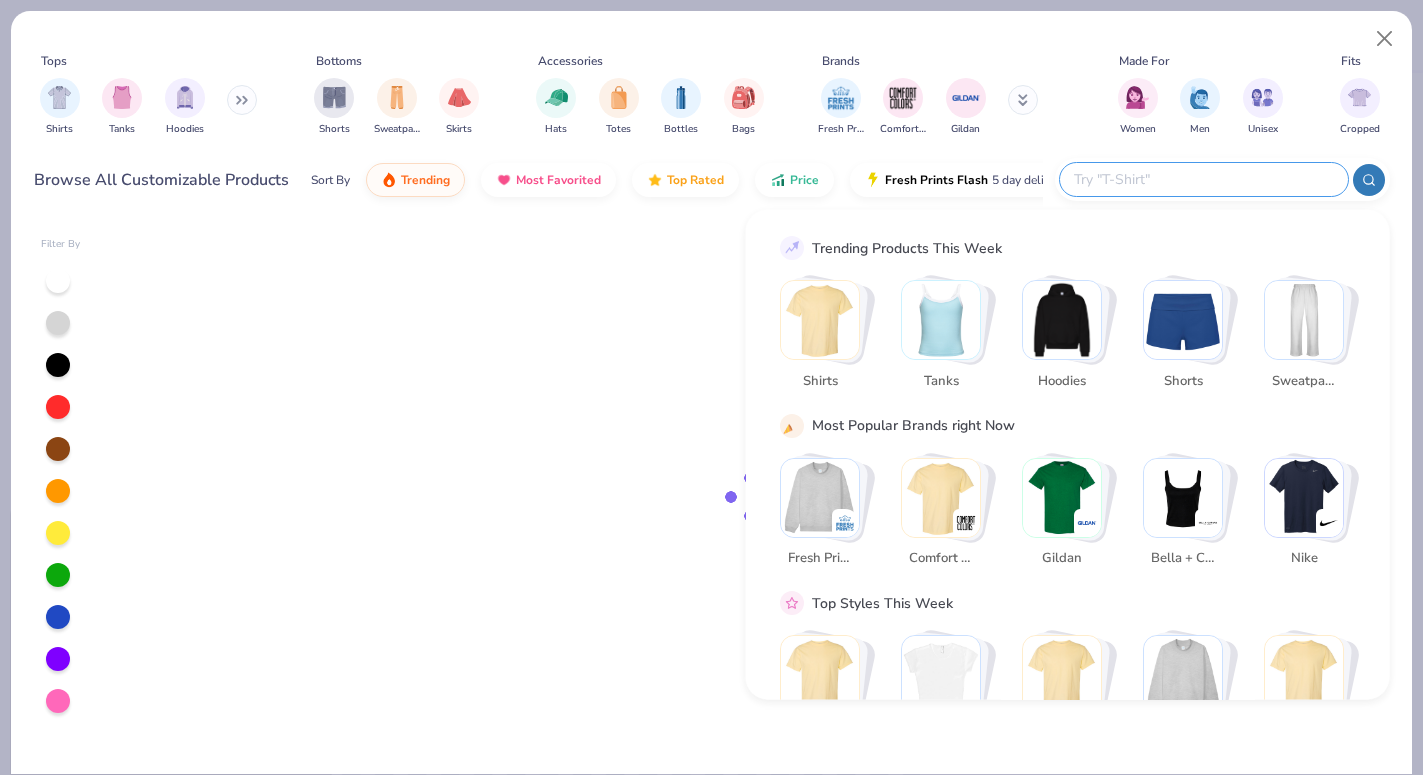 click at bounding box center (1203, 179) 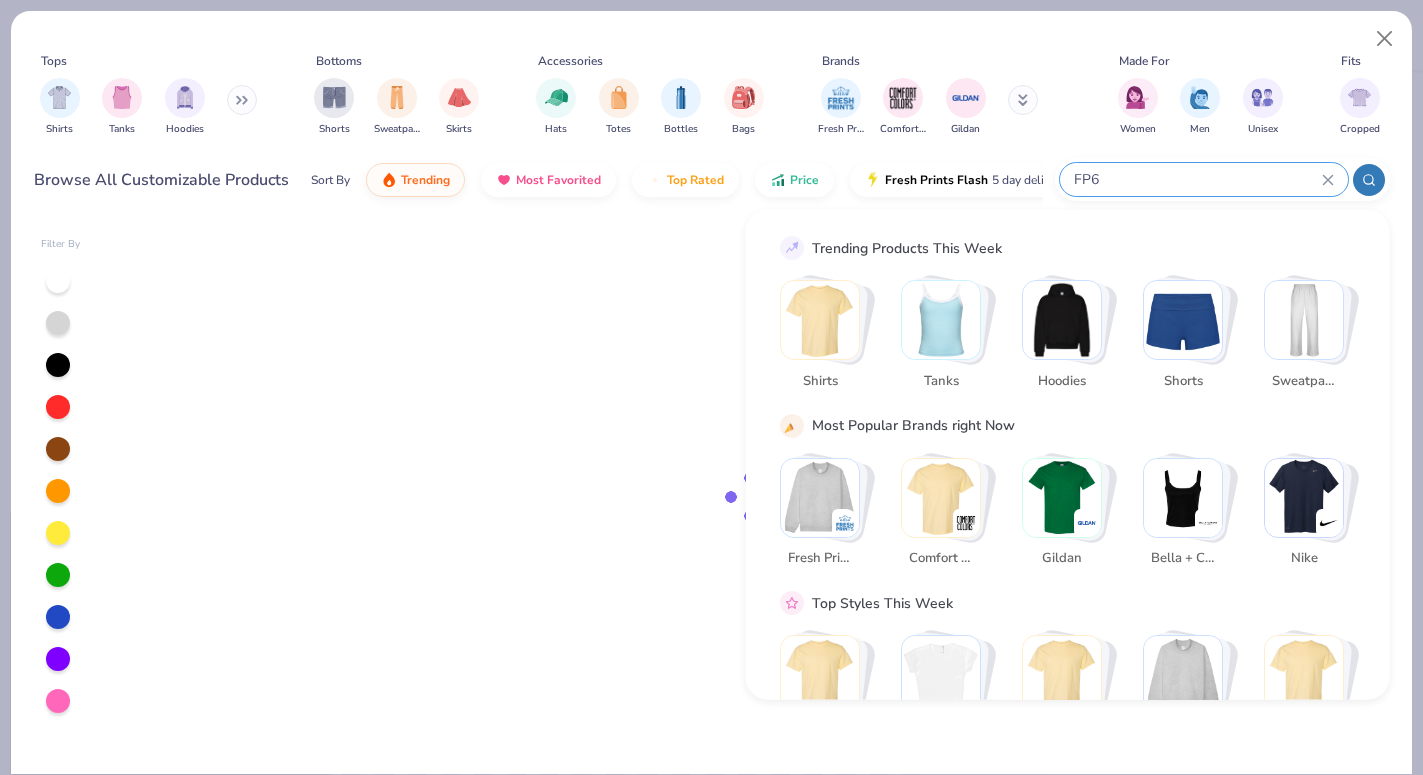 type on "FP61" 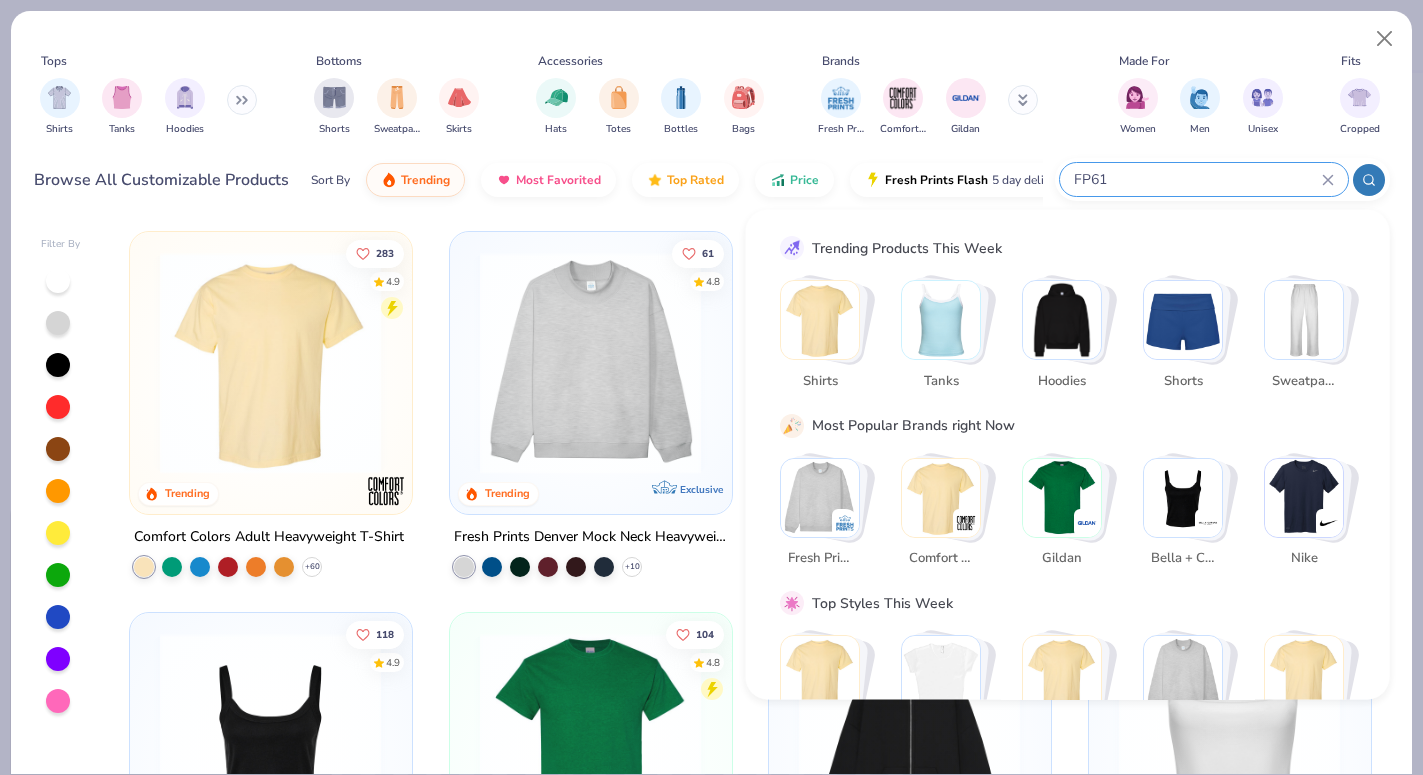 type on "x" 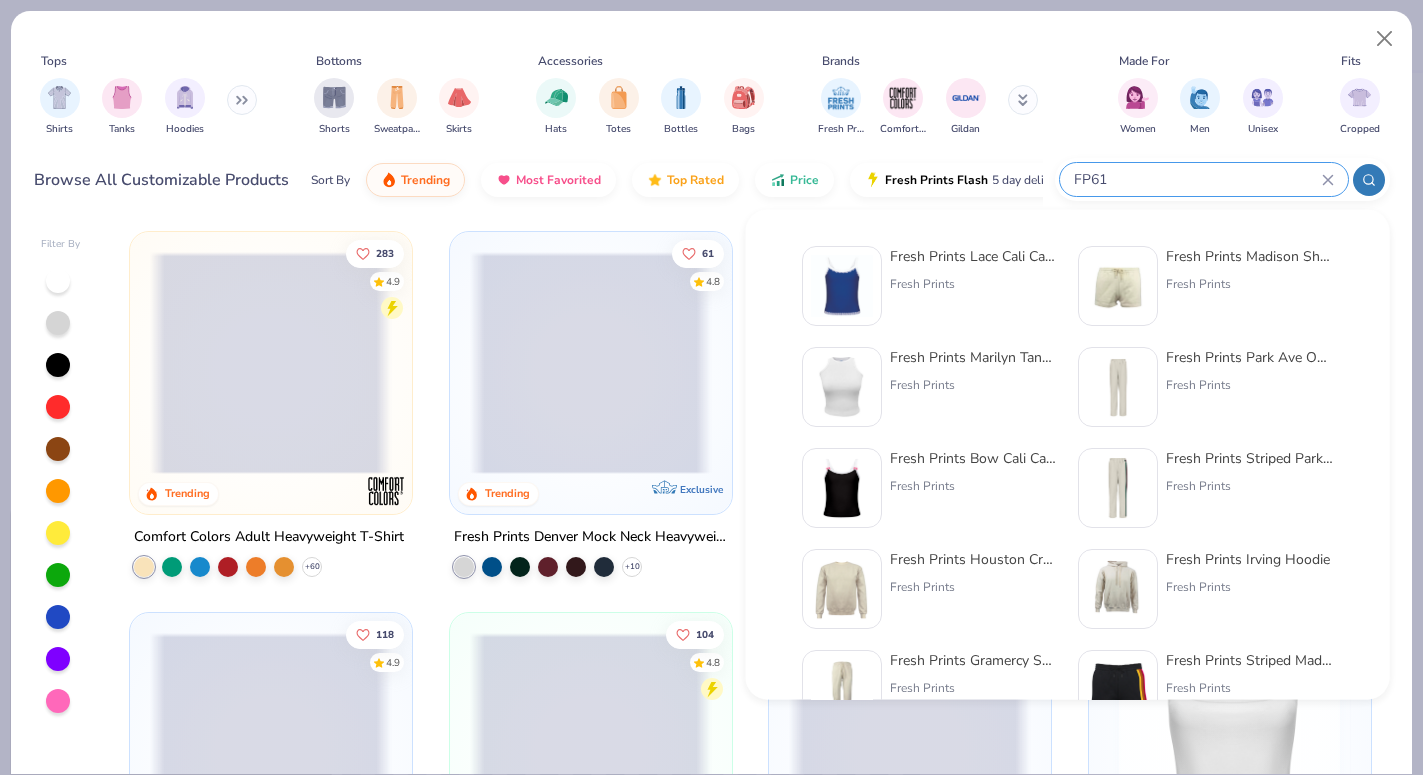 type on "FP61" 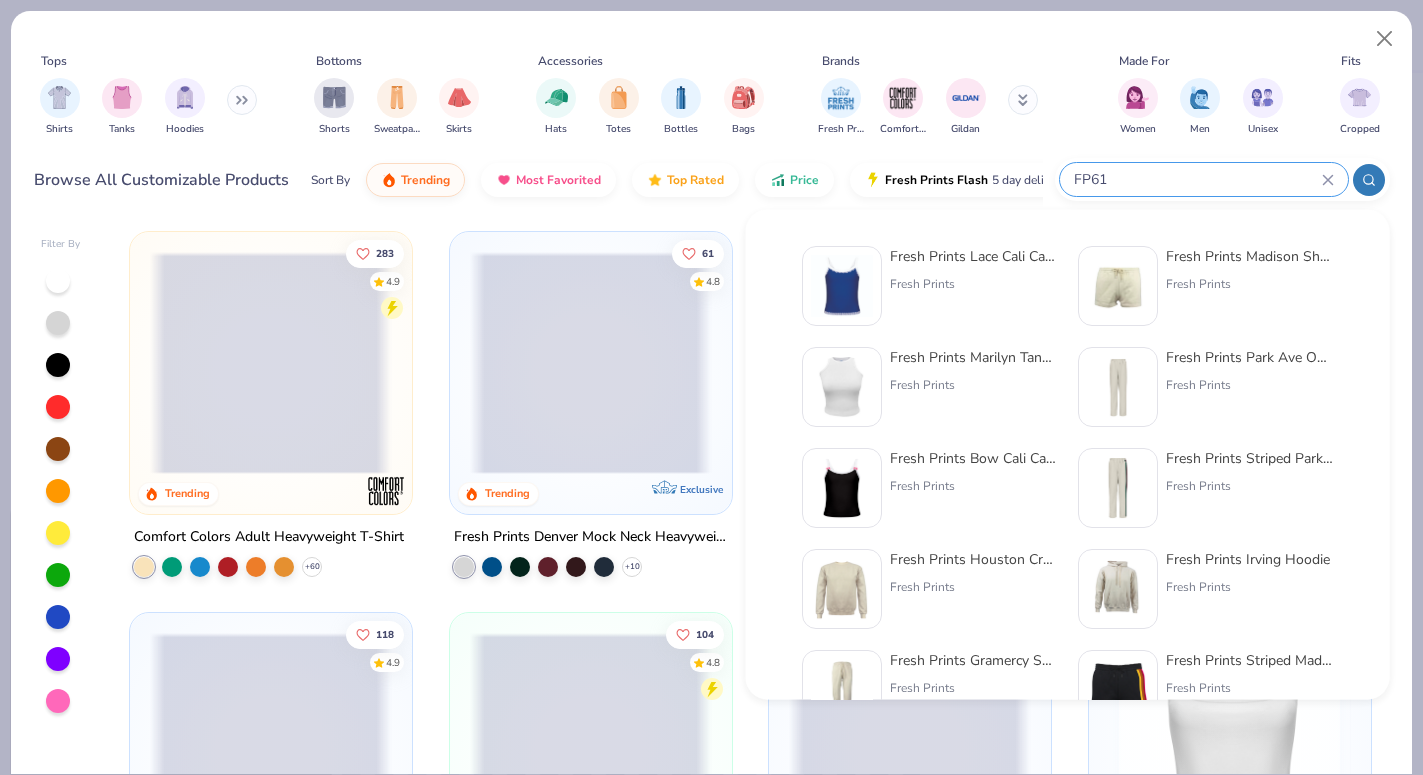 click at bounding box center [842, 286] 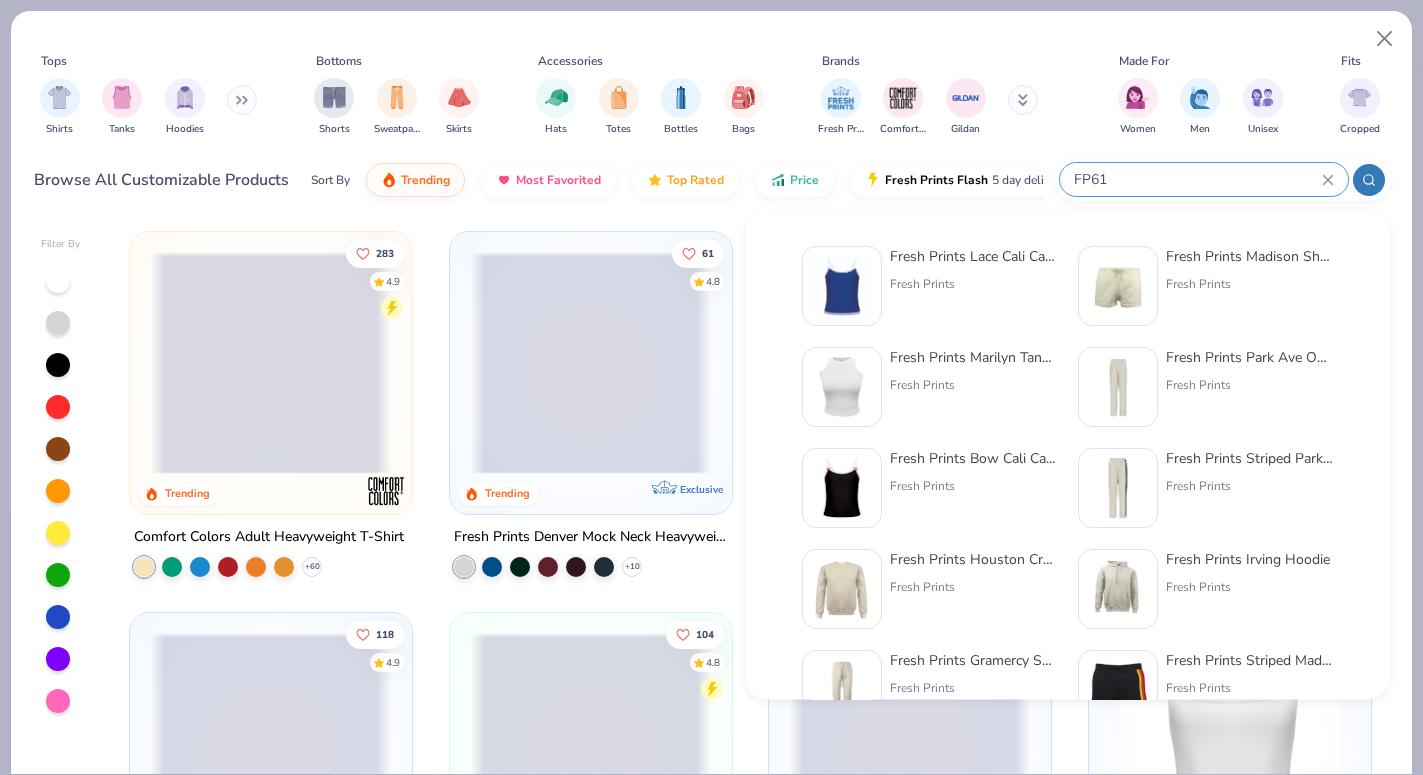 type 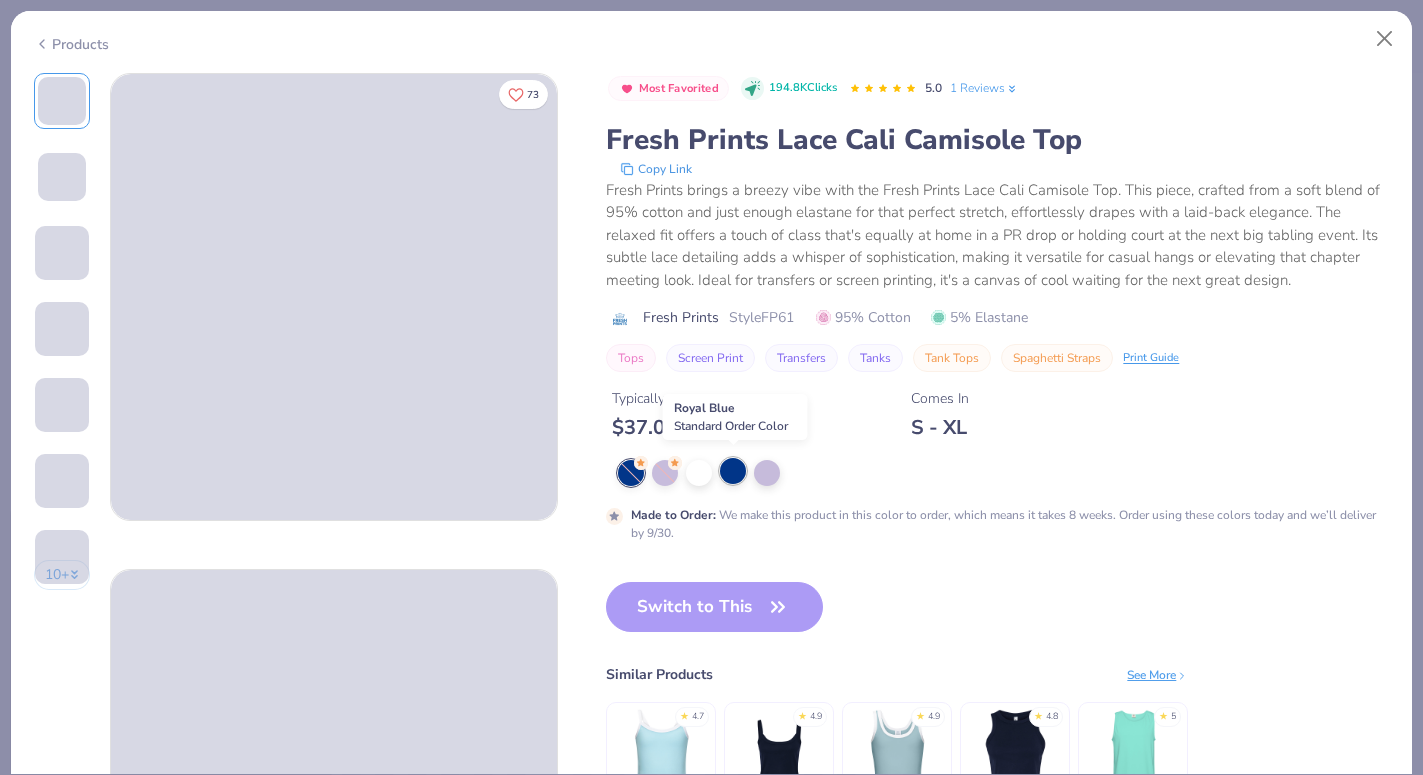 click at bounding box center (733, 471) 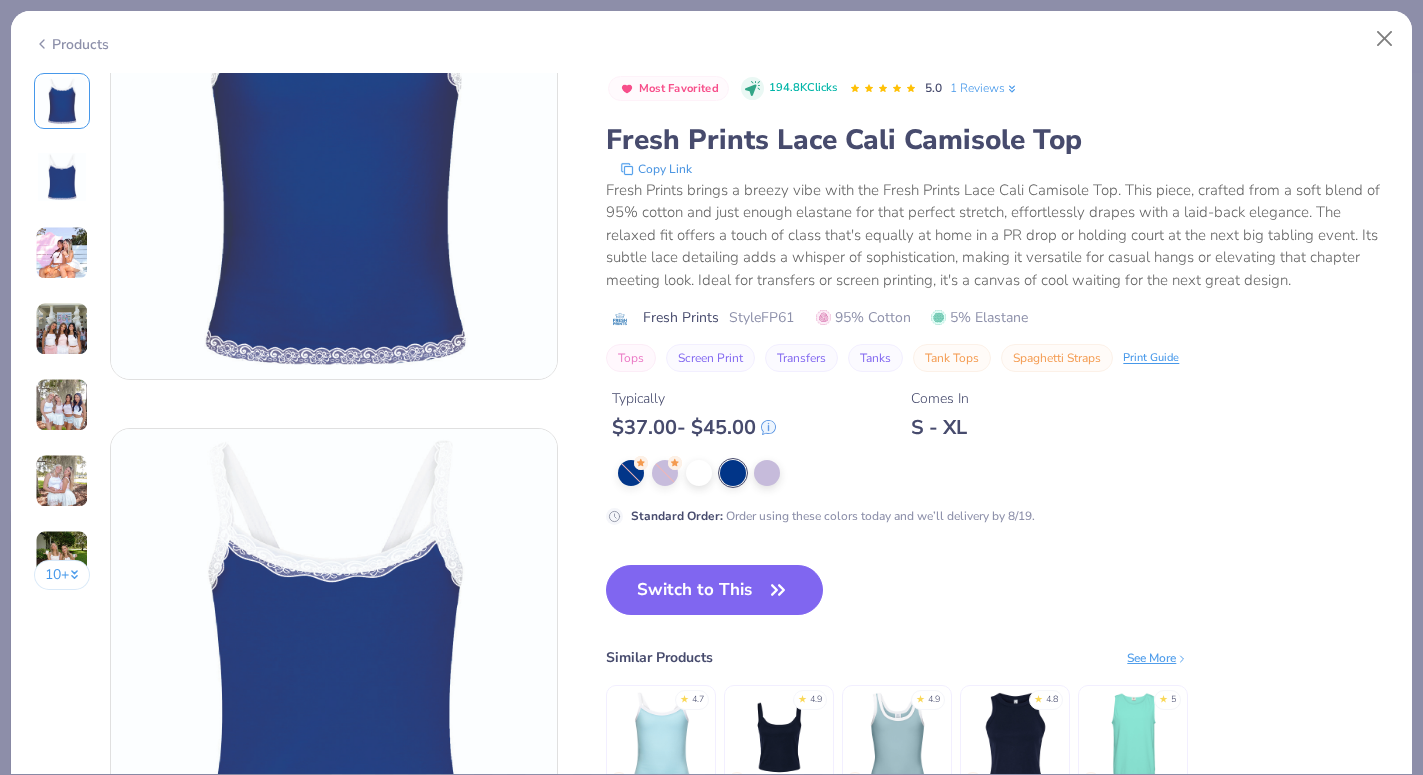 scroll, scrollTop: 0, scrollLeft: 0, axis: both 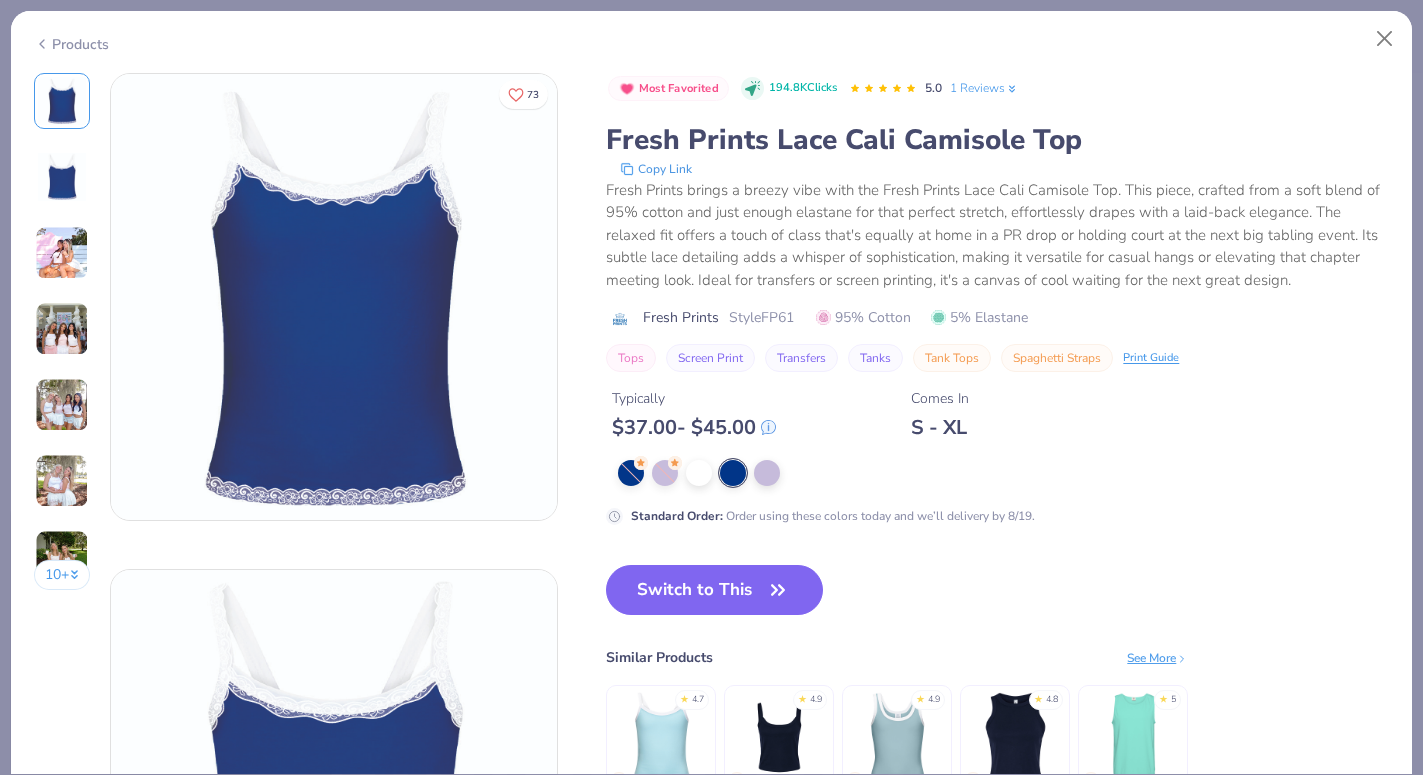 click at bounding box center [733, 473] 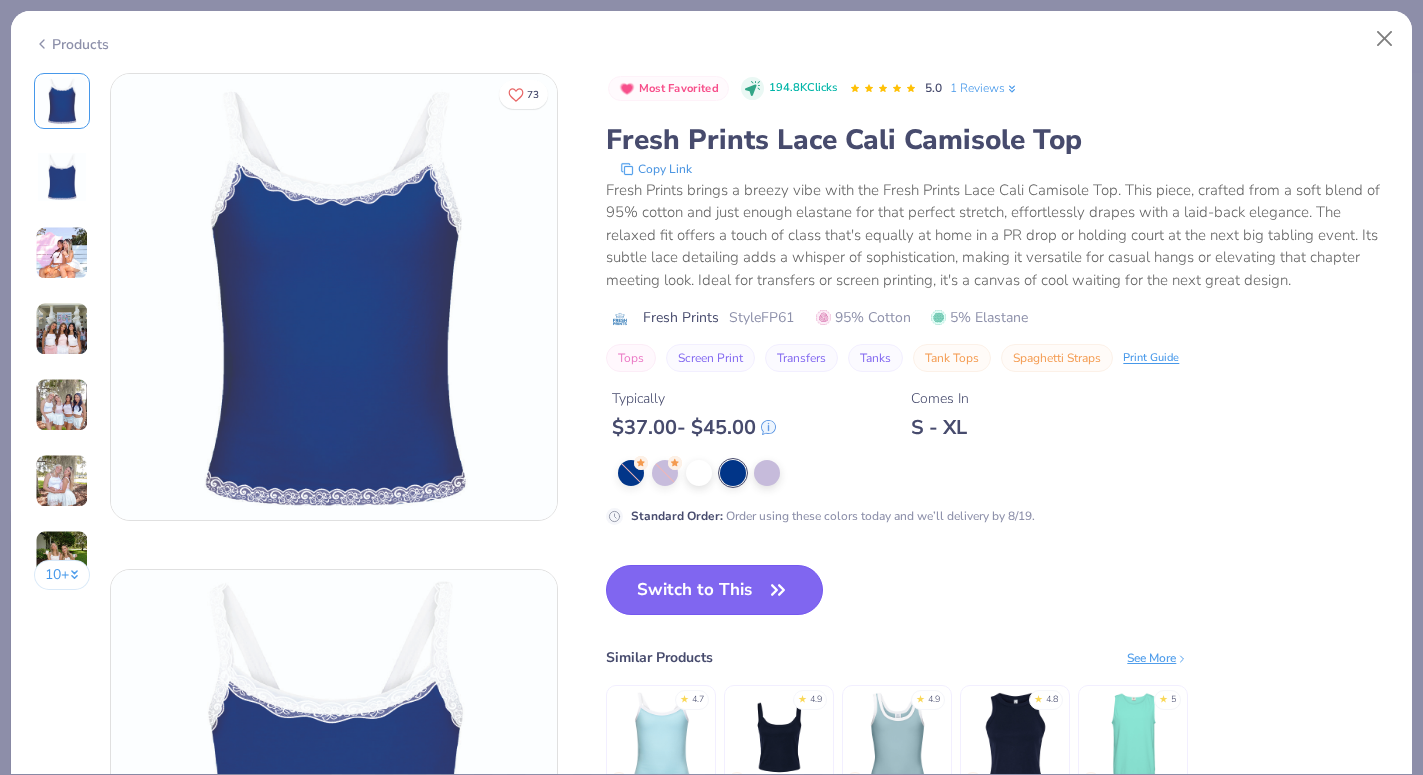 click on "Switch to This" at bounding box center (714, 590) 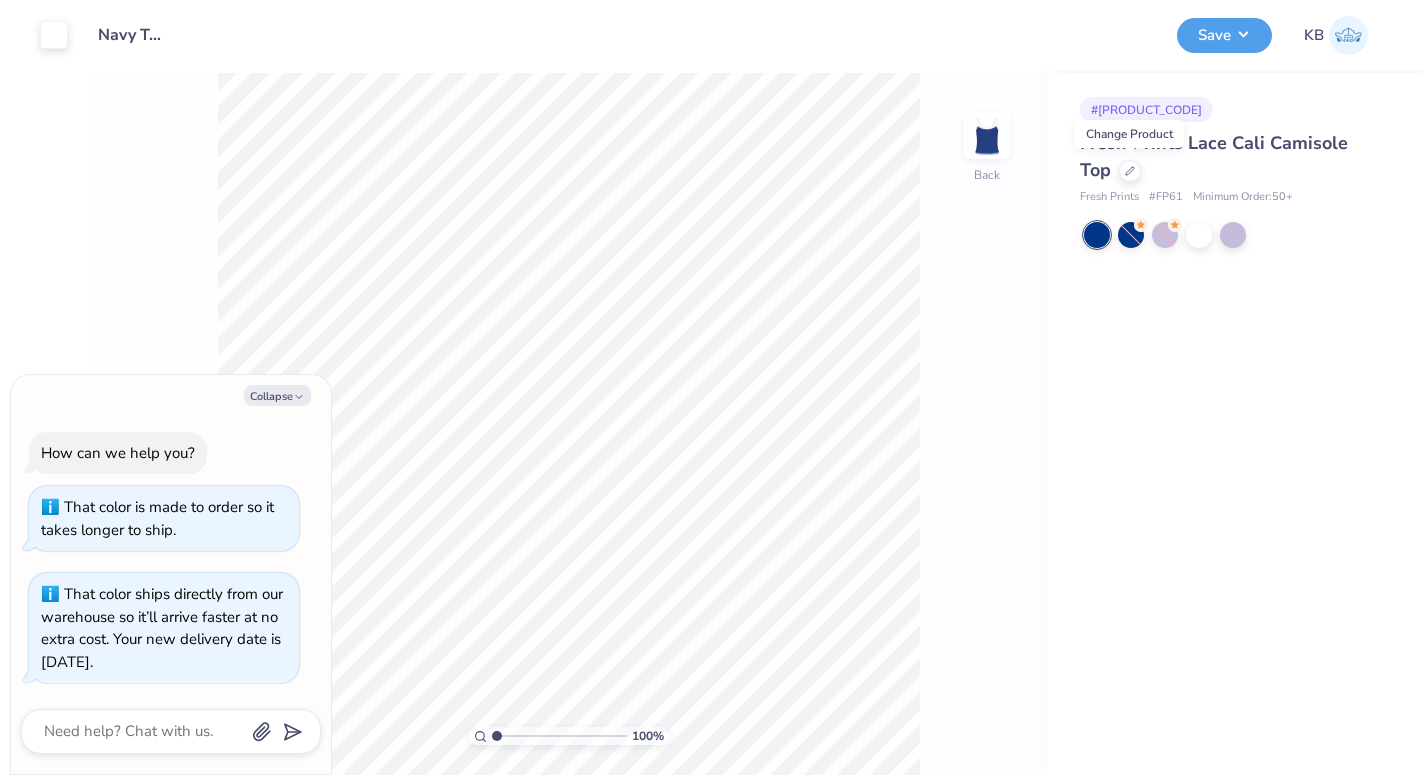 type on "x" 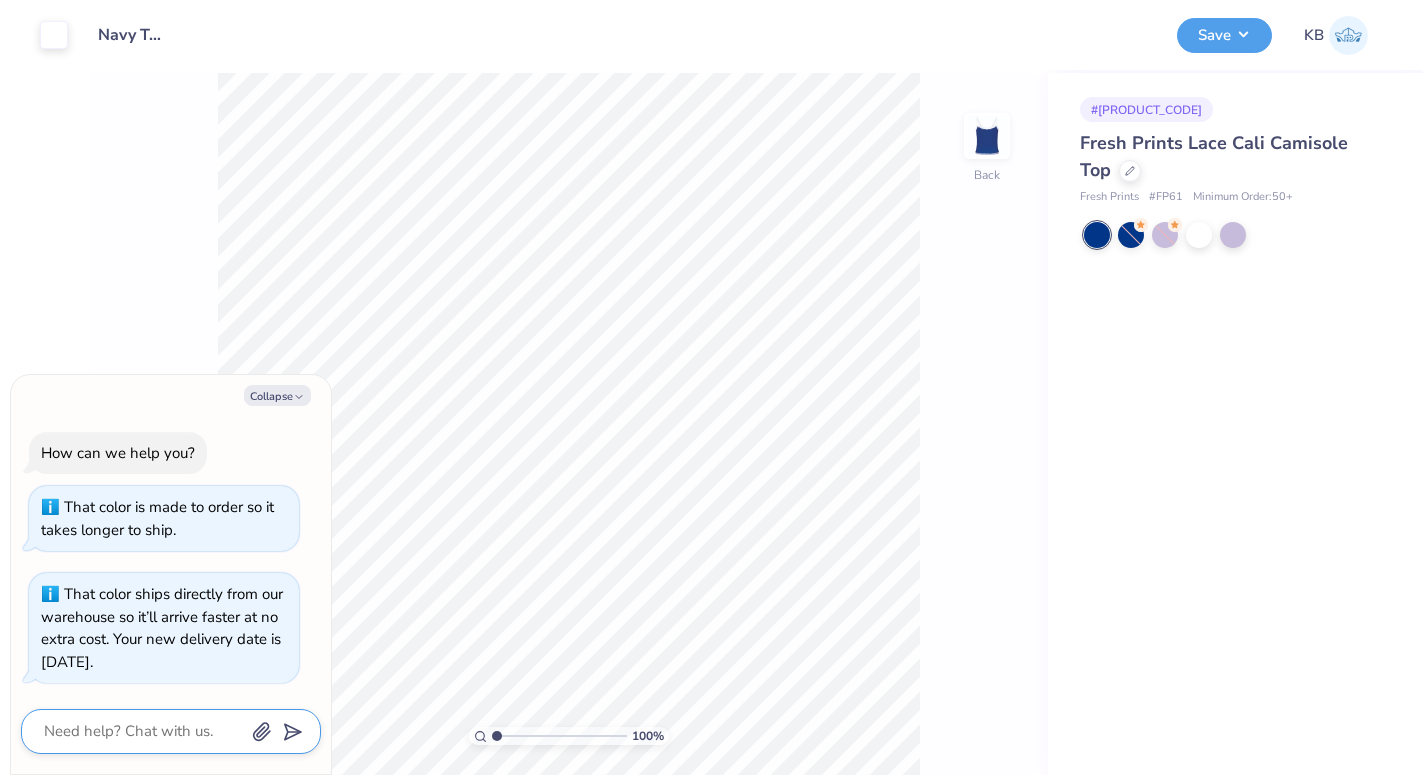 click at bounding box center [143, 731] 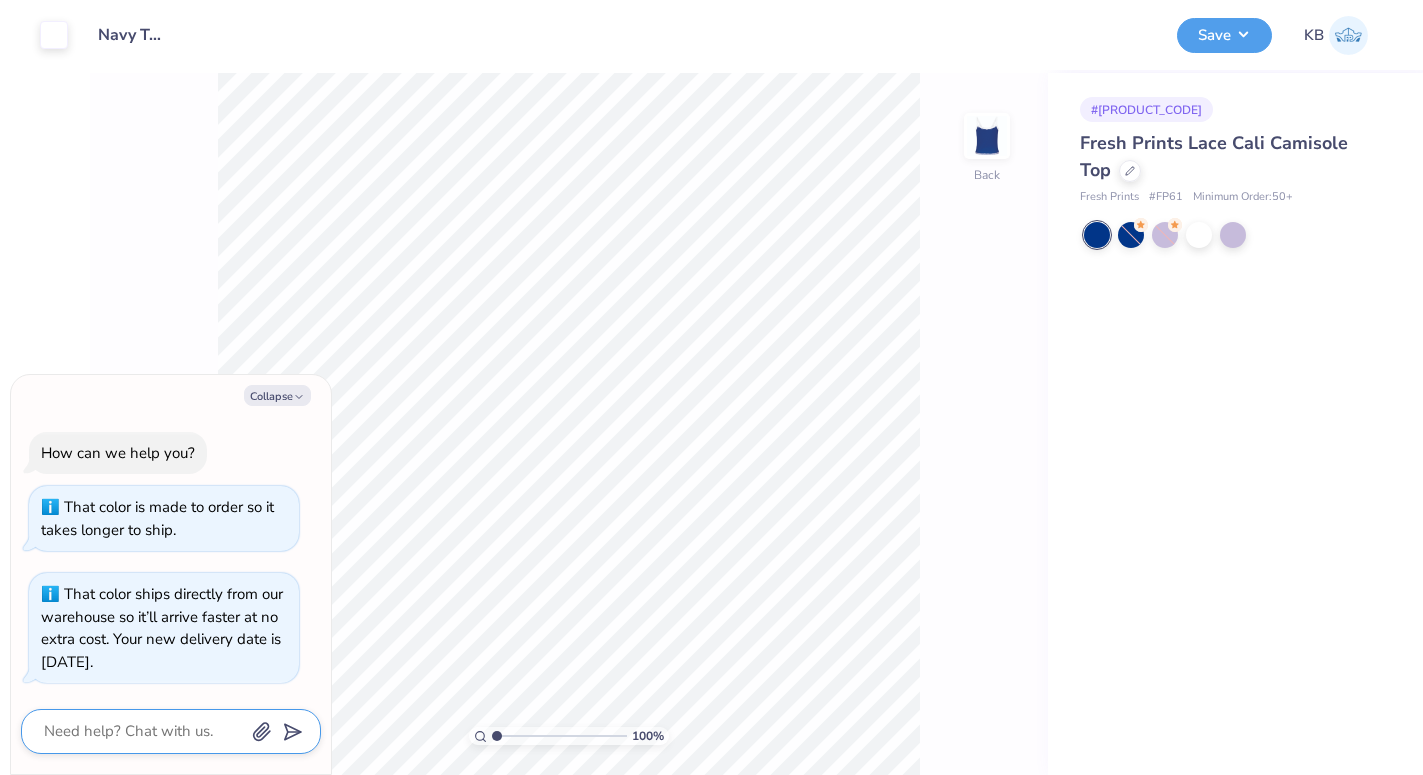 type on "C" 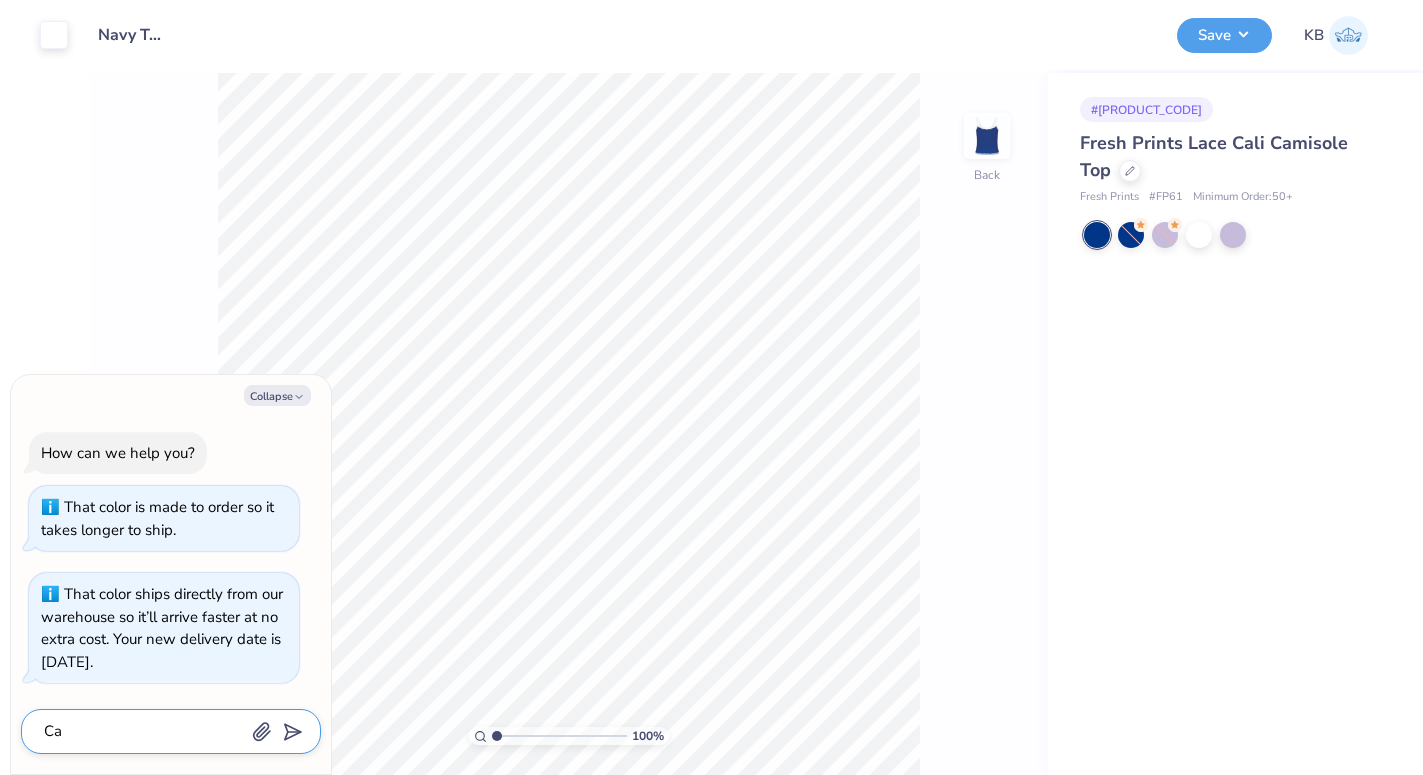 type on "Can" 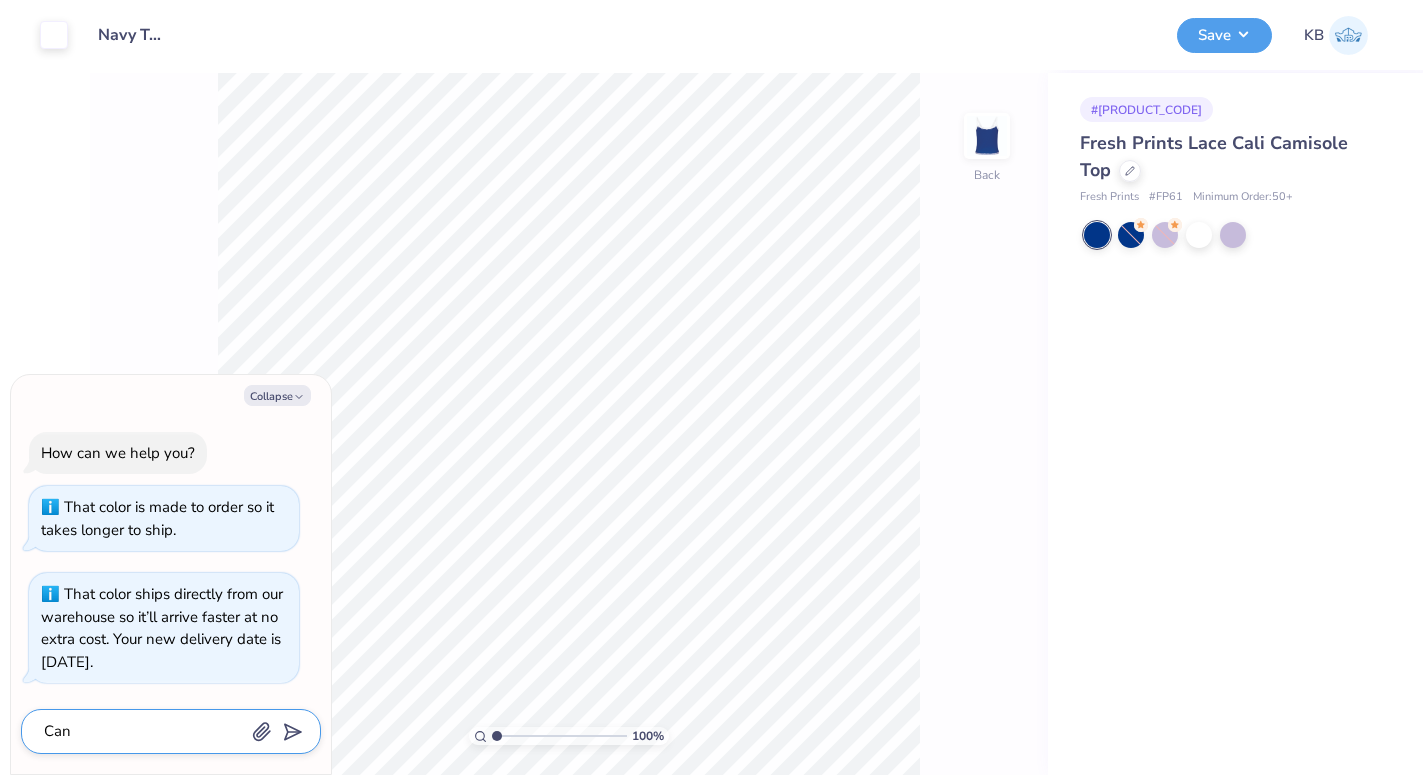 type on "Can" 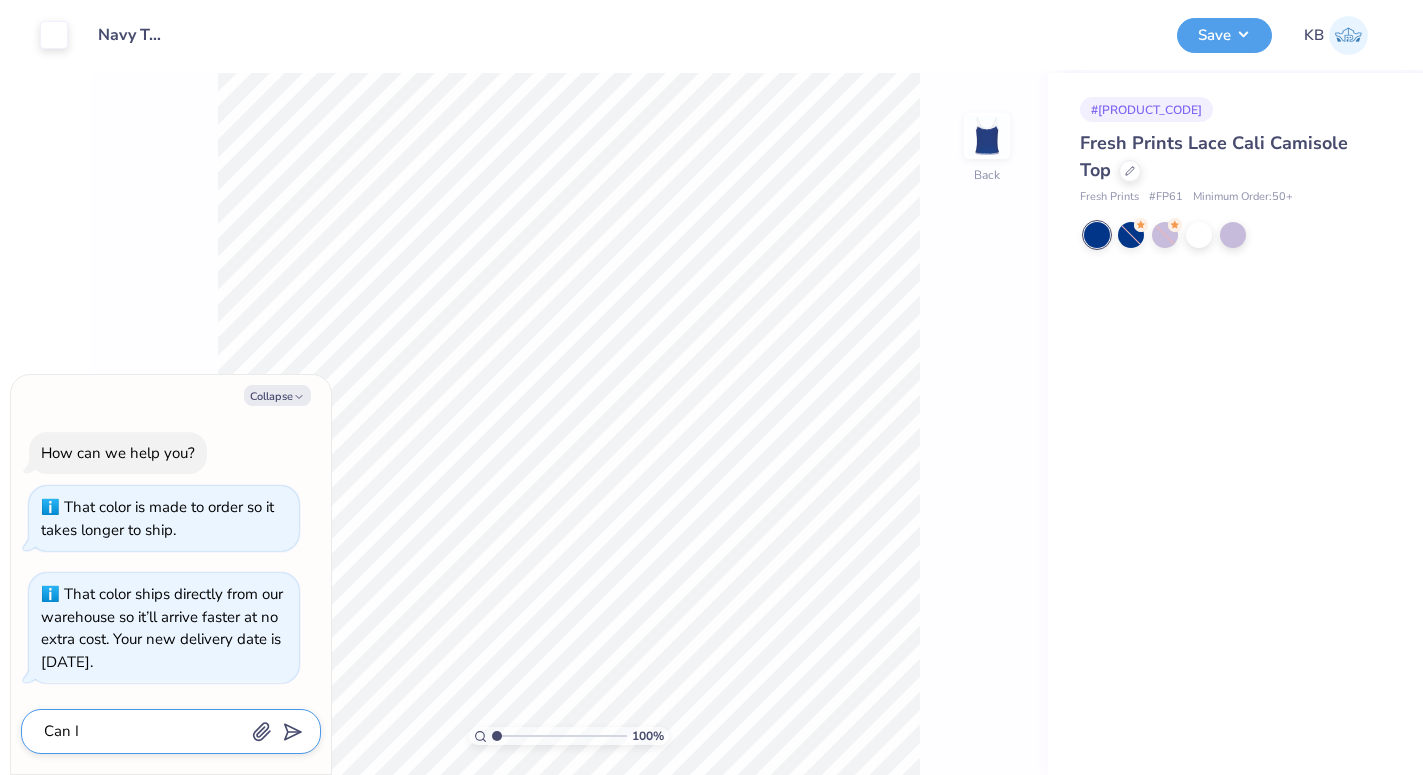 type on "Can I" 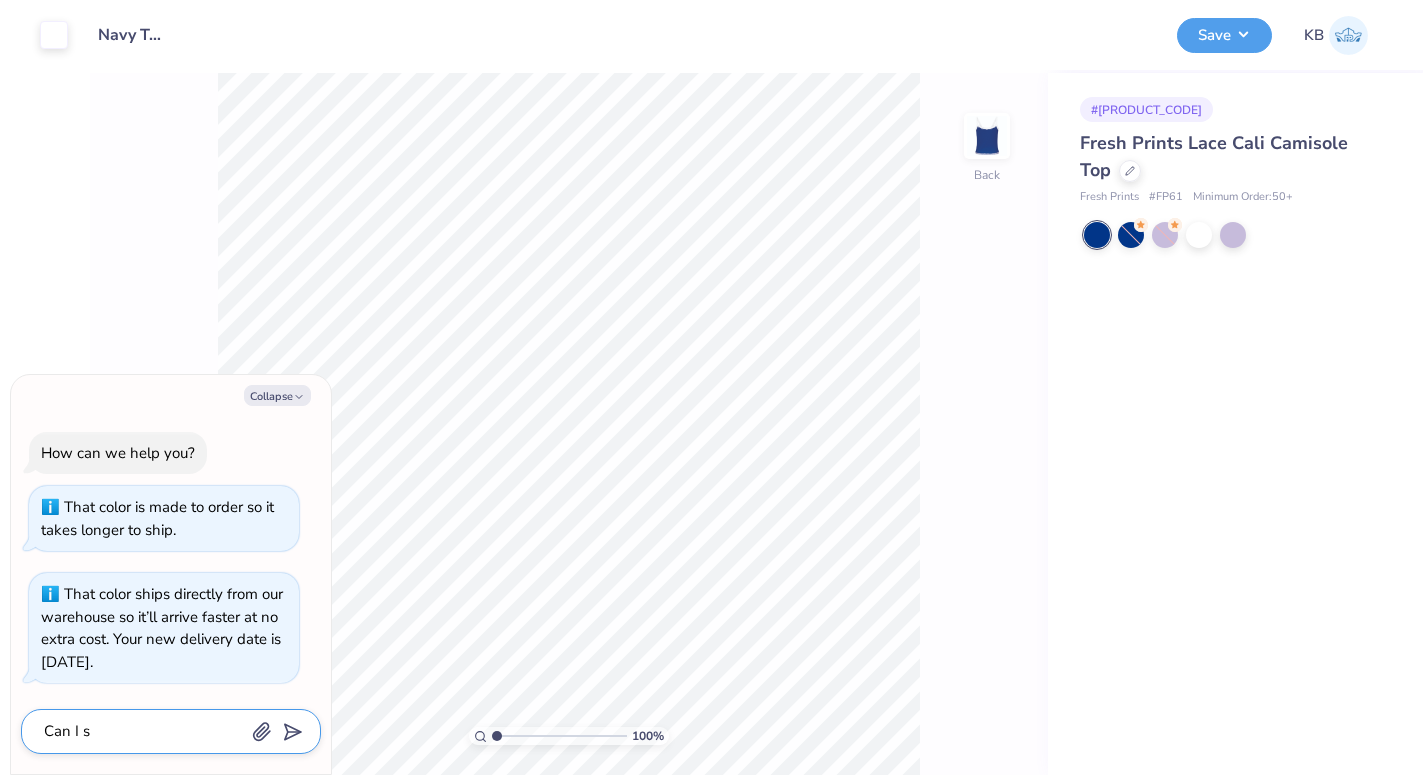 type on "Can I se" 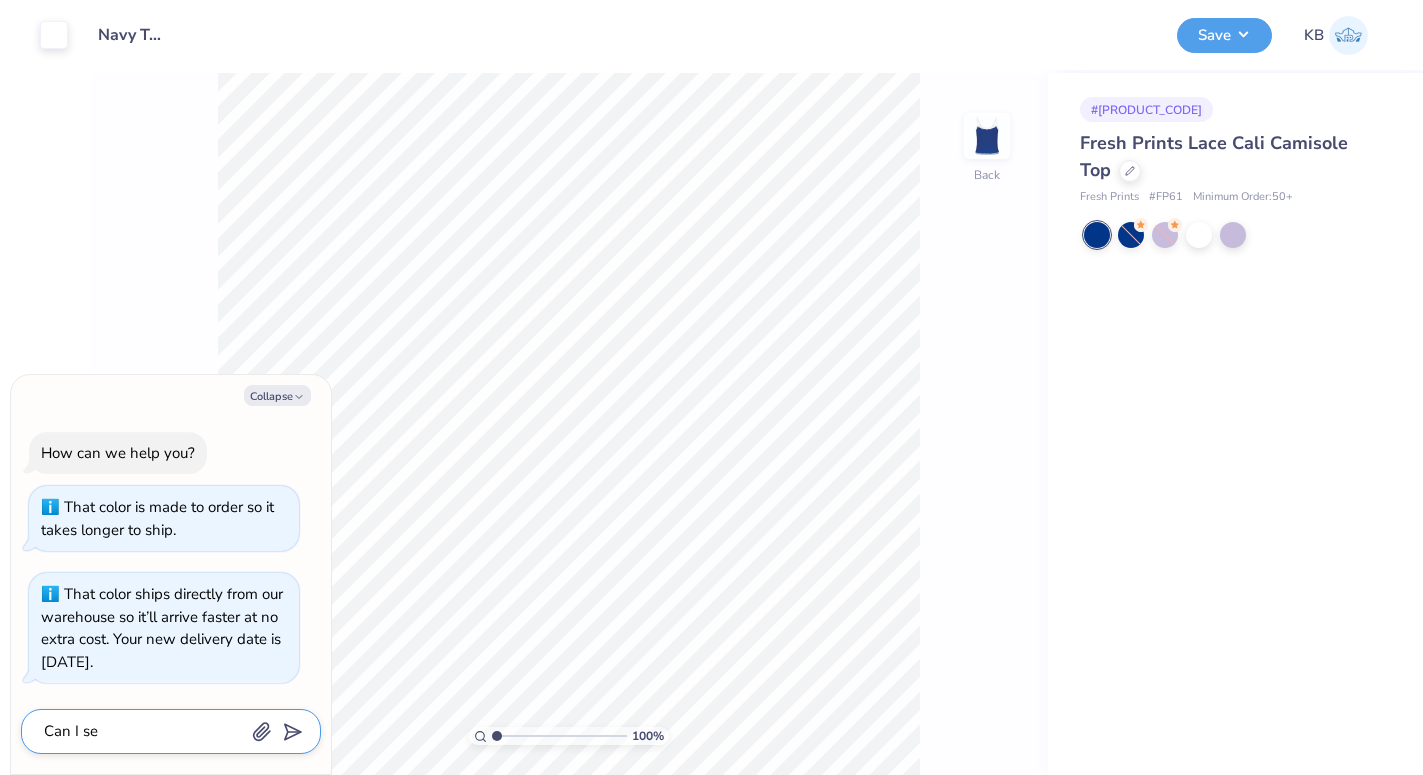 type on "Can I see" 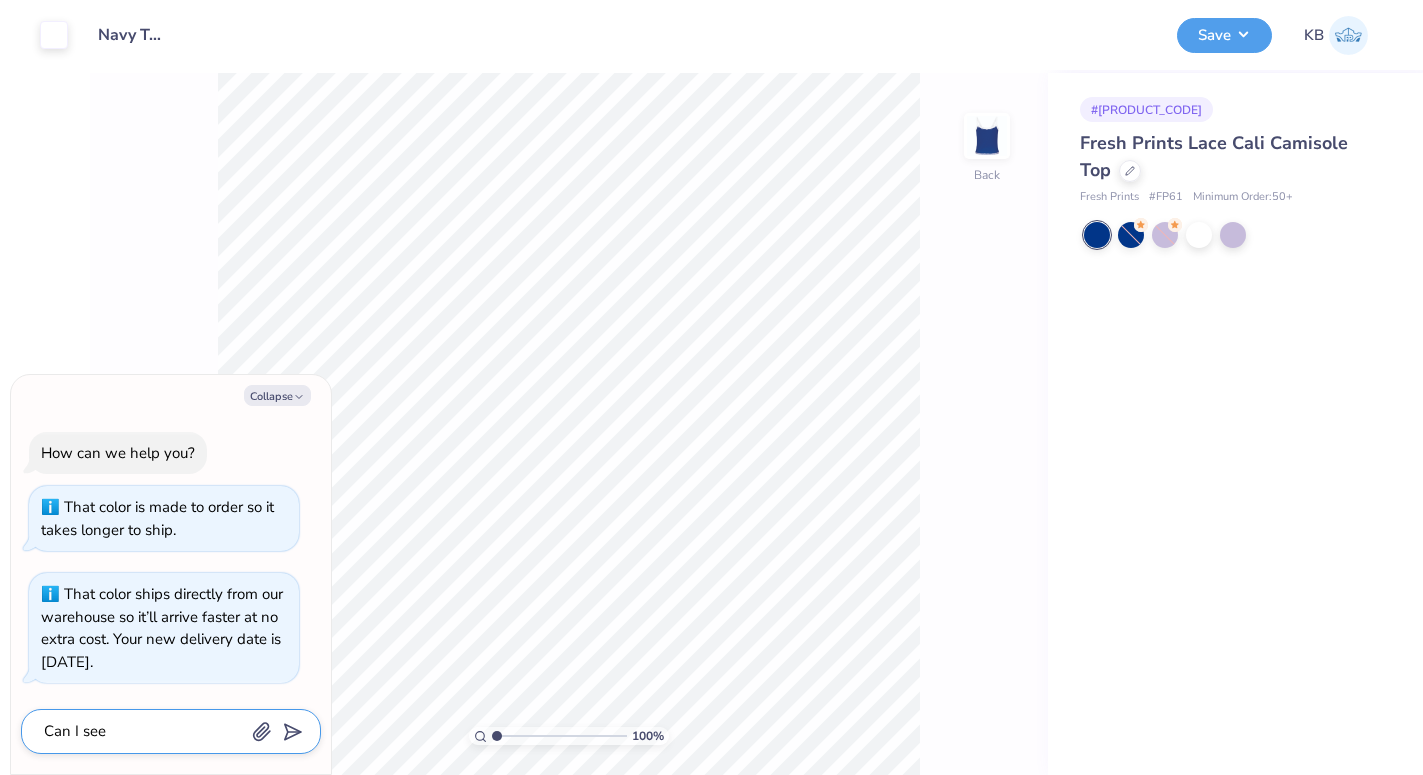 type on "Can I see" 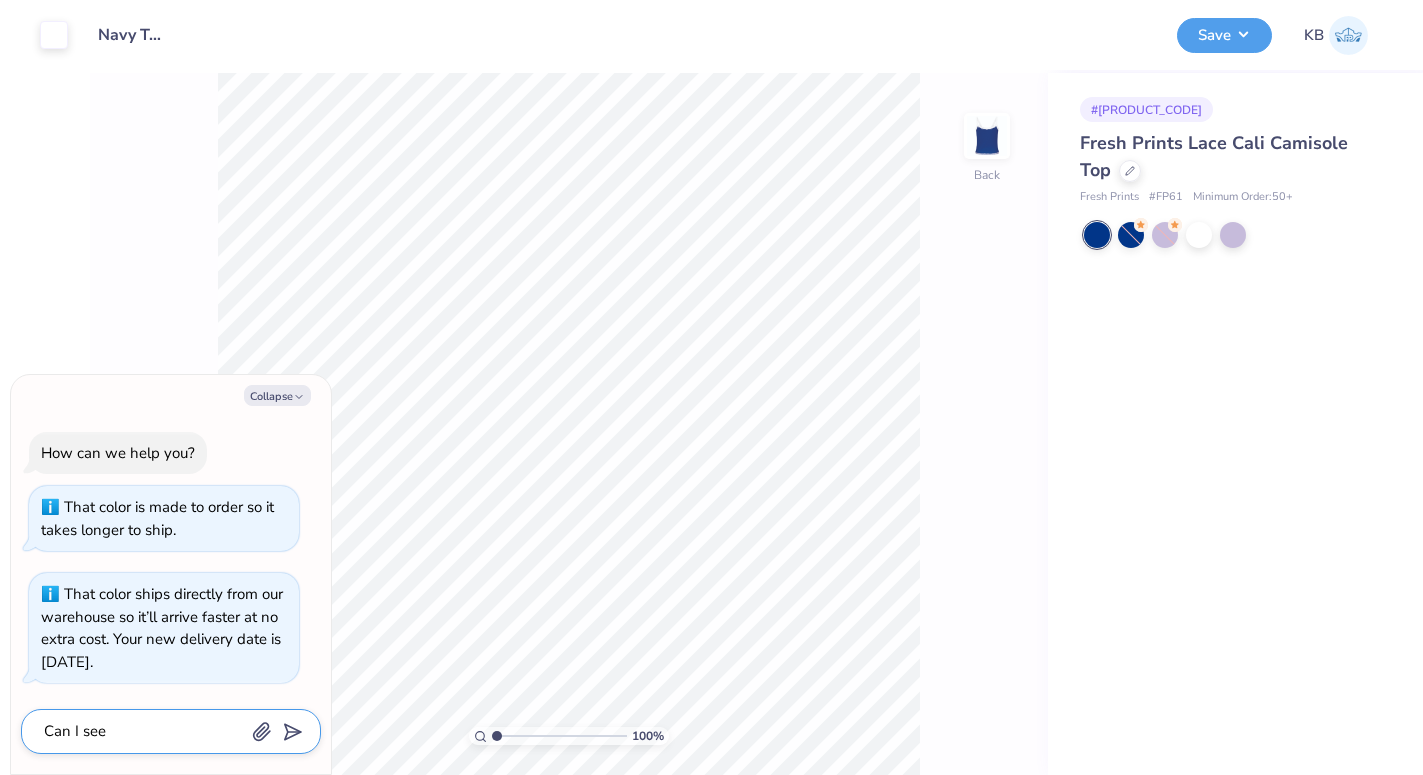 type on "Can I see F" 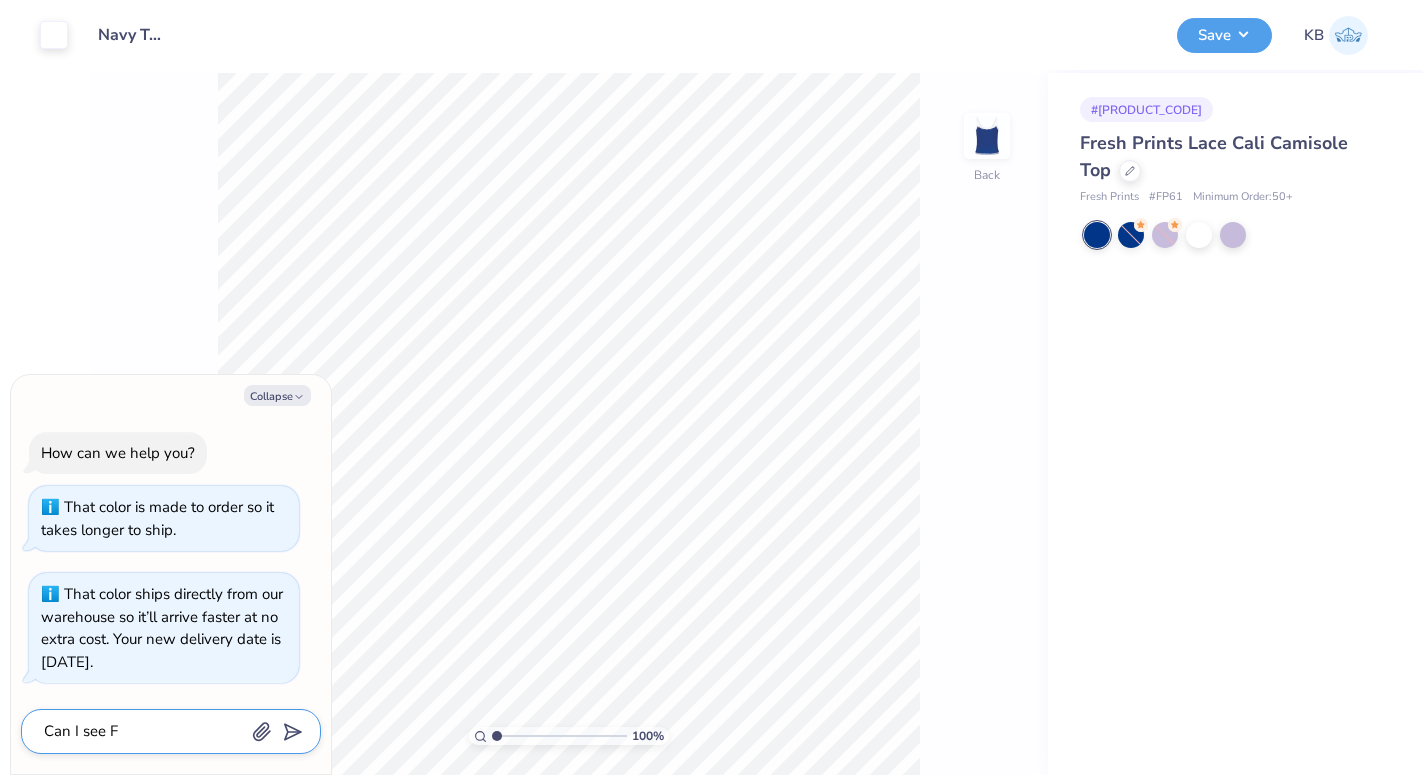 type on "Can I see FP" 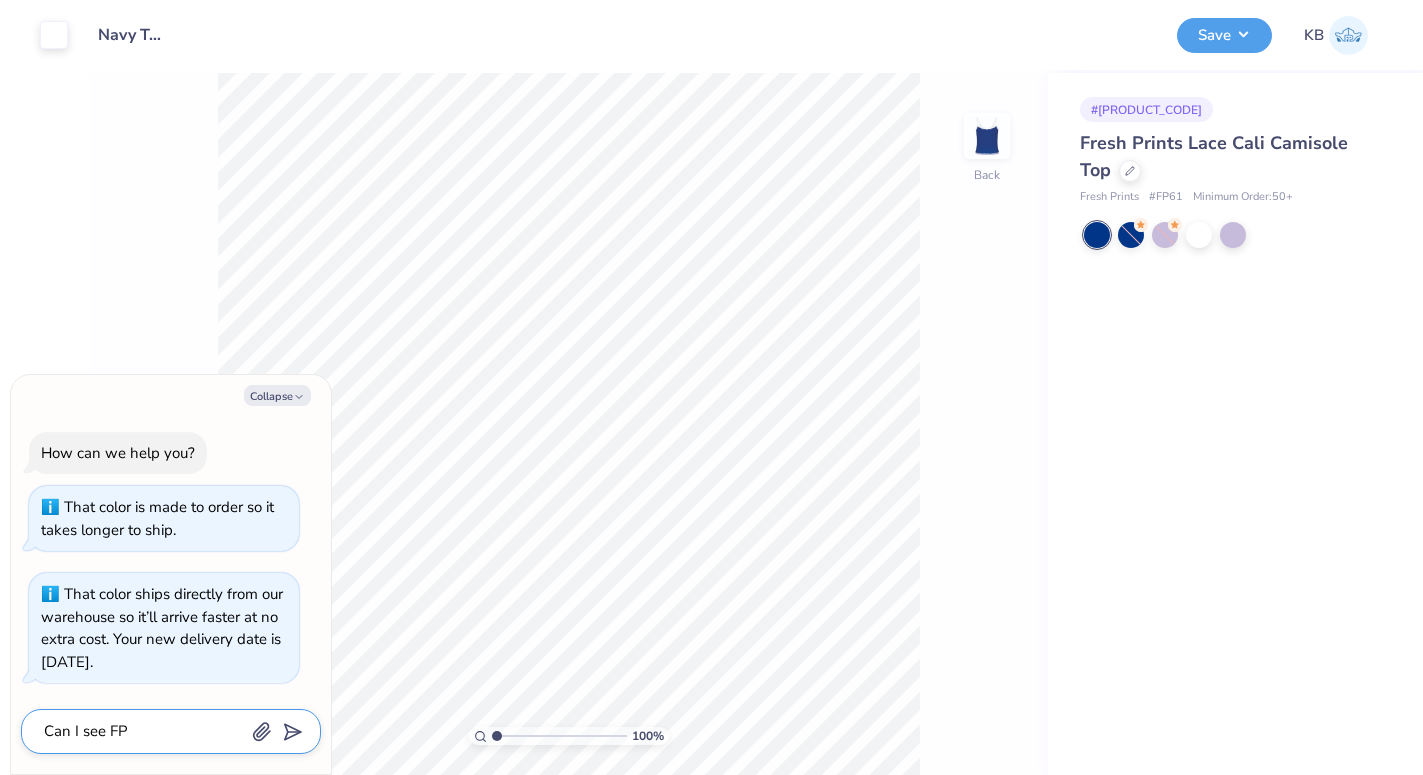 type on "Can I see FP6" 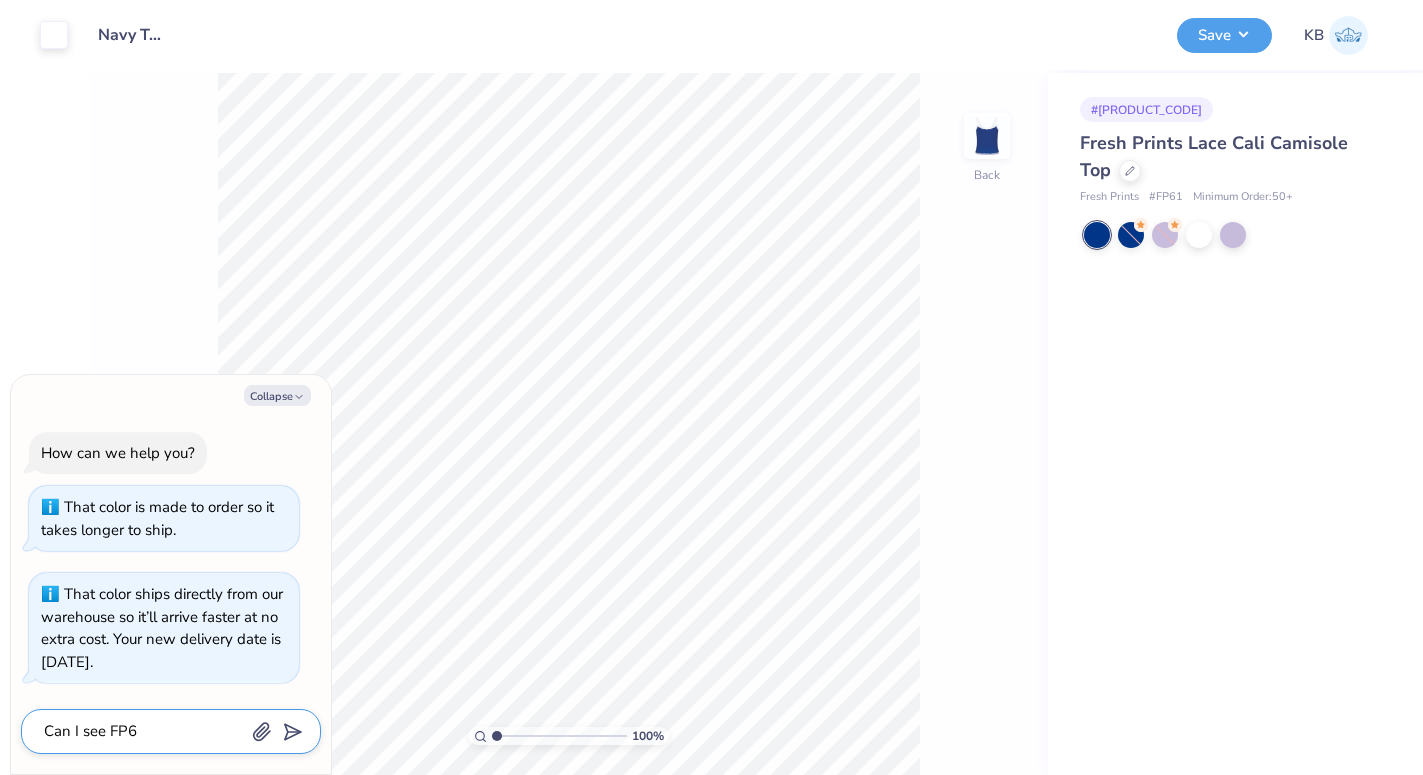 type on "Can I see FP61" 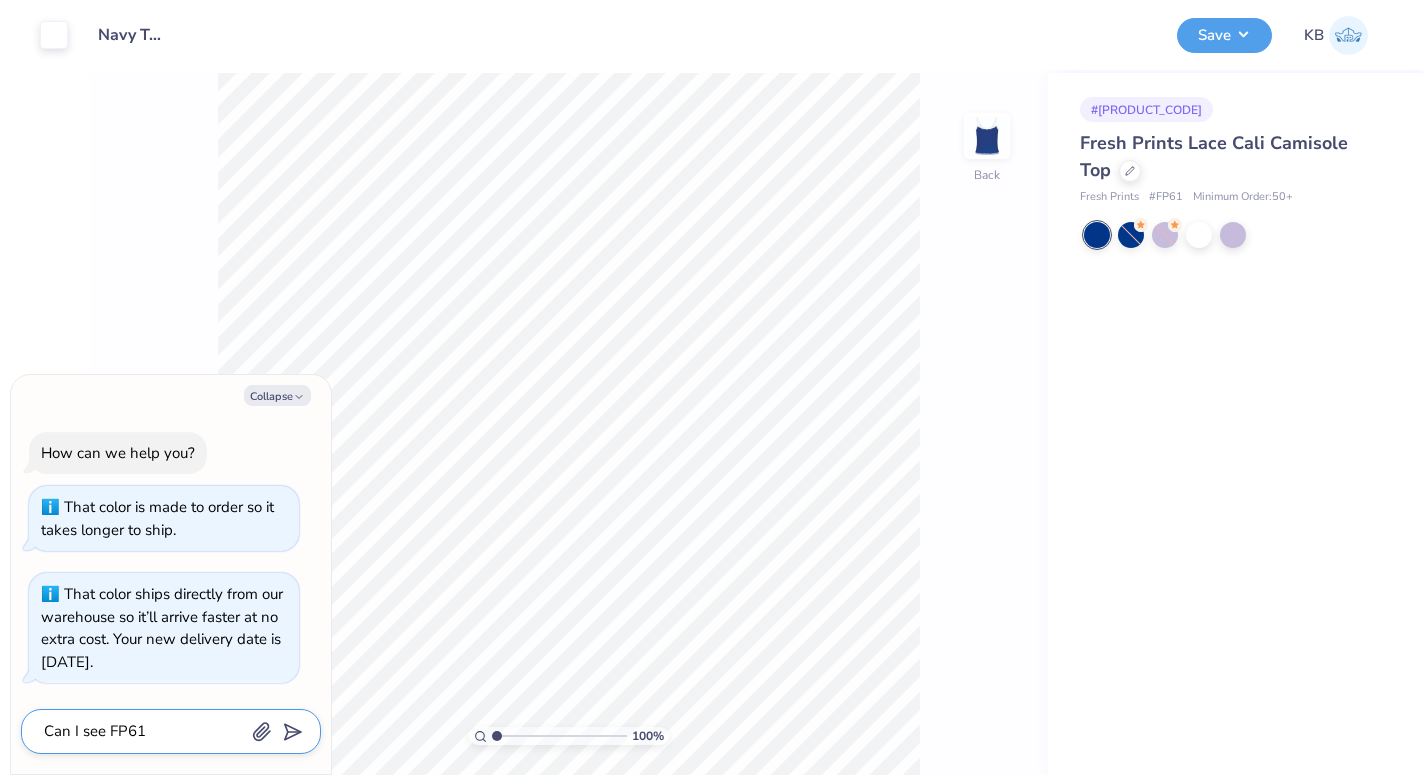 type on "Can I see FP61" 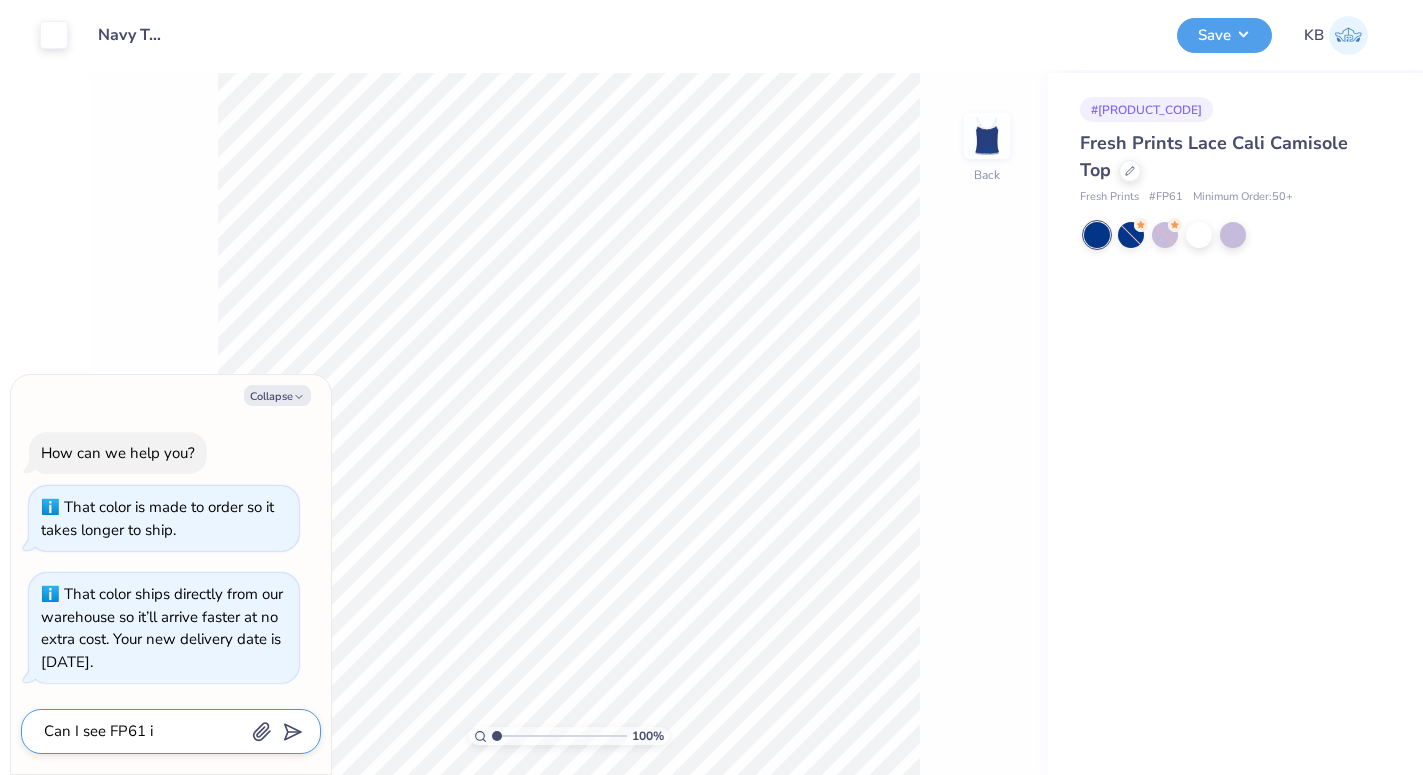 type on "Can I see FP61 in" 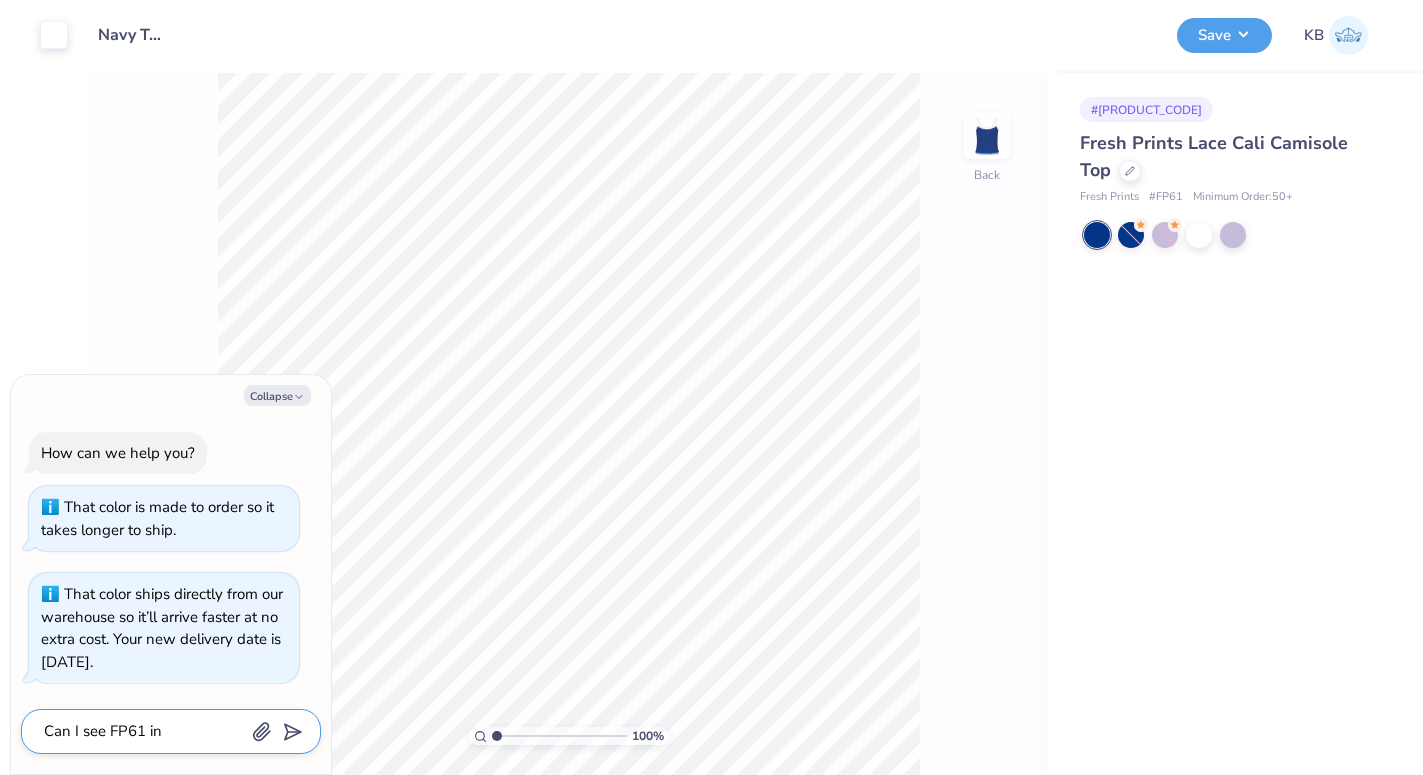 type on "Can I see FP61 in" 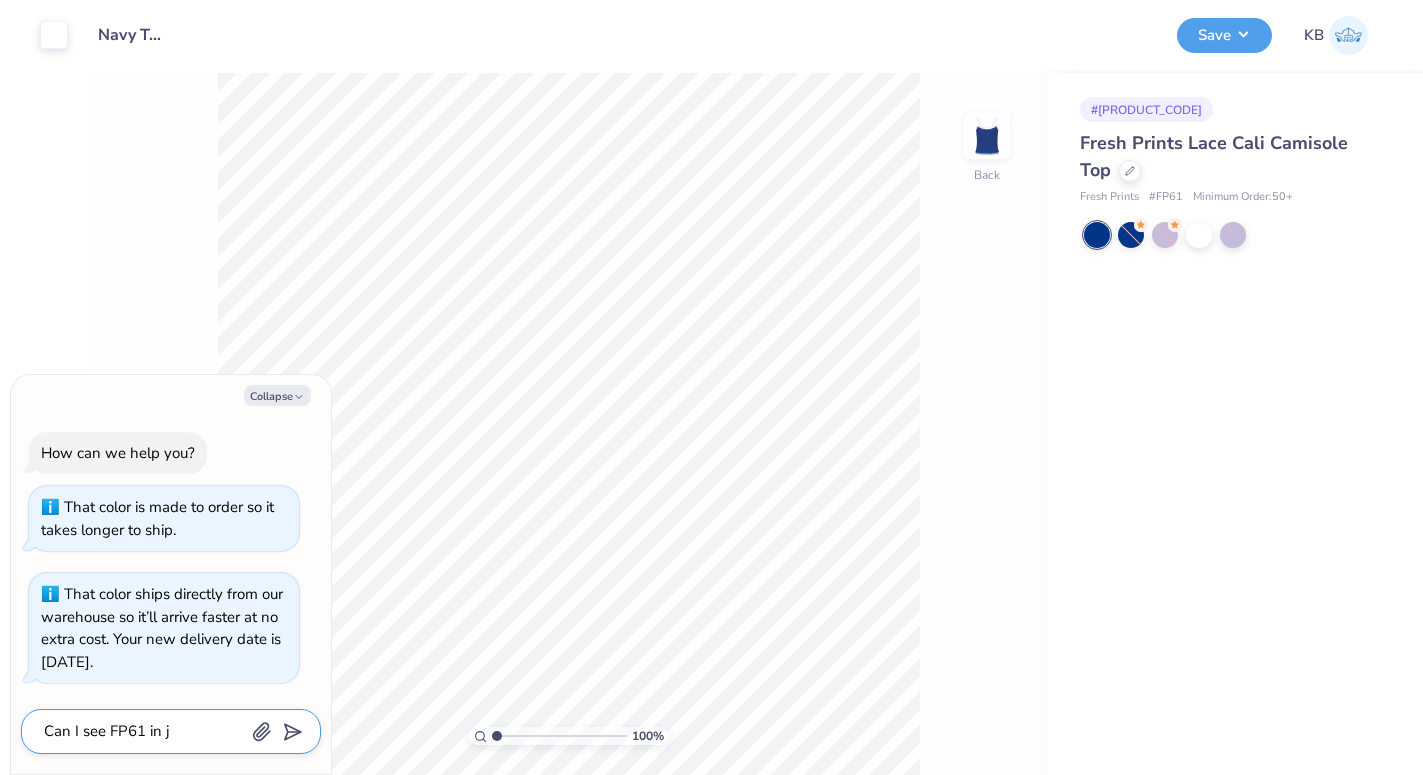 type on "Can I see FP61 in ju" 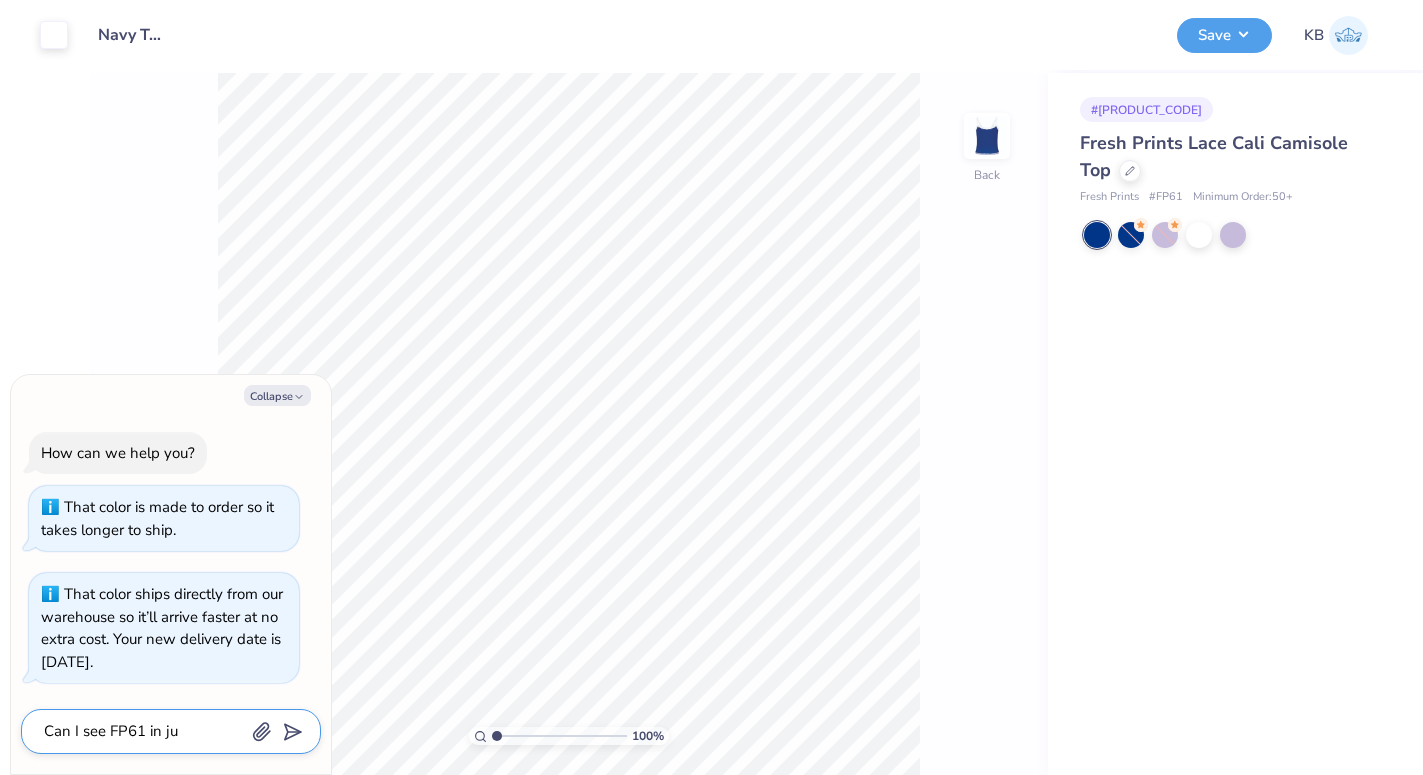 type on "Can I see FP61 in jus" 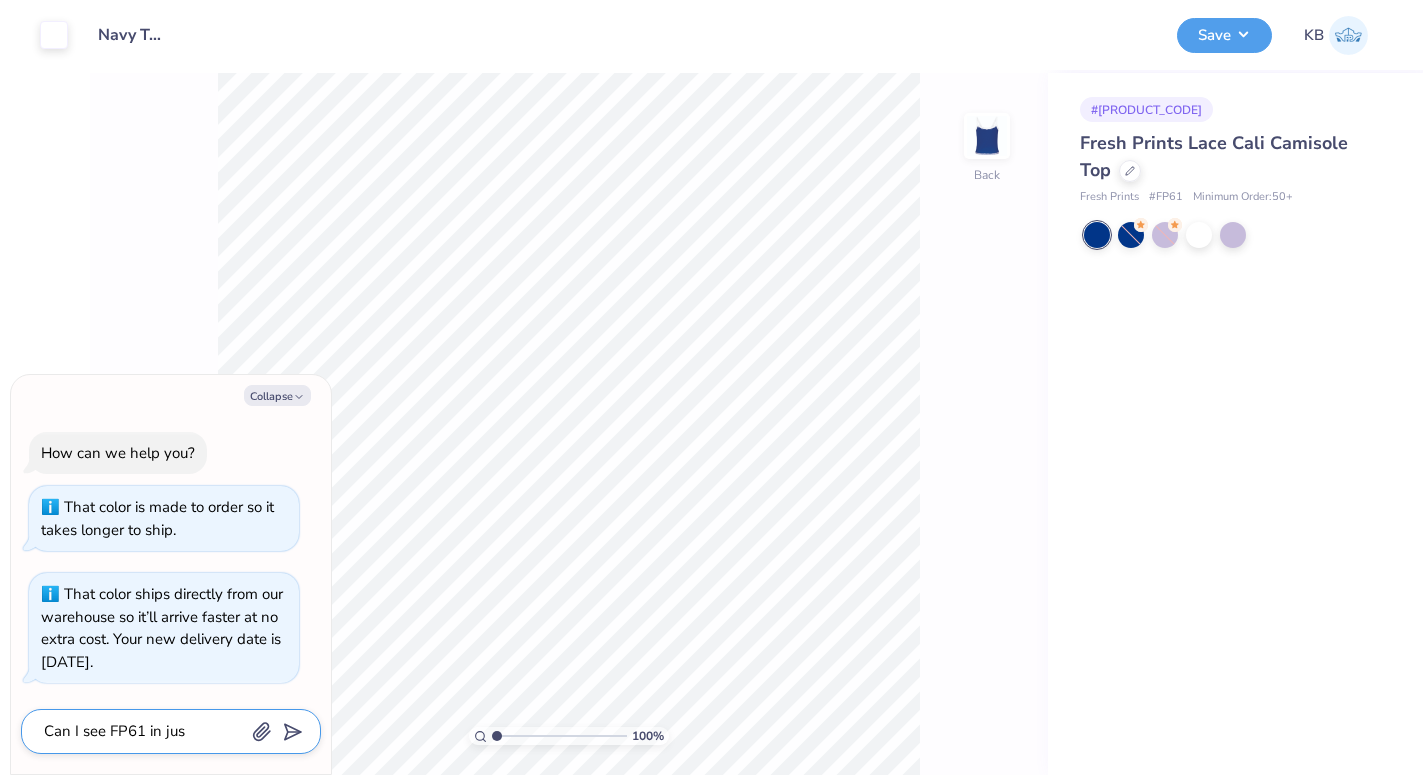 type on "Can I see FP61 in just" 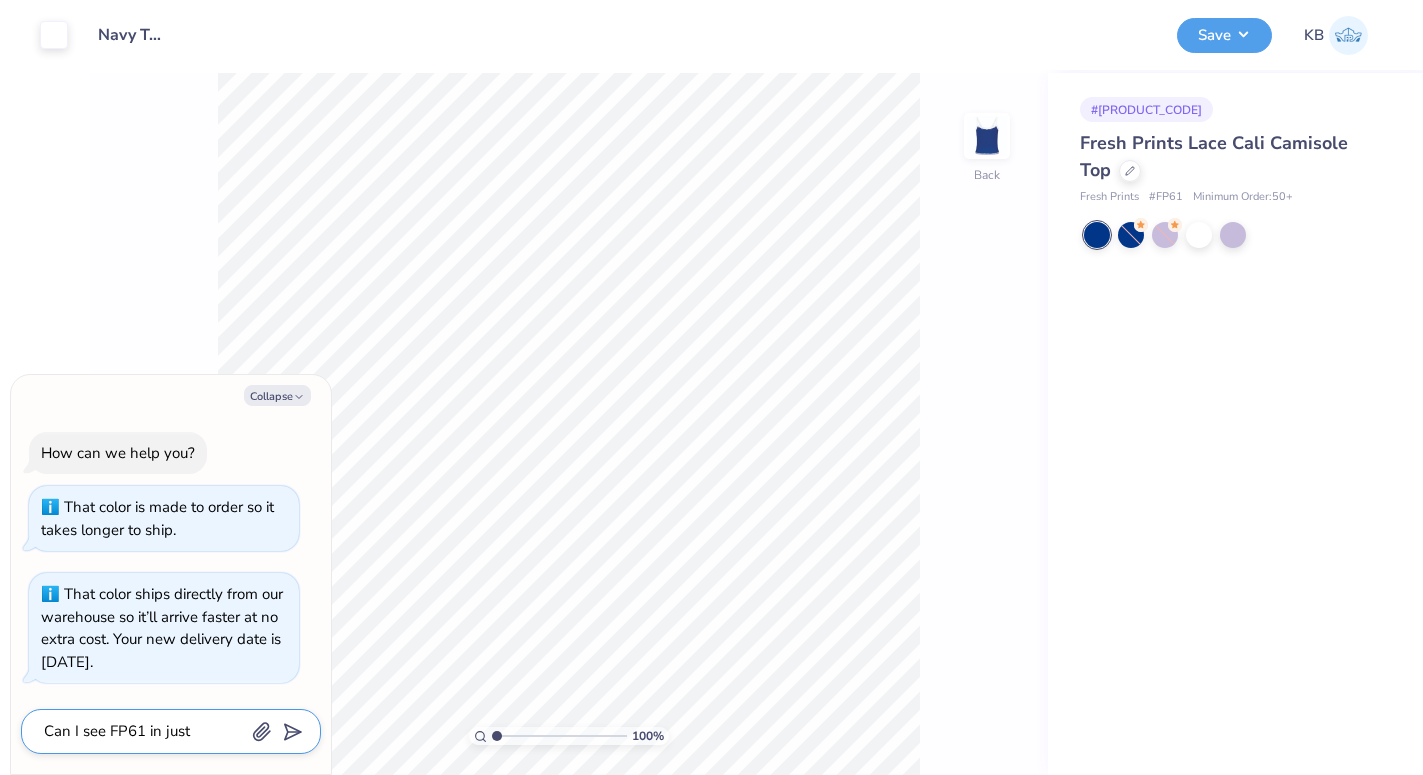 type on "Can I see FP61 in just" 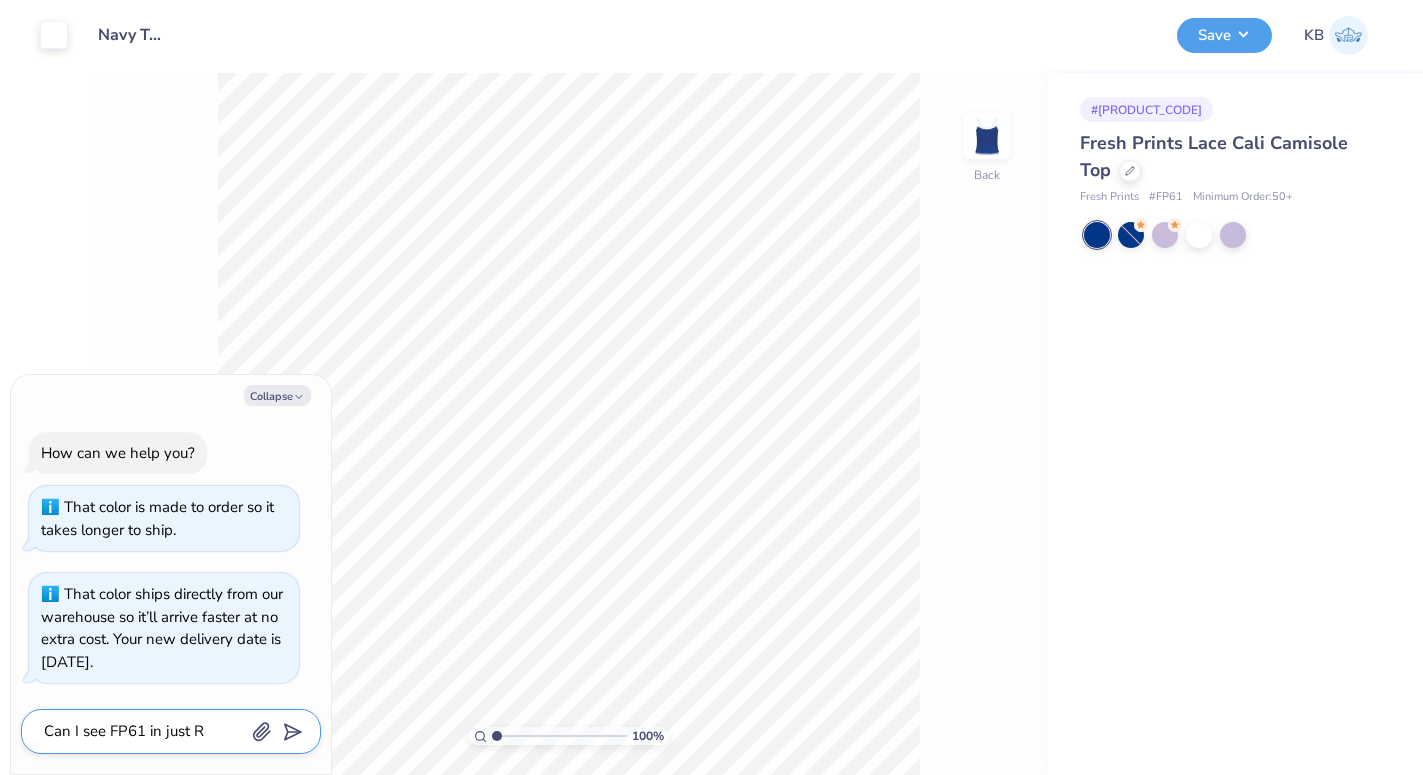 type on "Can I see FP61 in just Ro" 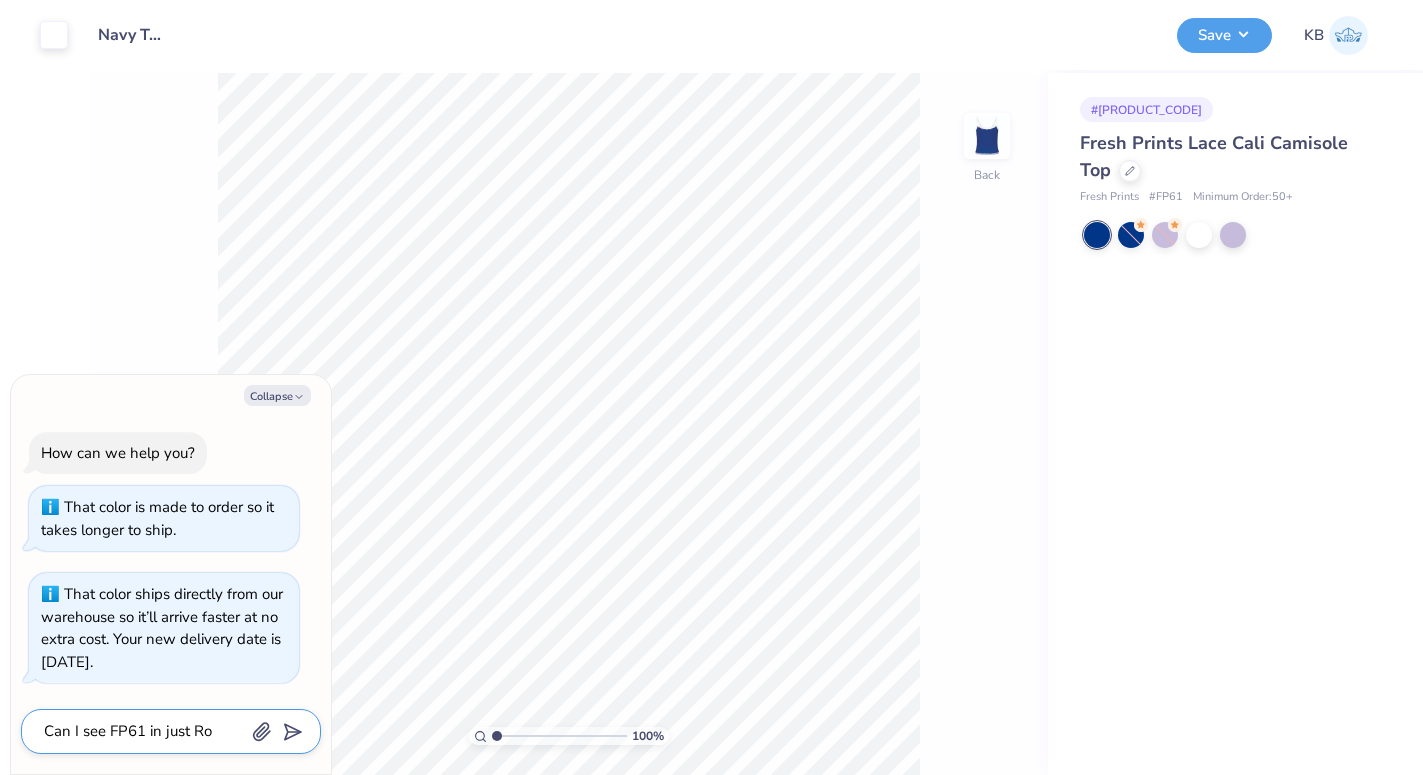 type on "Can I see FP61 in just Roy" 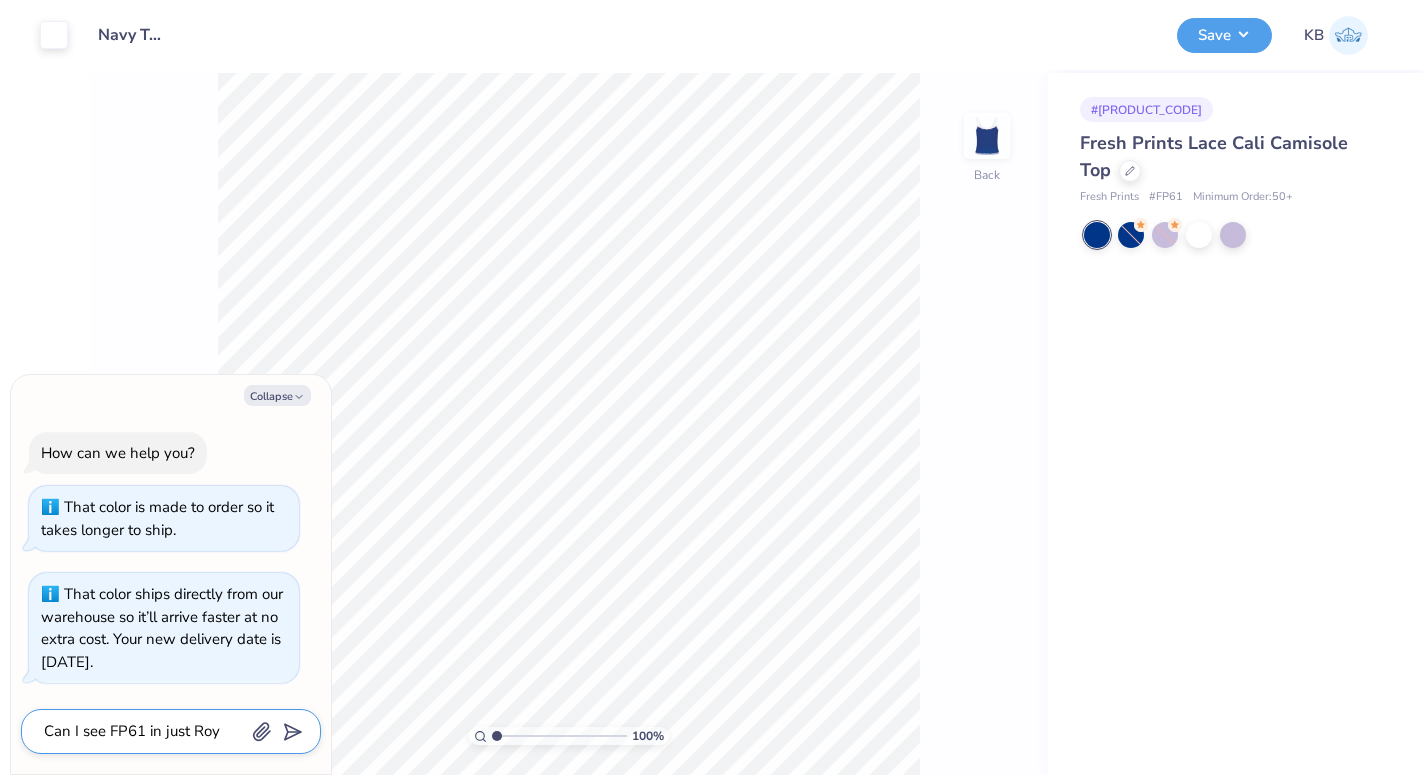 type on "Can I see FP61 in just Roya" 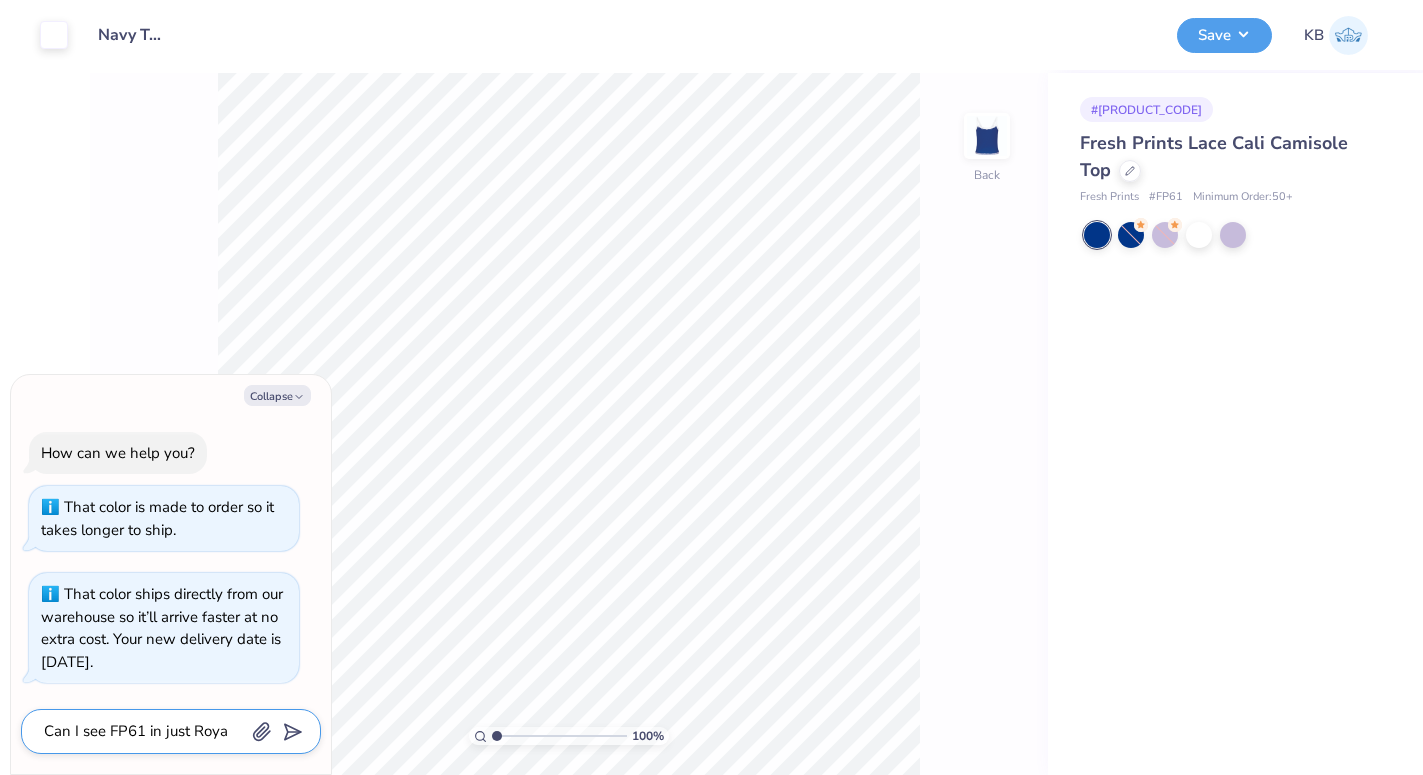type on "Can I see FP61 in just Royal" 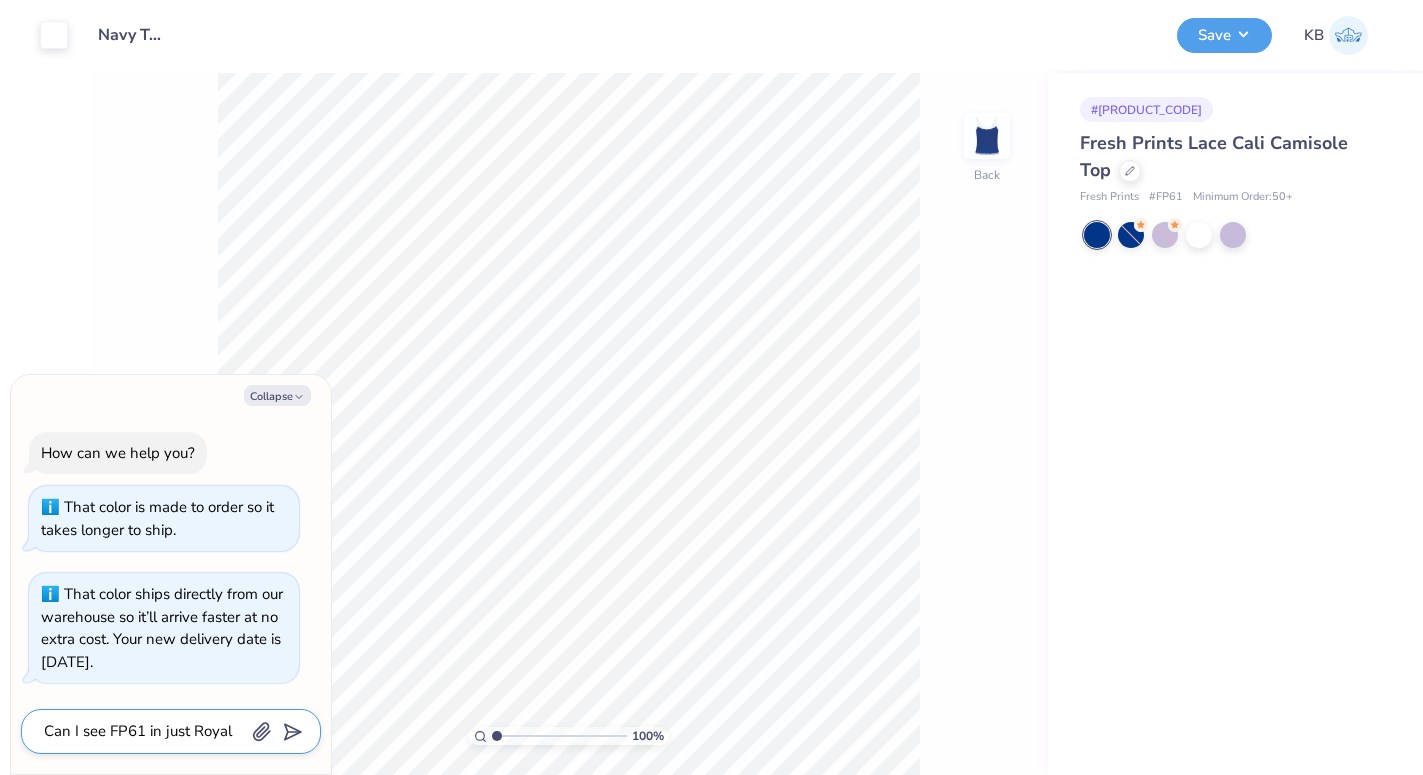 type on "Can I see FP61 in just Royal" 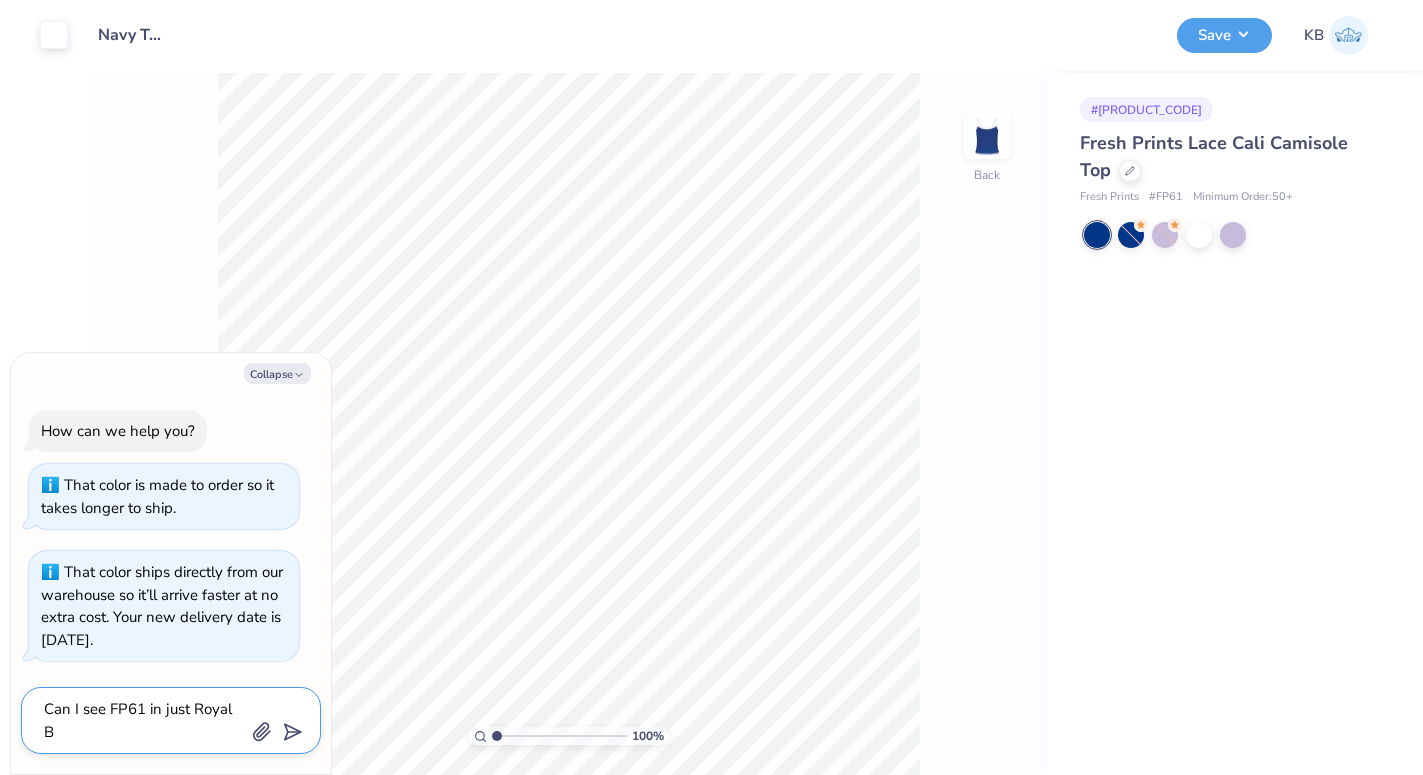 type on "Can I see FP61 in just Royal Bl" 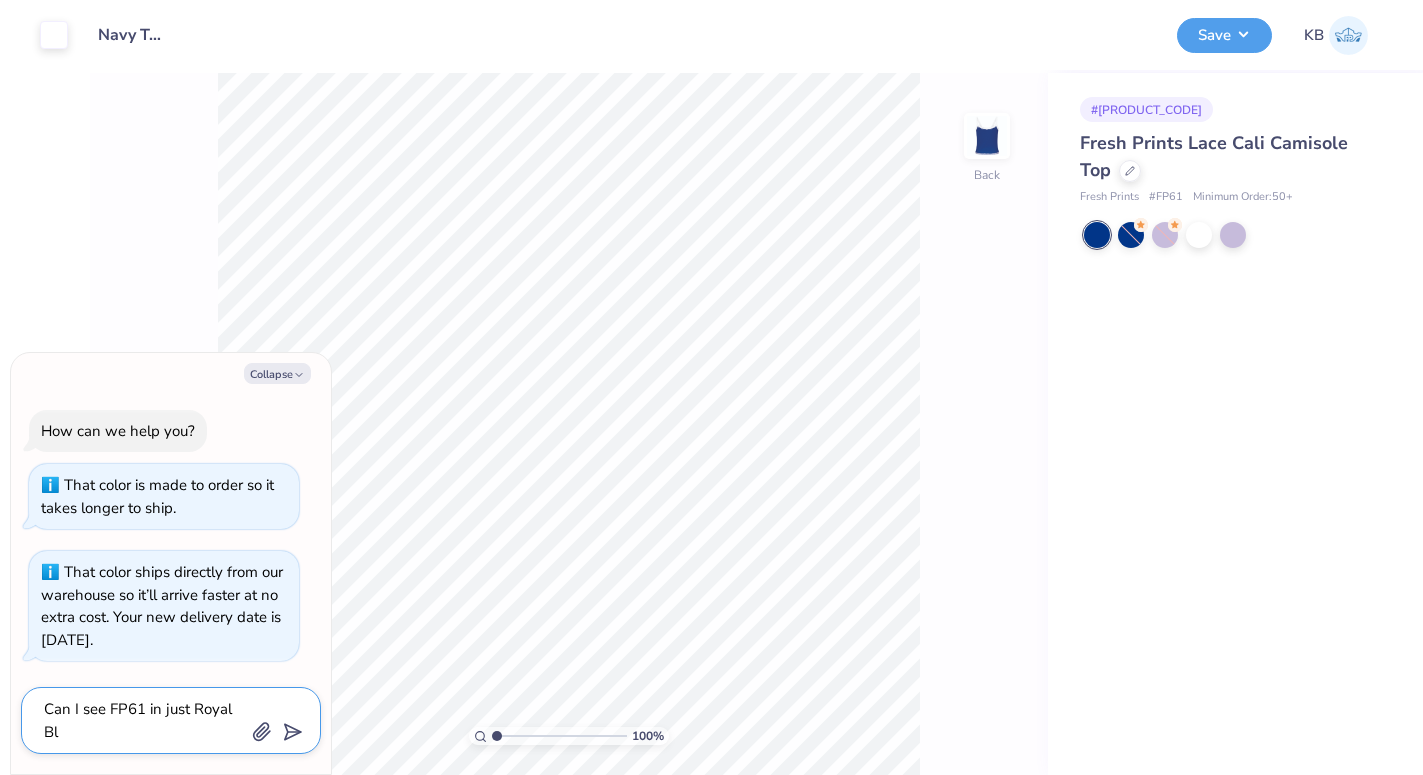type on "Can I see FP61 in just Royal Blu" 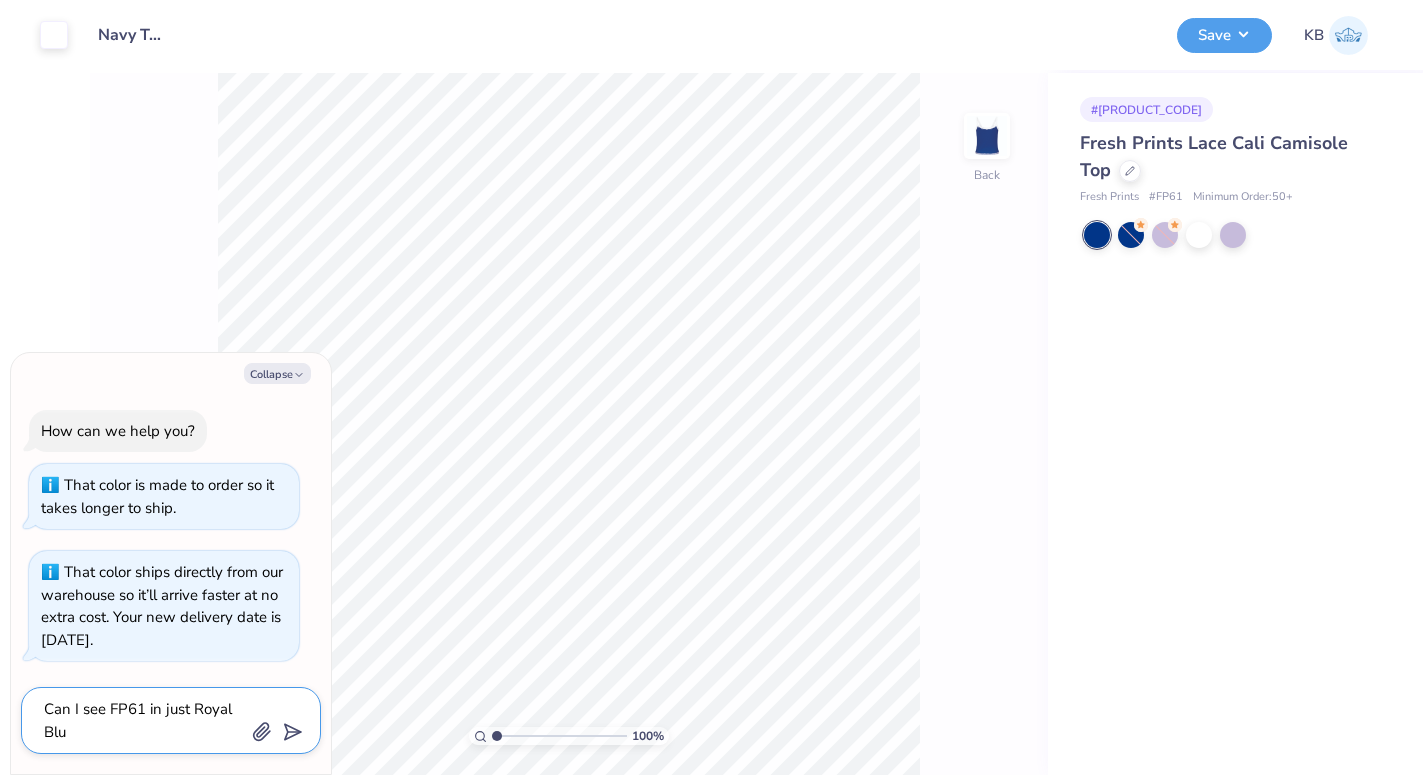 type on "Can I see FP61 in just Royal Blue" 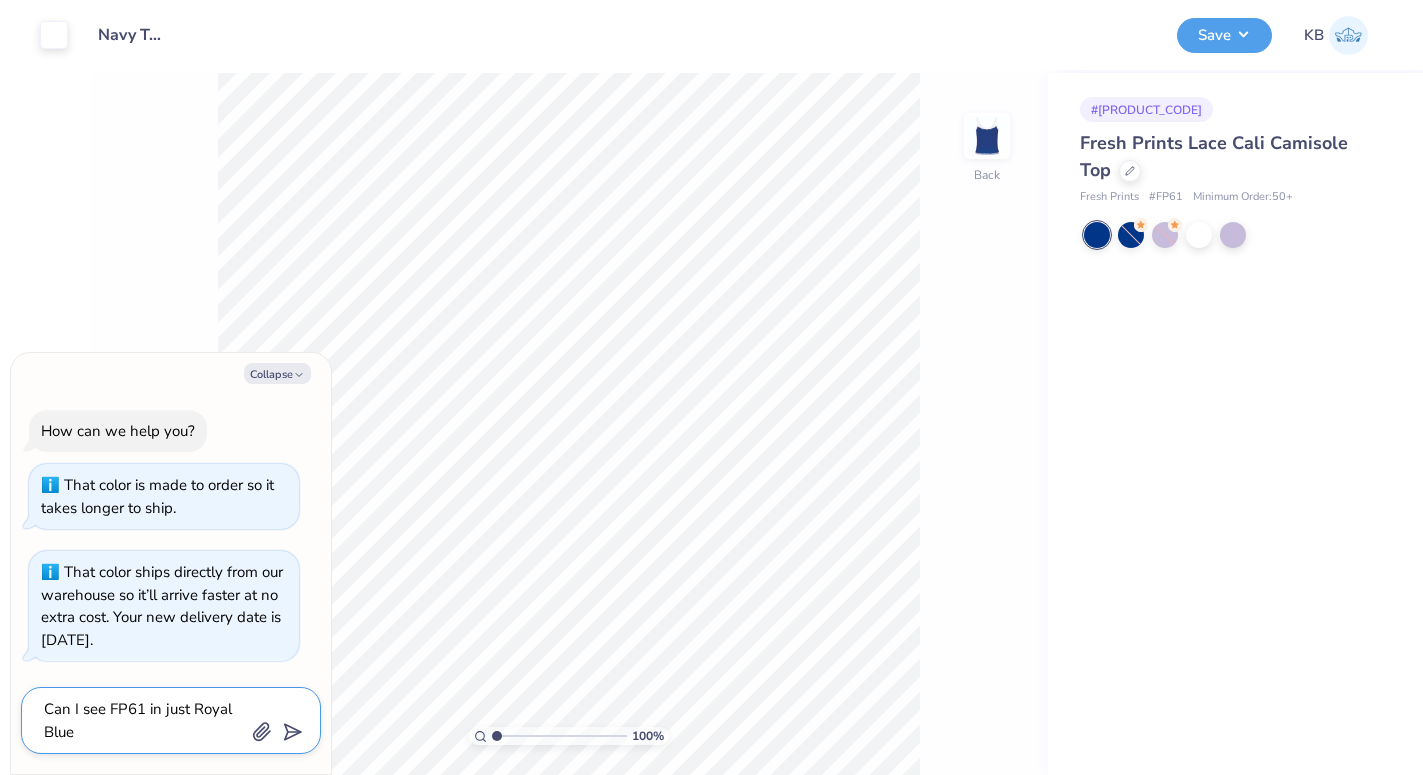type on "Can I see FP61 in just Royal Blue?" 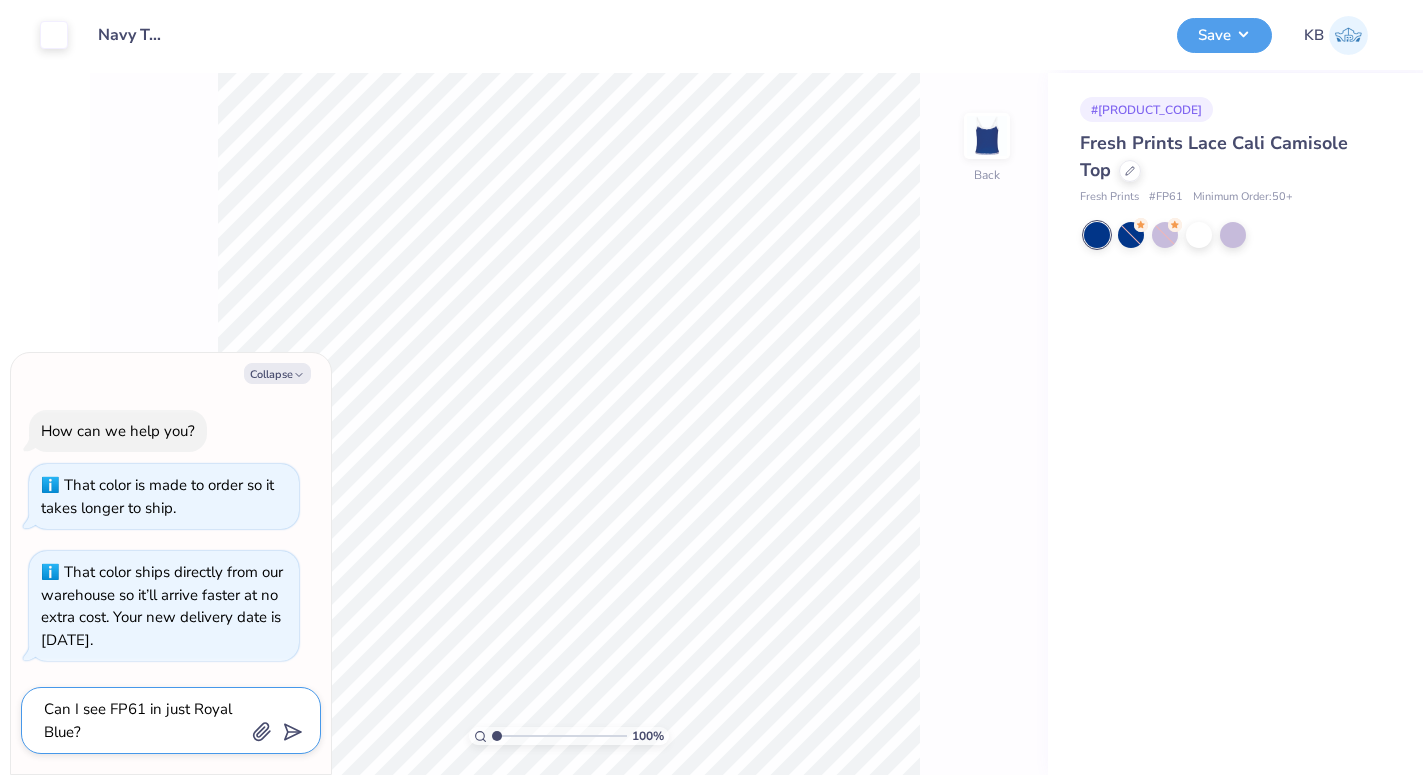 type on "Can I see FP61 in just Royal Blue?" 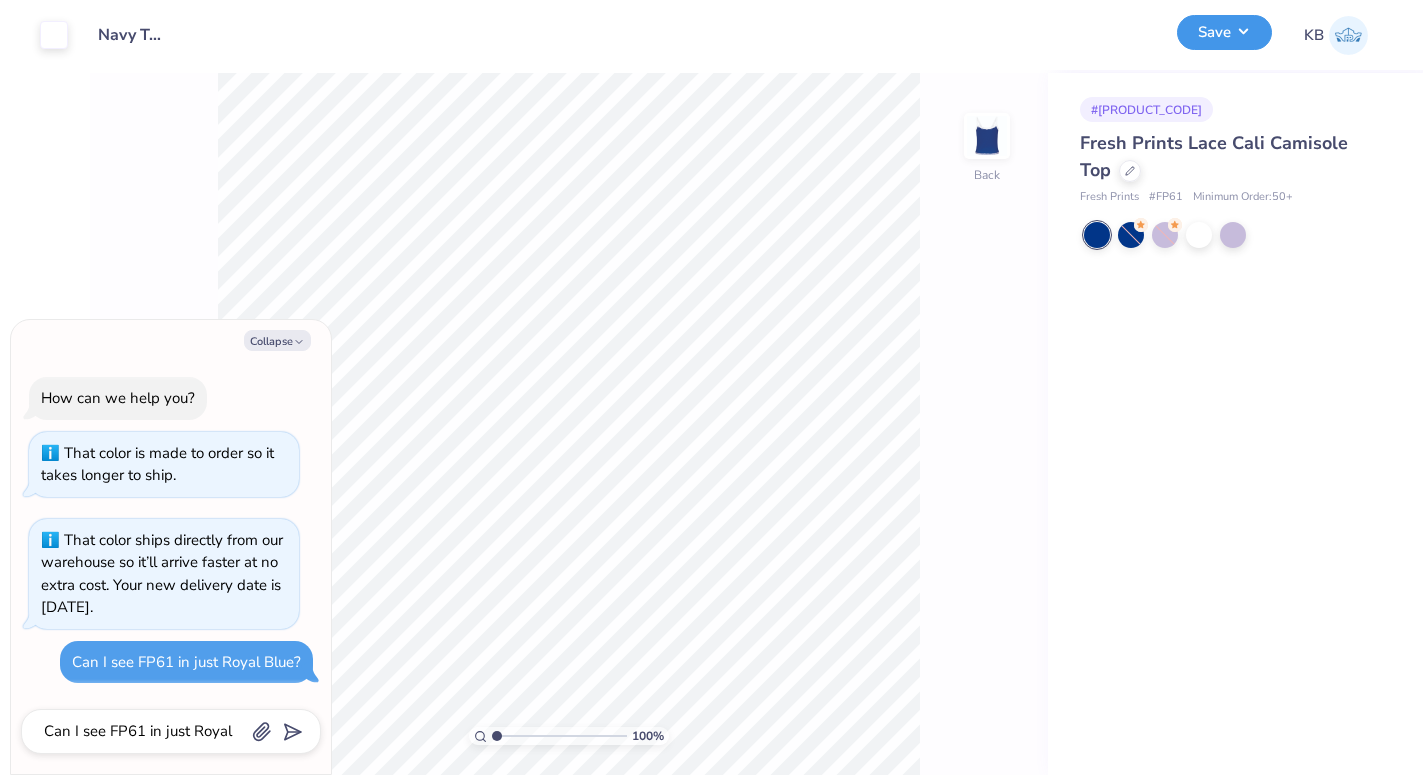 click on "Save" at bounding box center (1224, 32) 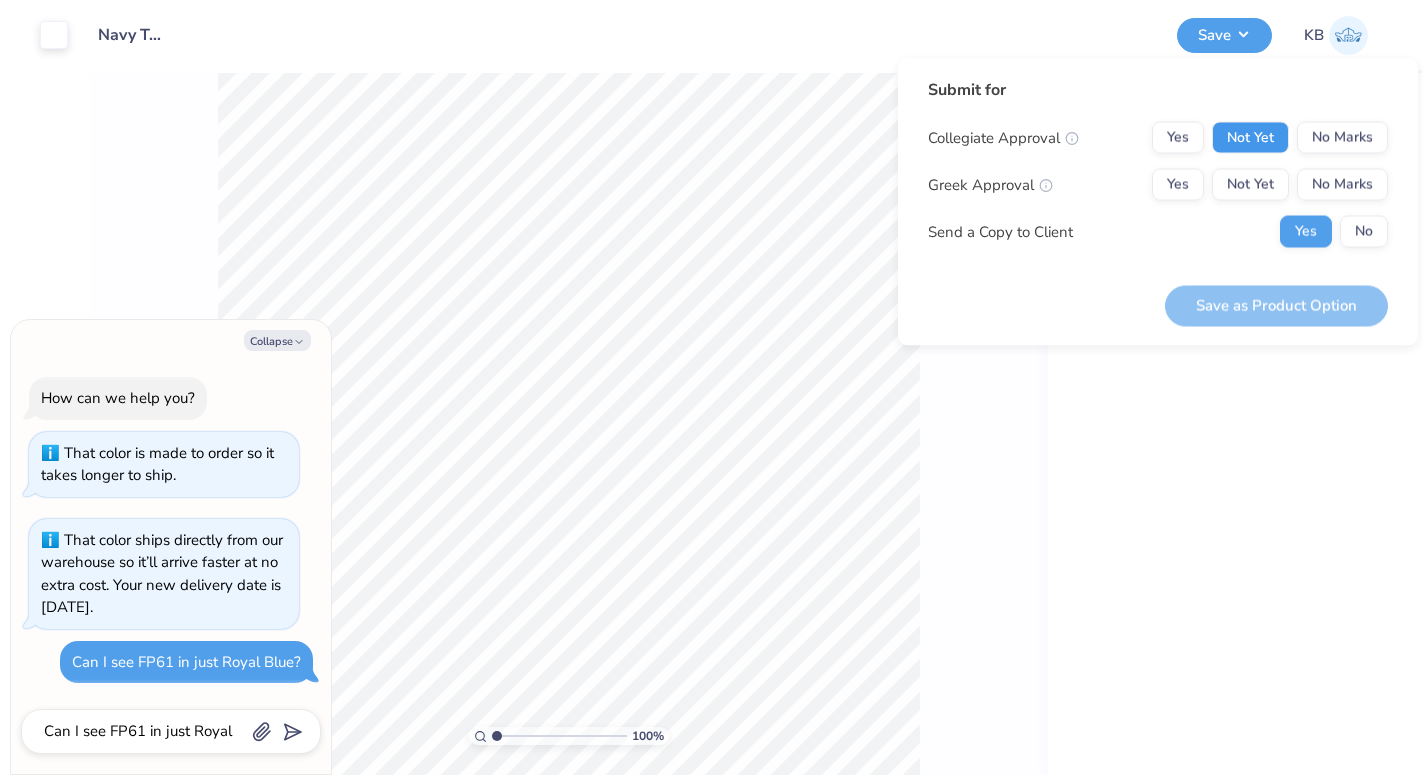click on "Not Yet" at bounding box center (1250, 138) 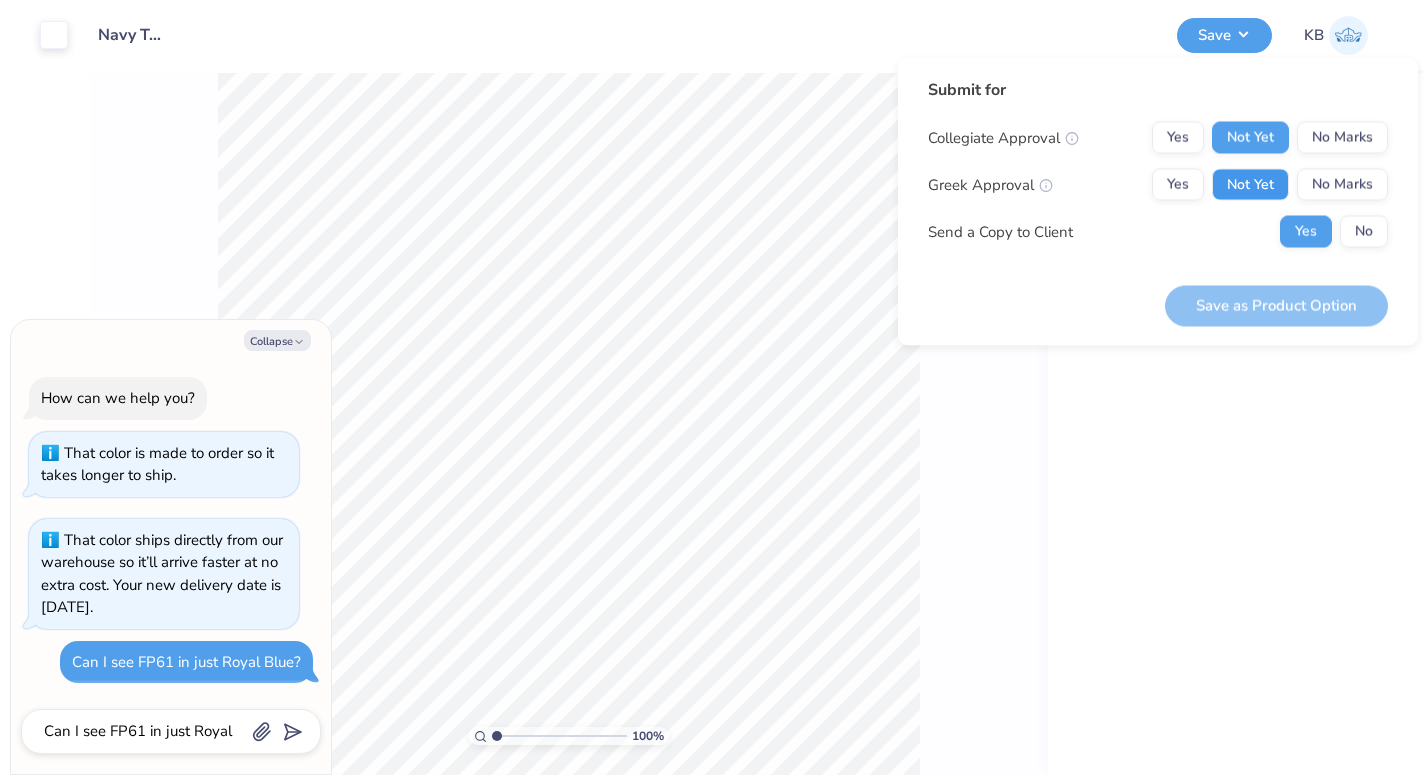 click on "Not Yet" at bounding box center [1250, 185] 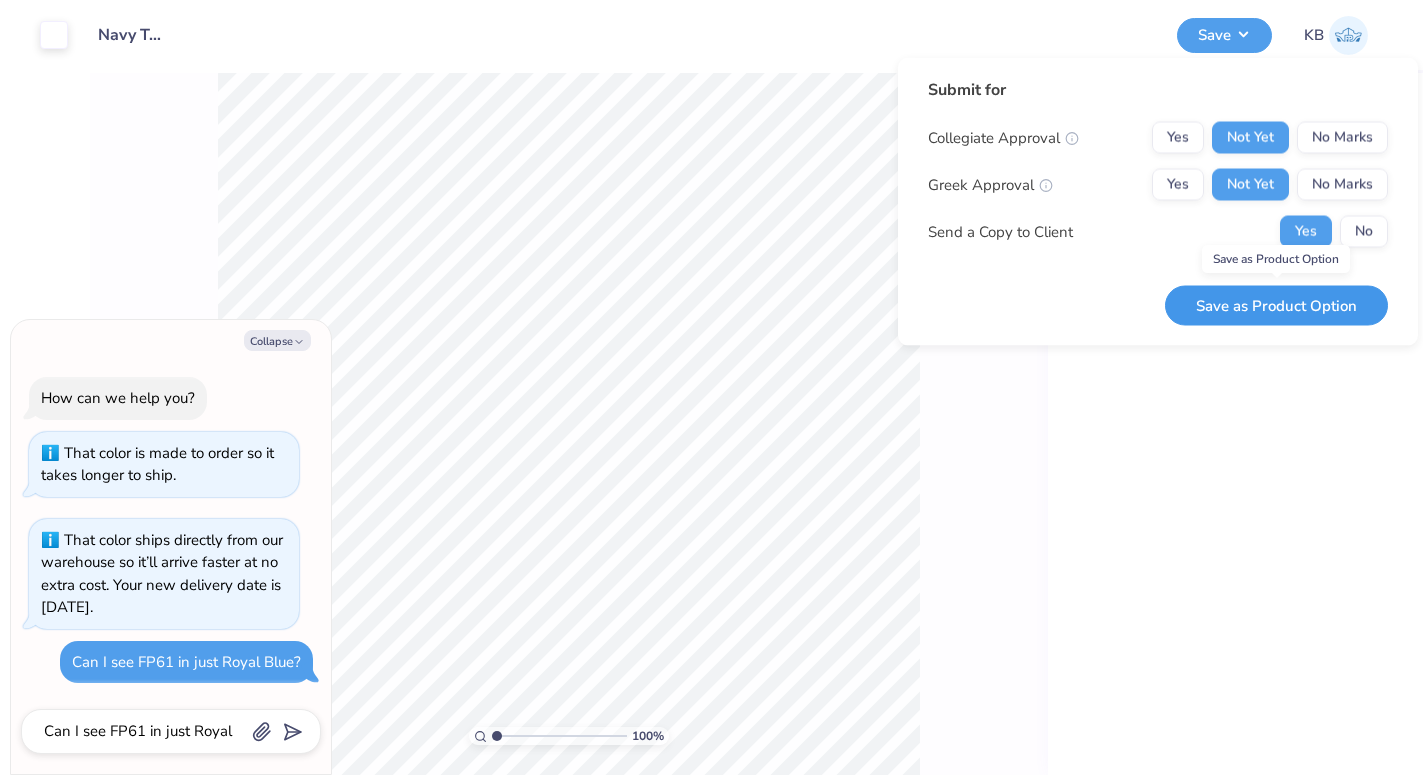 click on "Save as Product Option" at bounding box center [1276, 305] 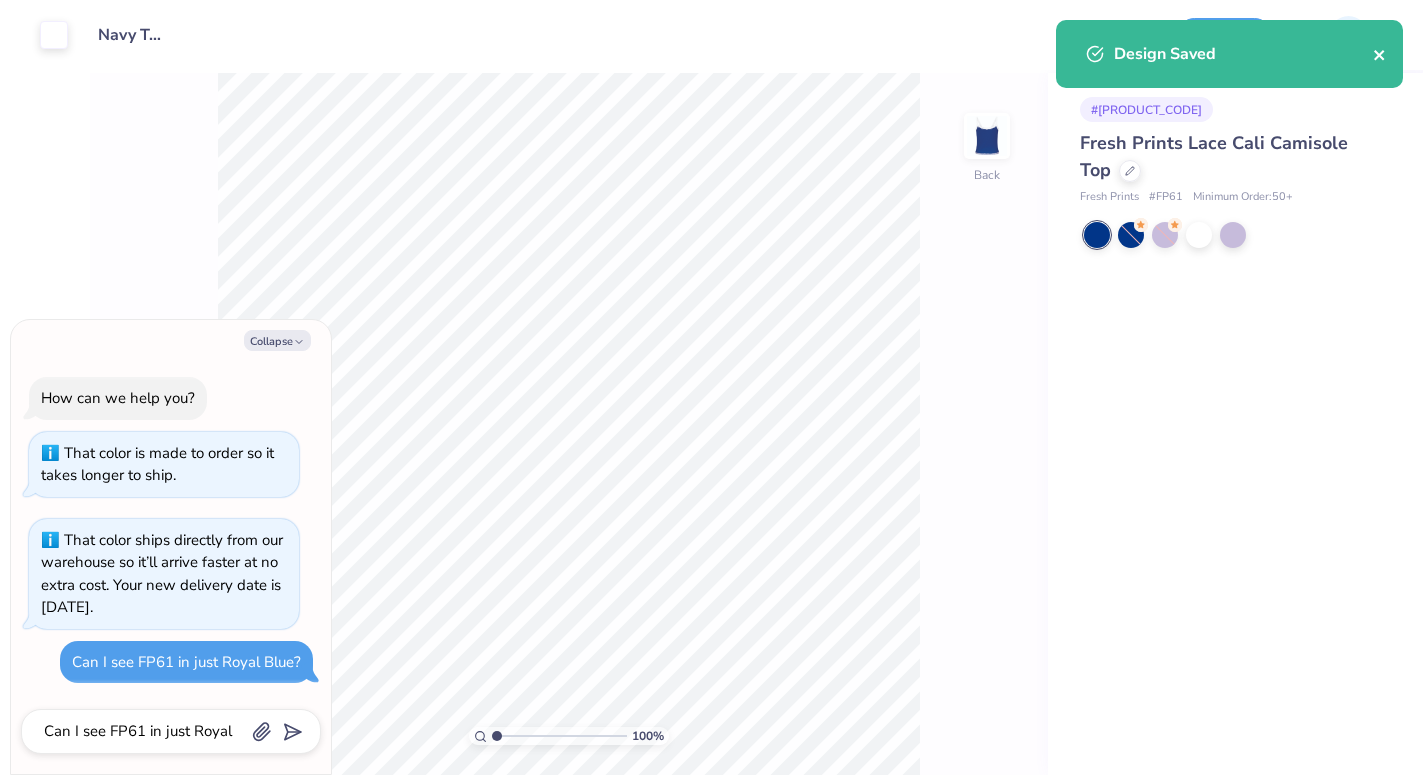click 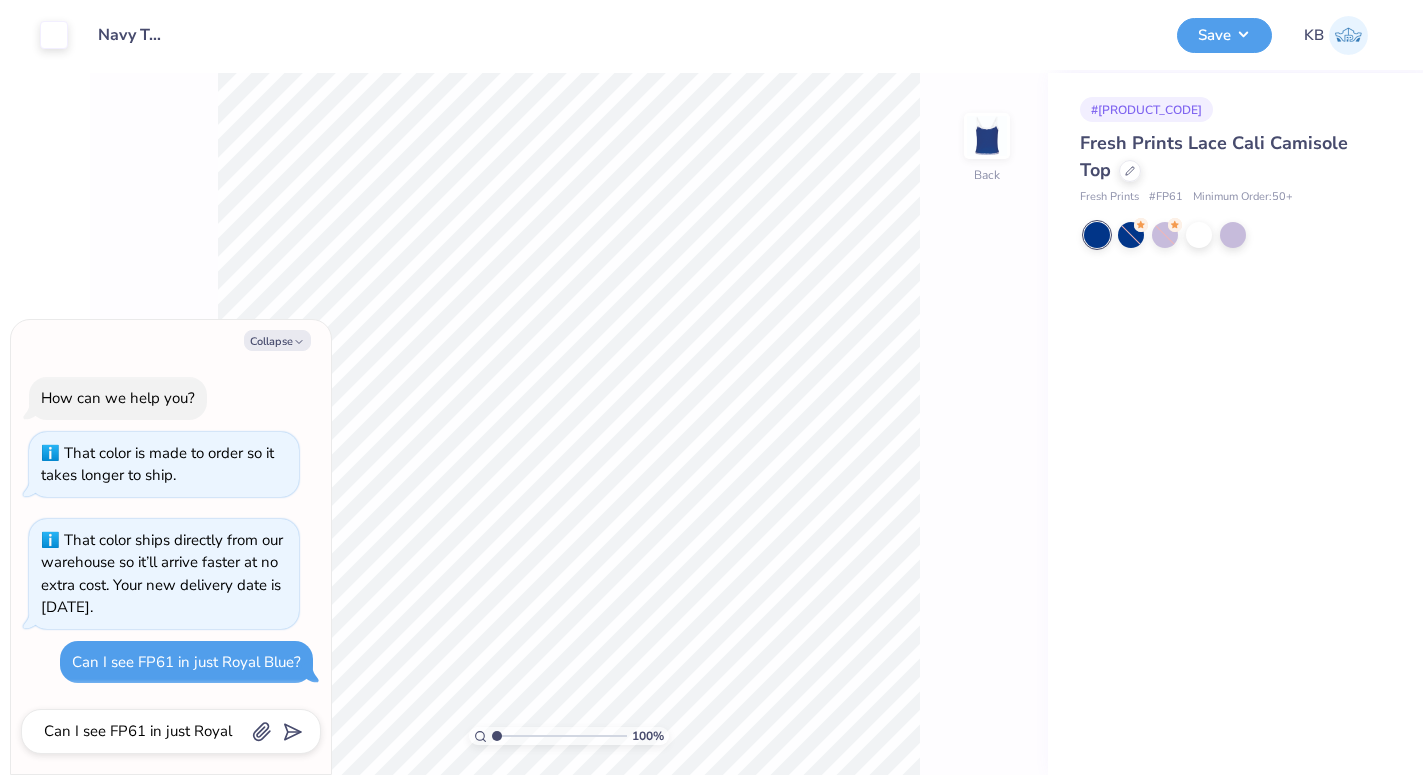 click on "100  % Back" at bounding box center (569, 424) 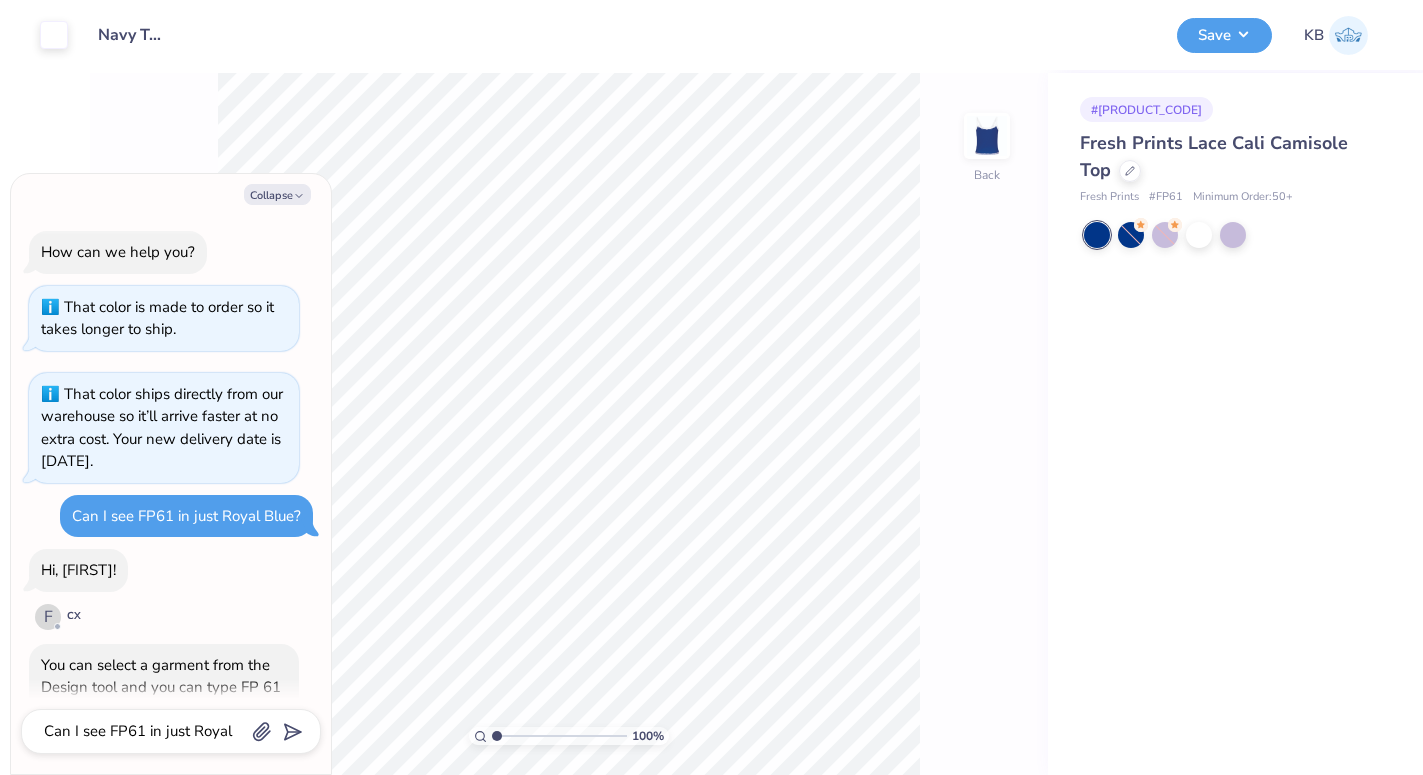 scroll, scrollTop: 173, scrollLeft: 0, axis: vertical 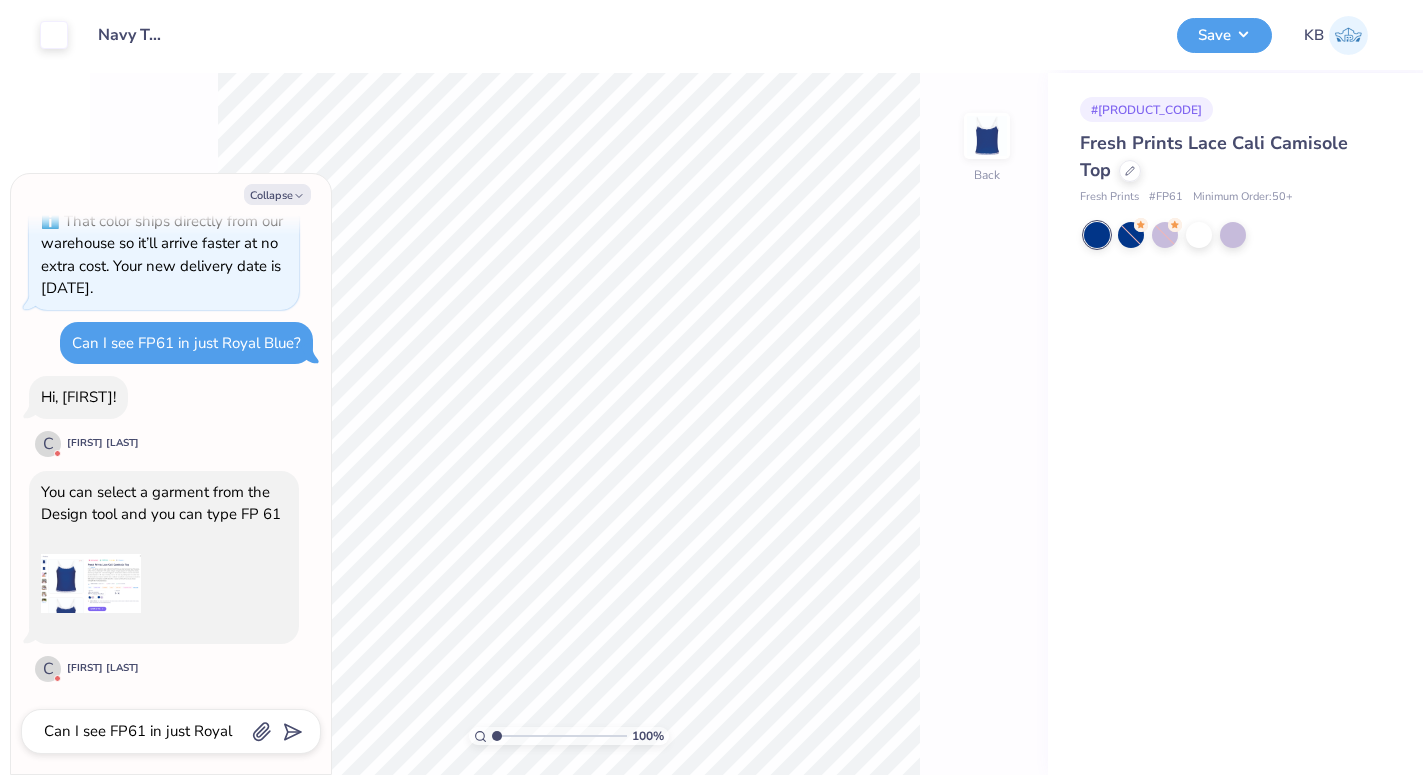 click at bounding box center [91, 584] 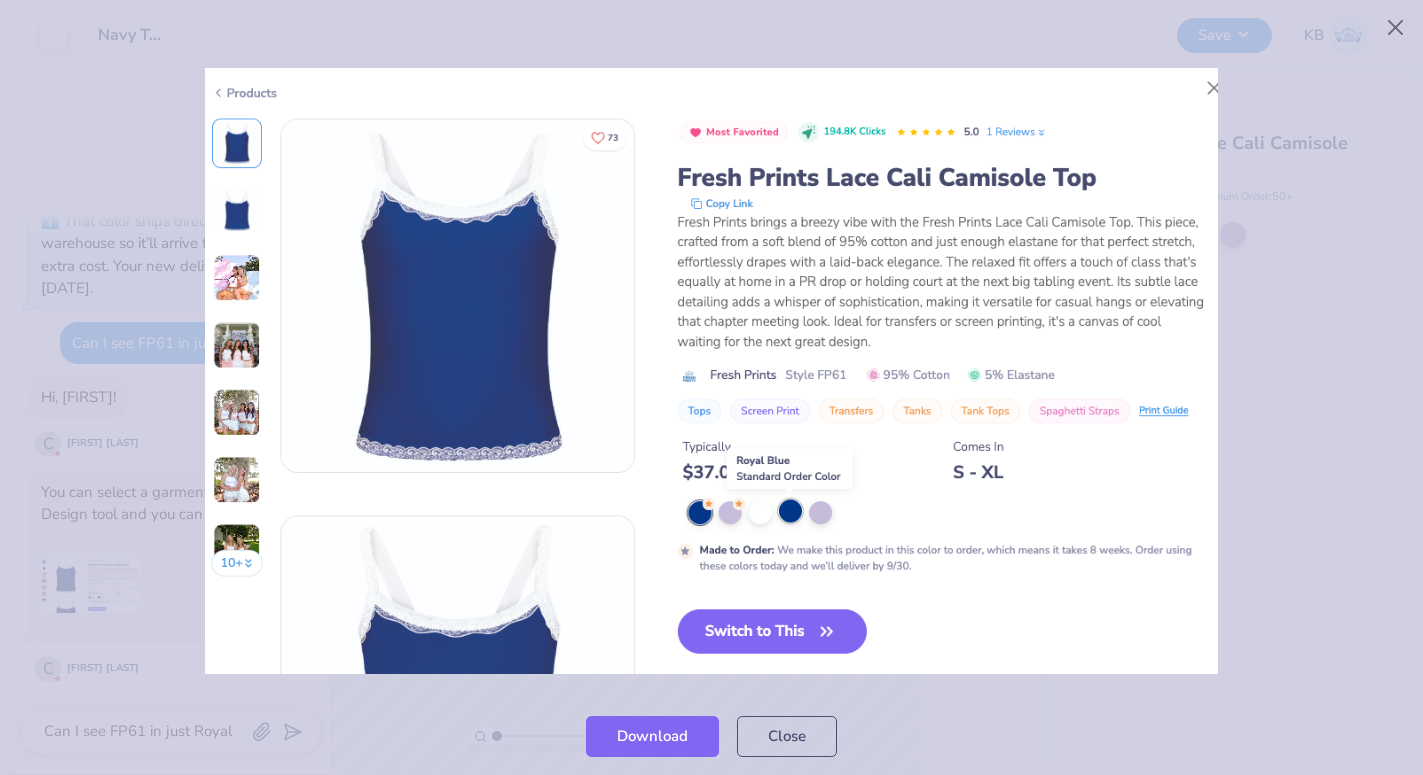 click at bounding box center [711, 371] 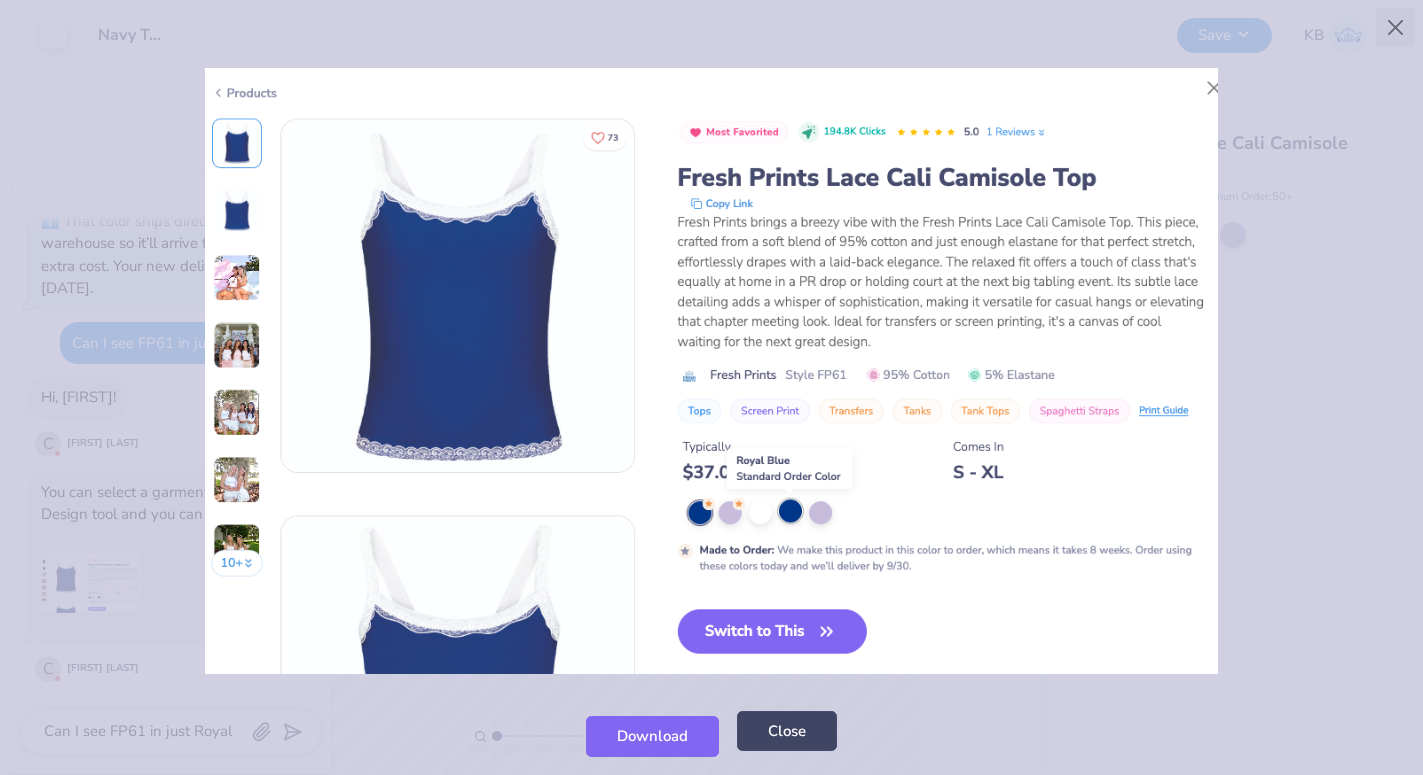 click on "Close" at bounding box center (787, 731) 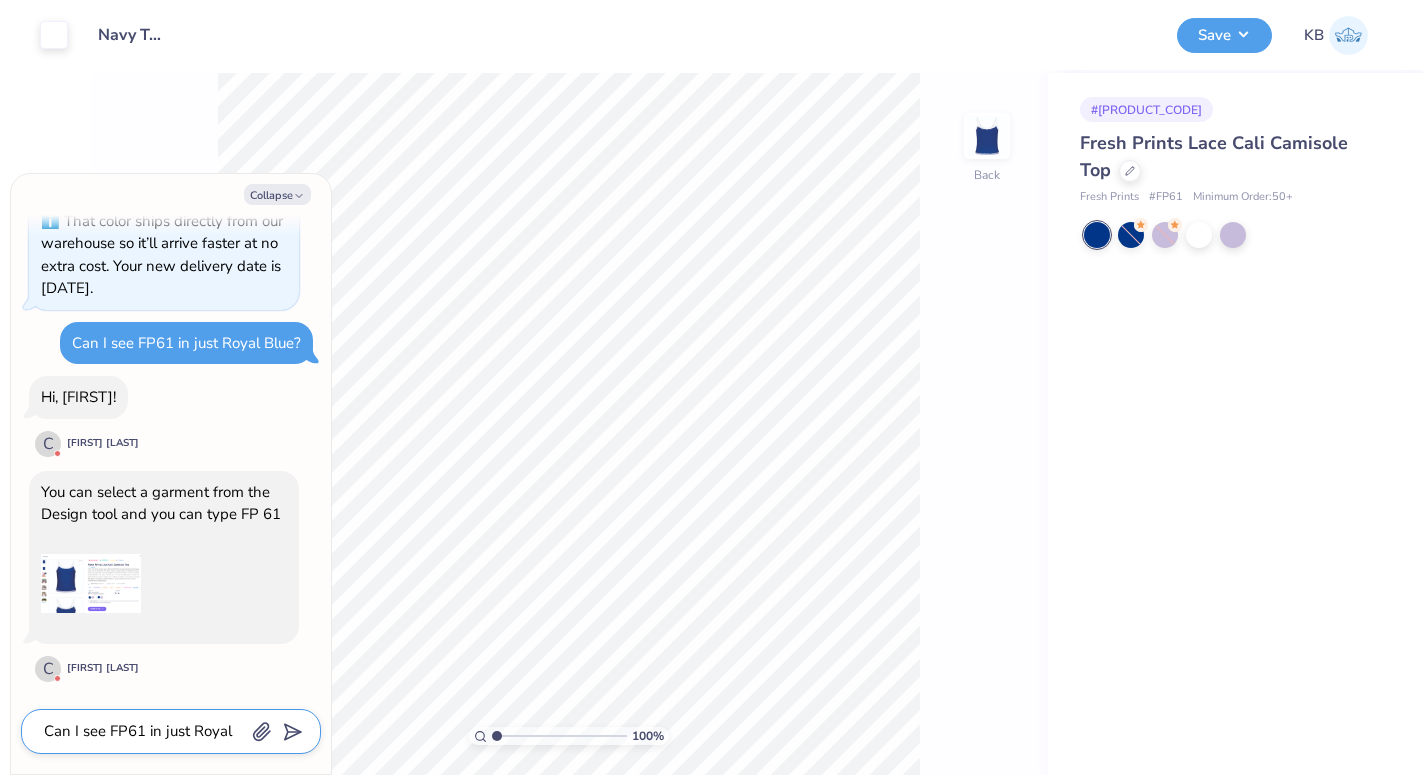 click on "Can I see FP61 in just Royal Blue?" at bounding box center (143, 731) 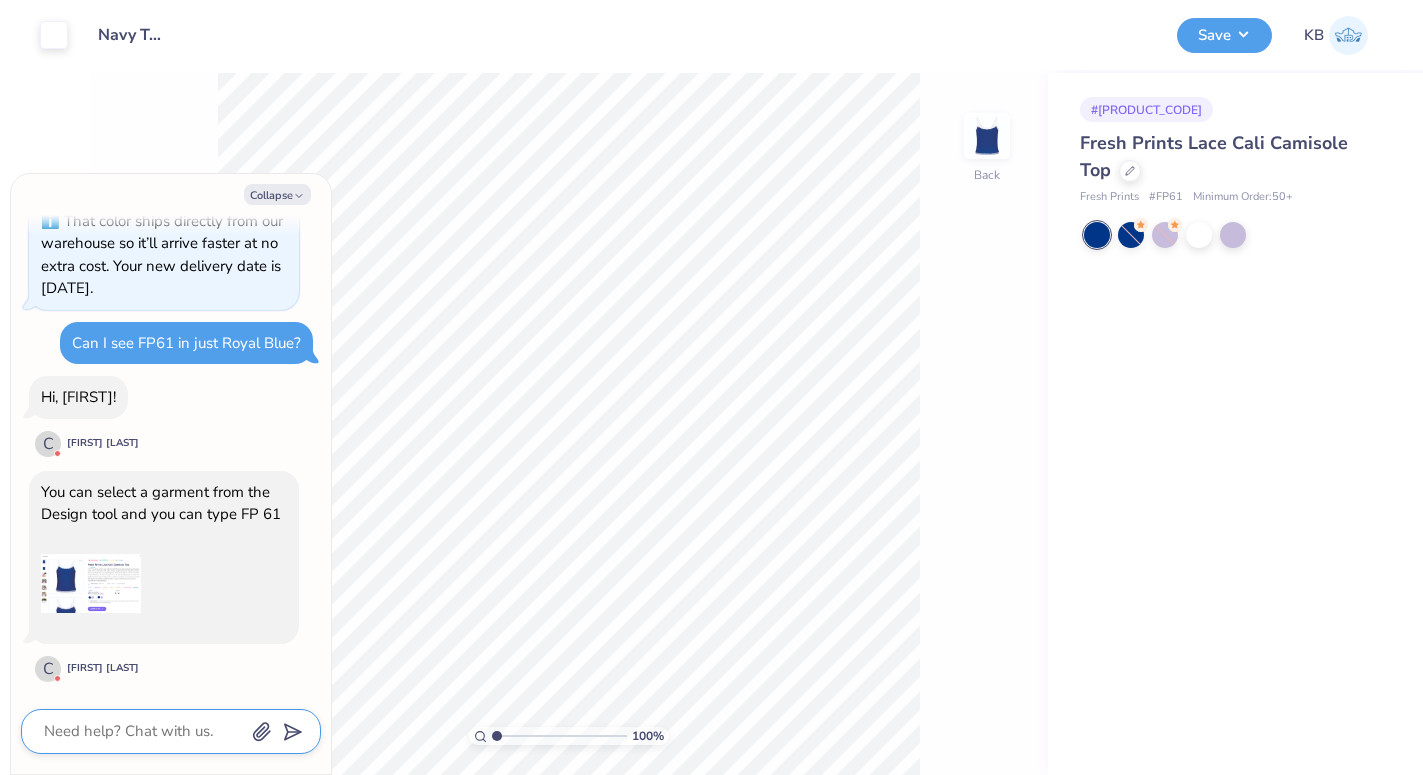 type on "O" 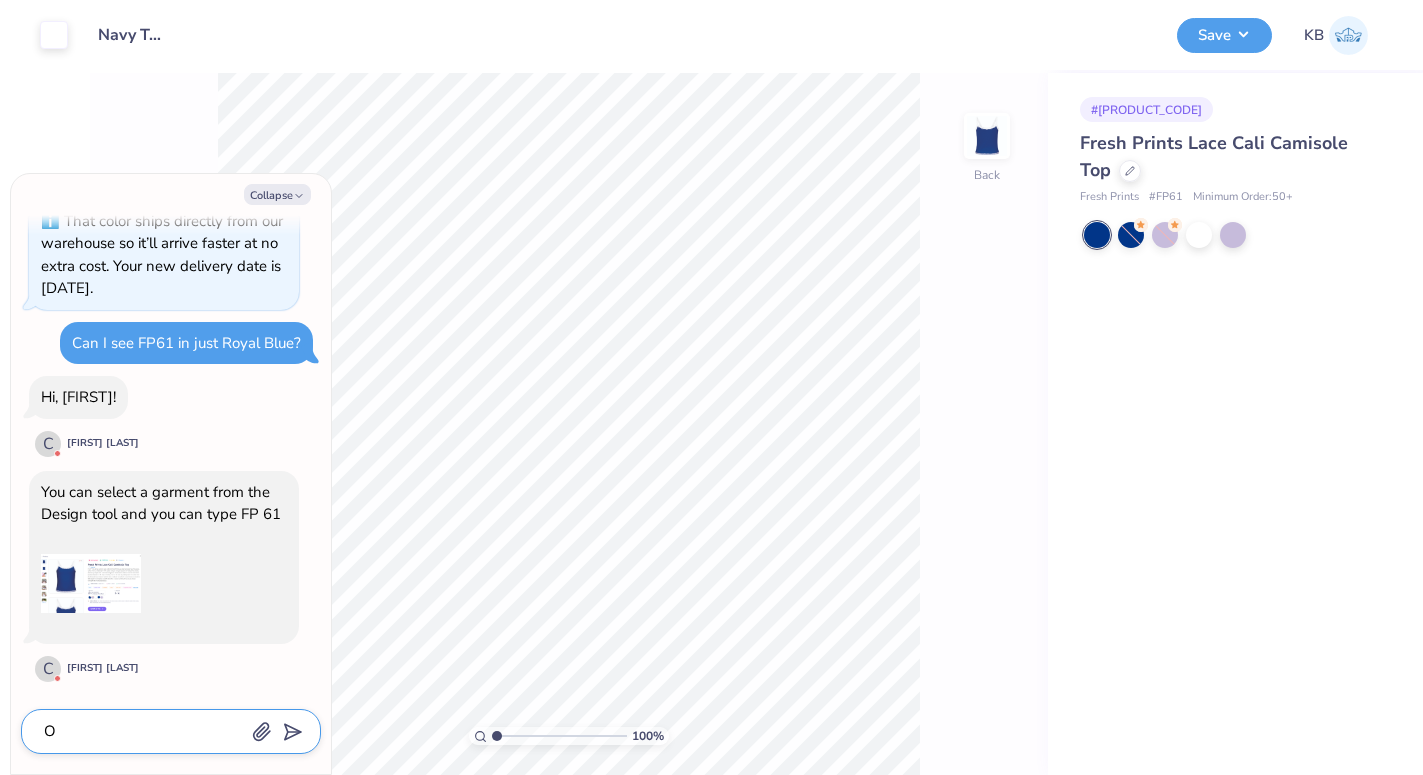 type on "Ok" 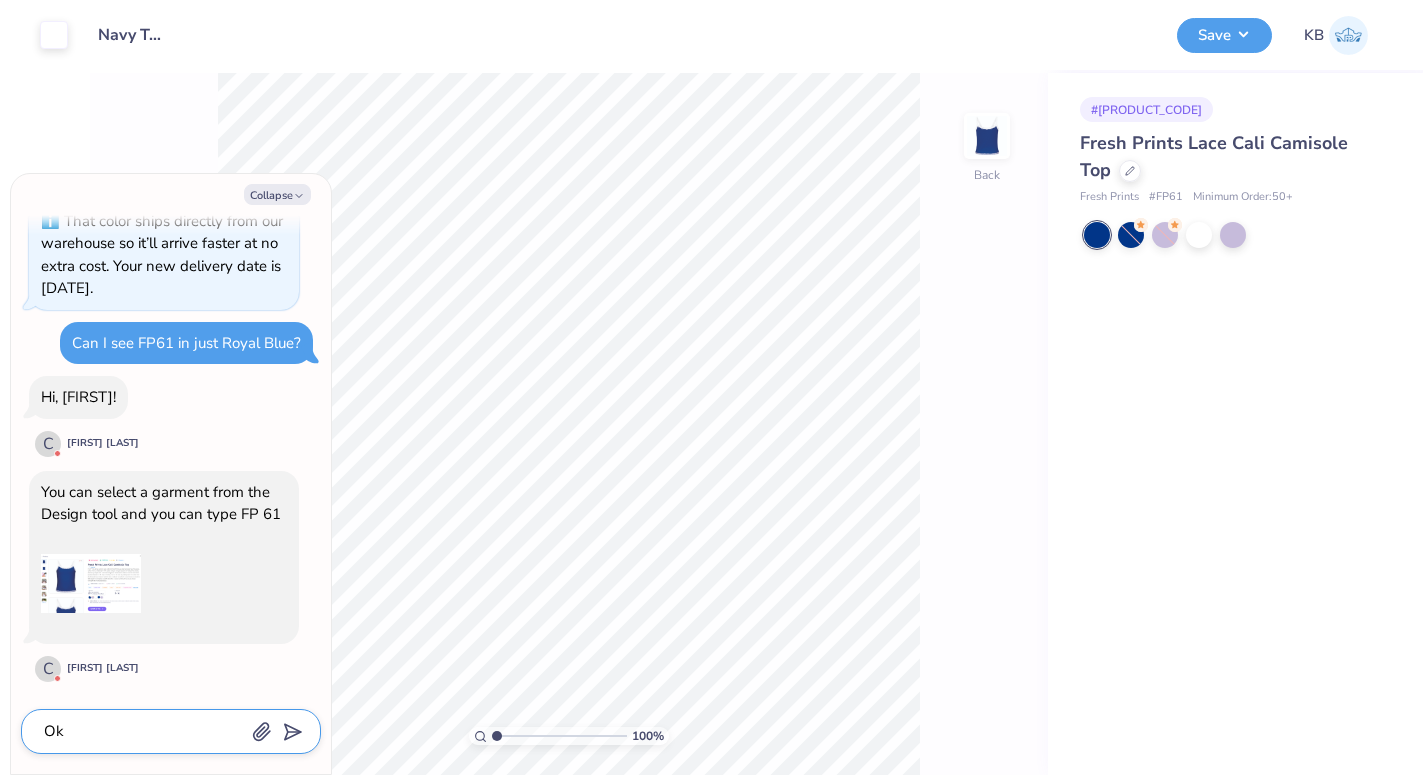type on "Ok," 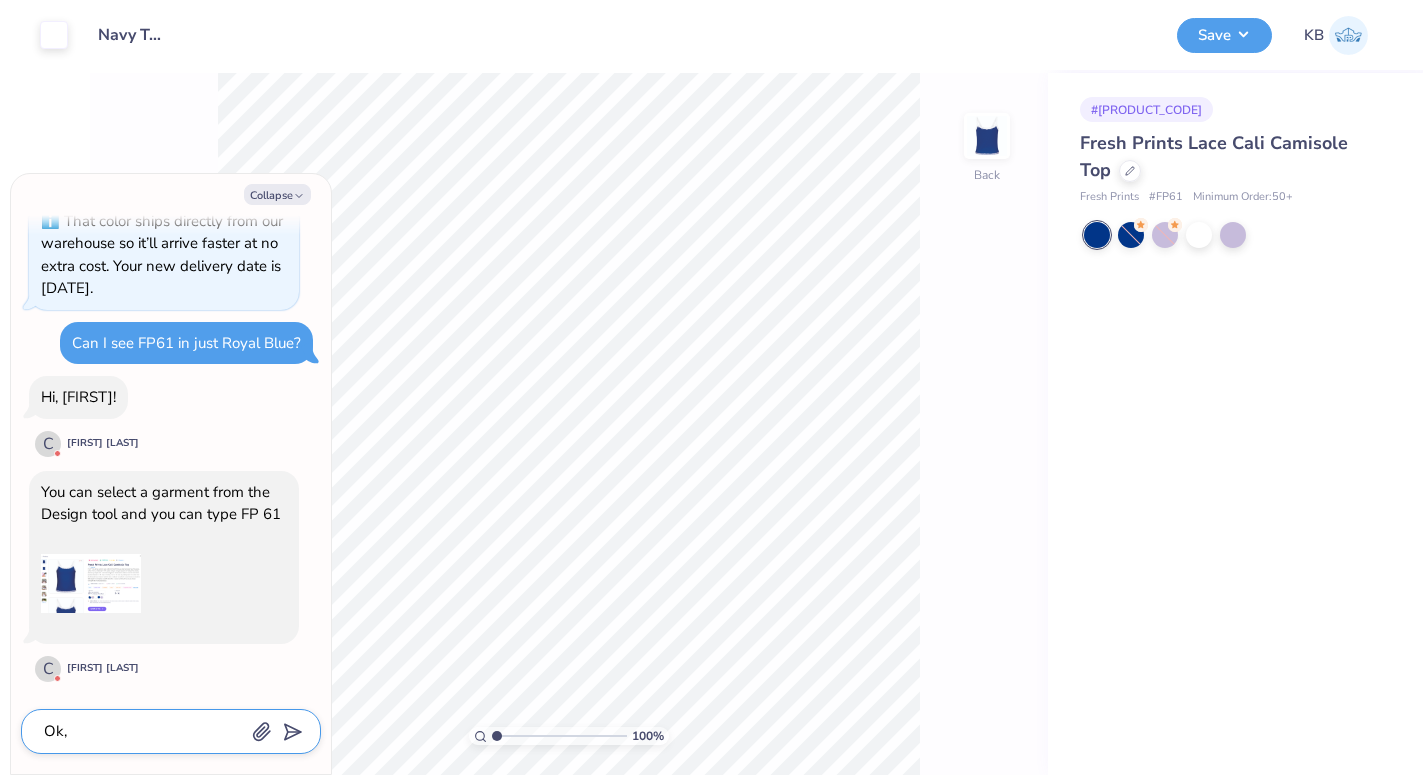 type on "Ok," 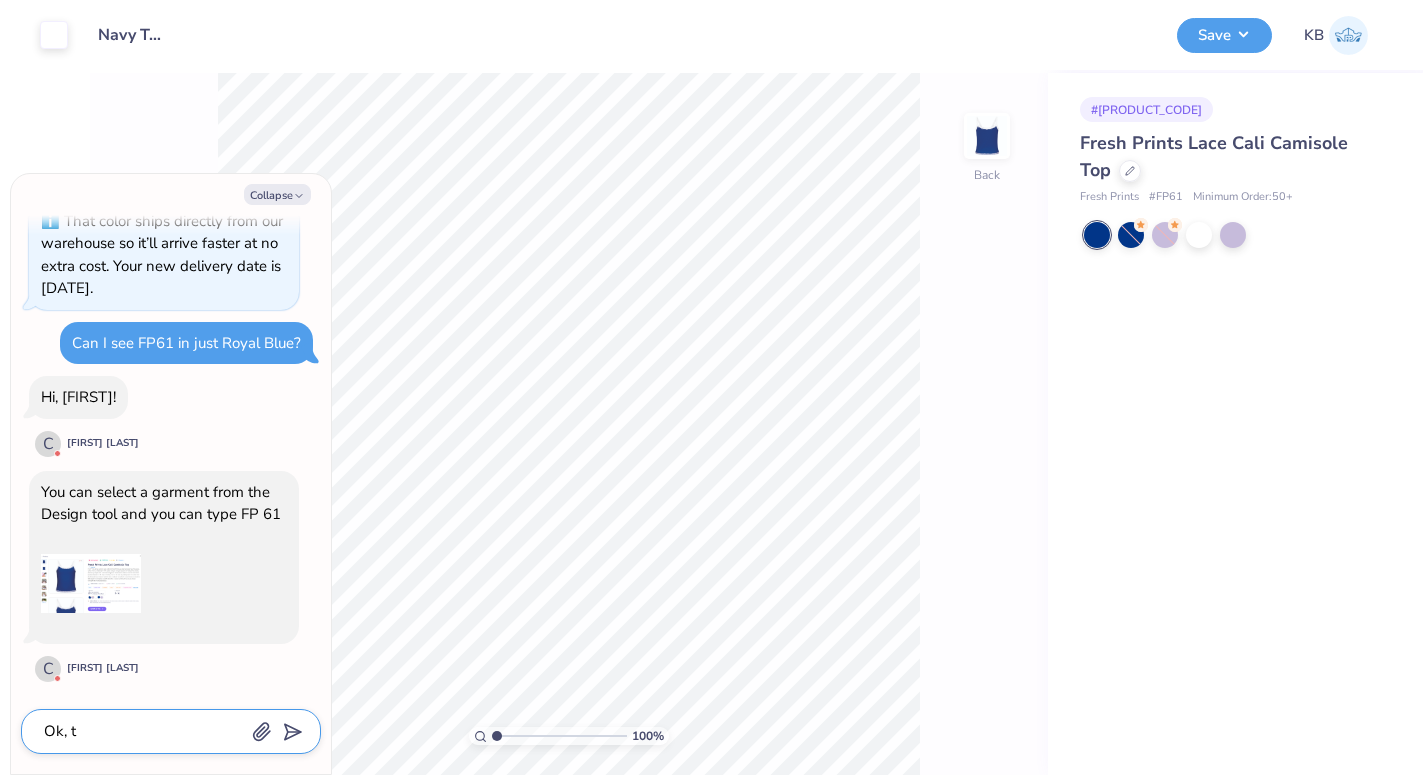 type on "Ok, th" 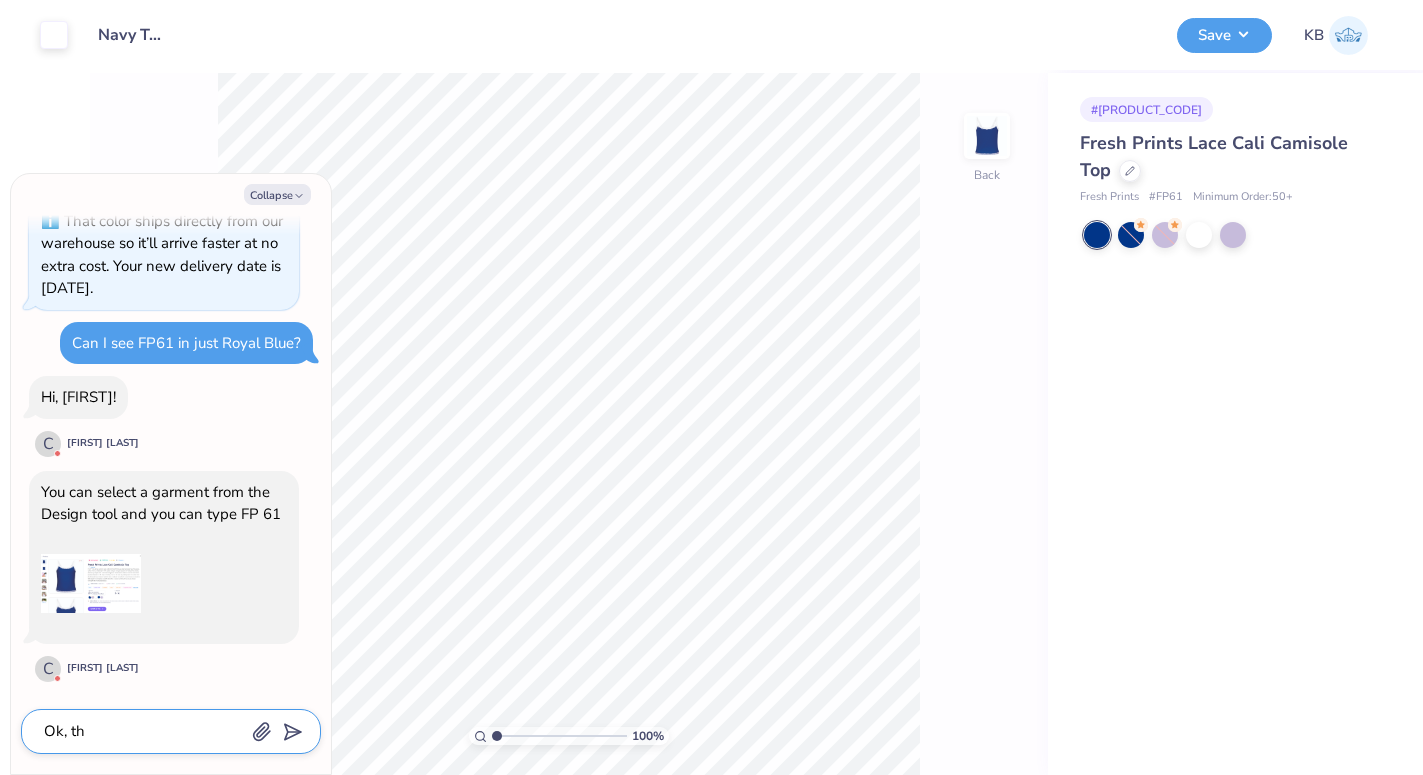 type on "Ok, tha" 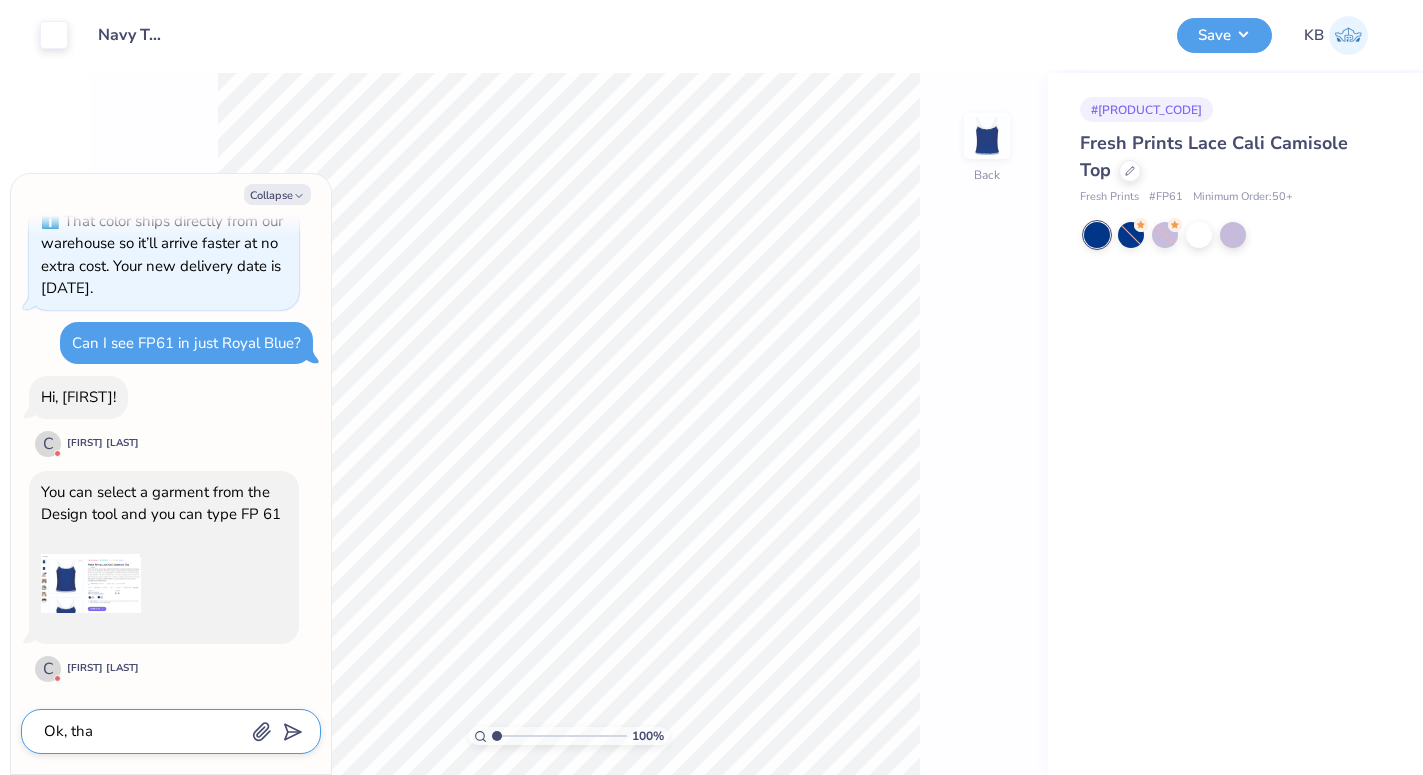 type on "Ok, than" 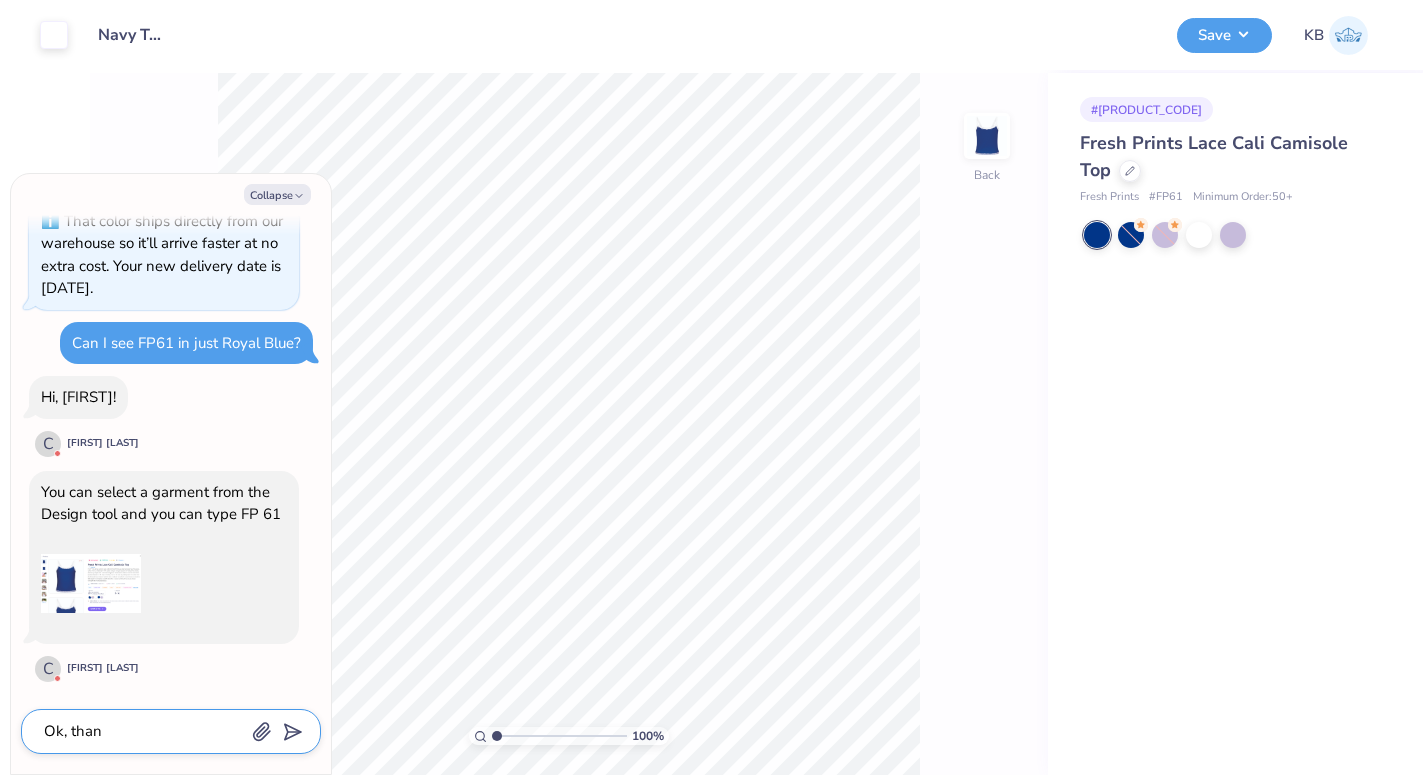 type on "Ok, thank" 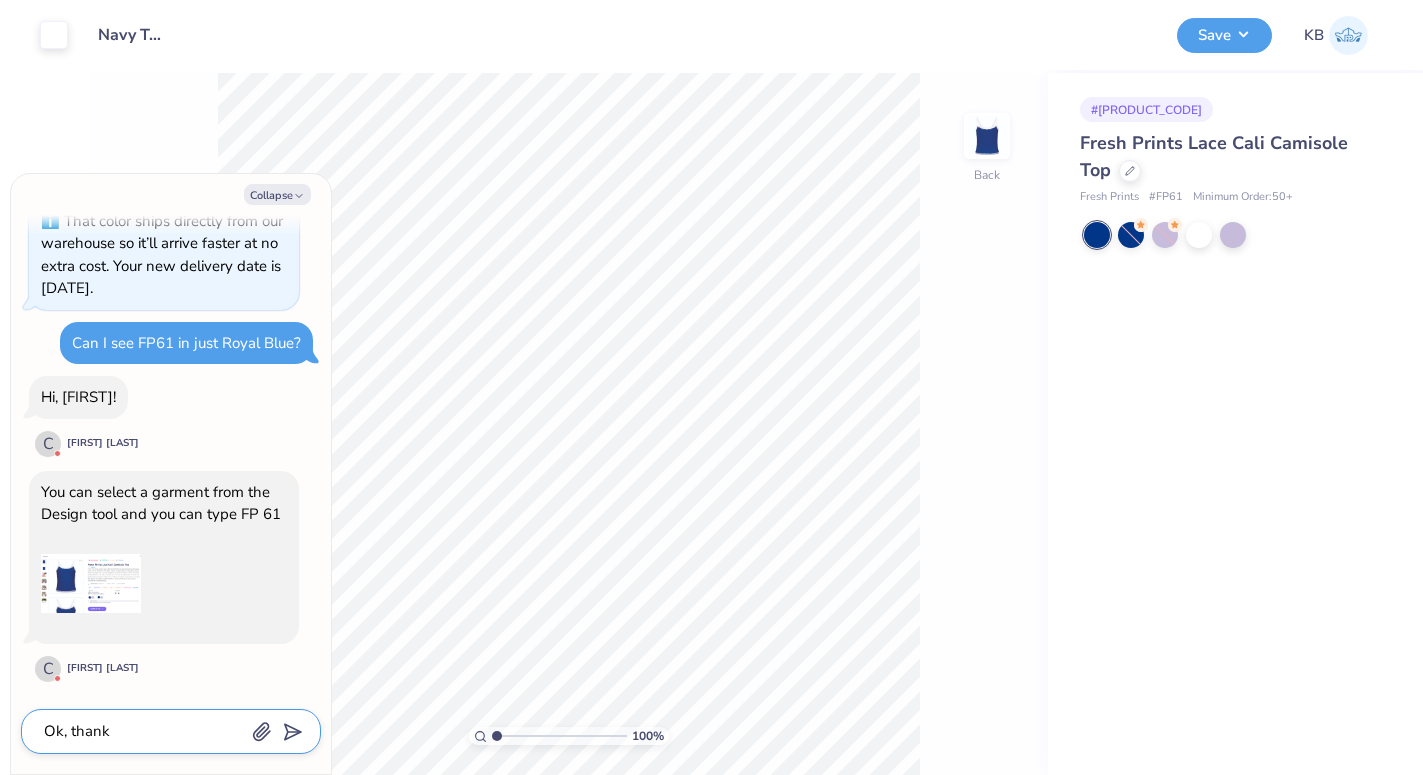 type on "Ok, thank" 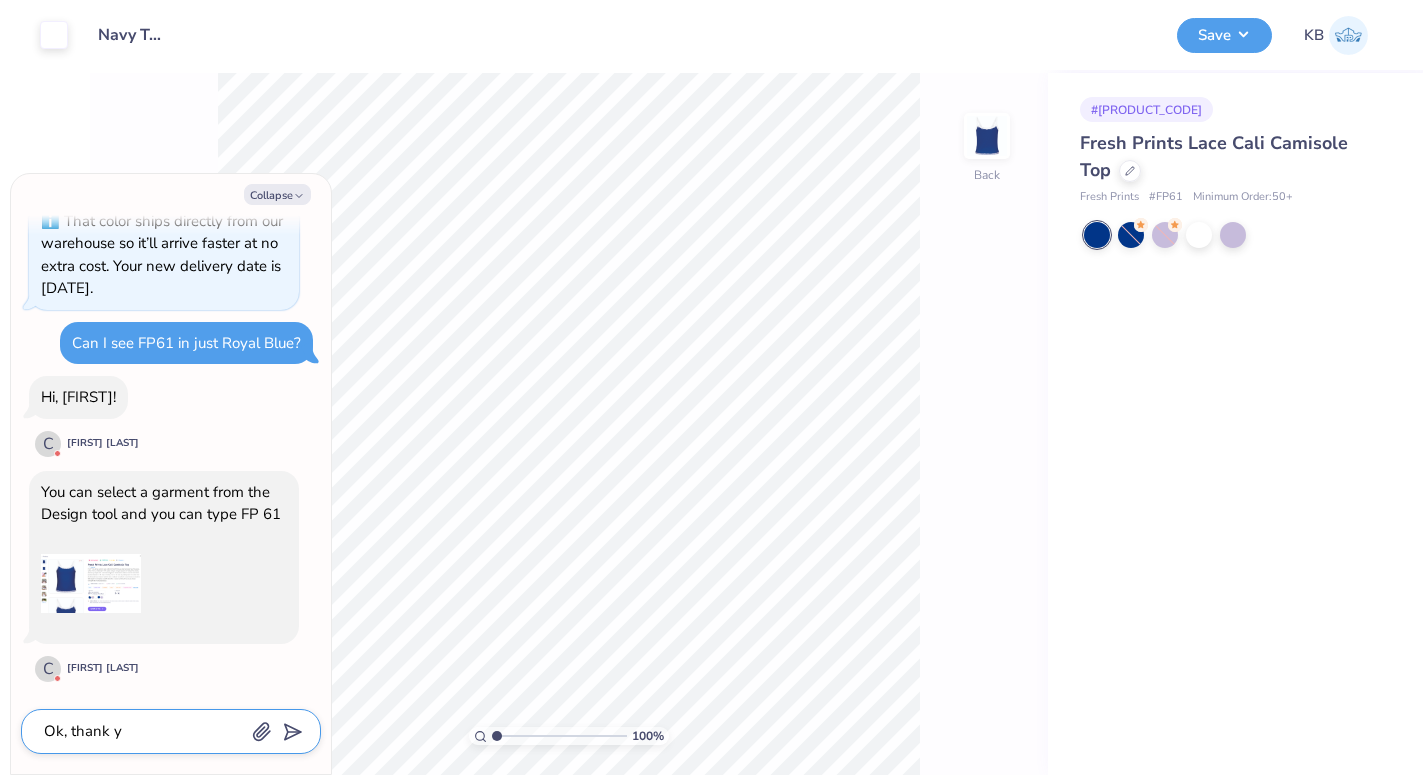 type on "Ok, thank yo" 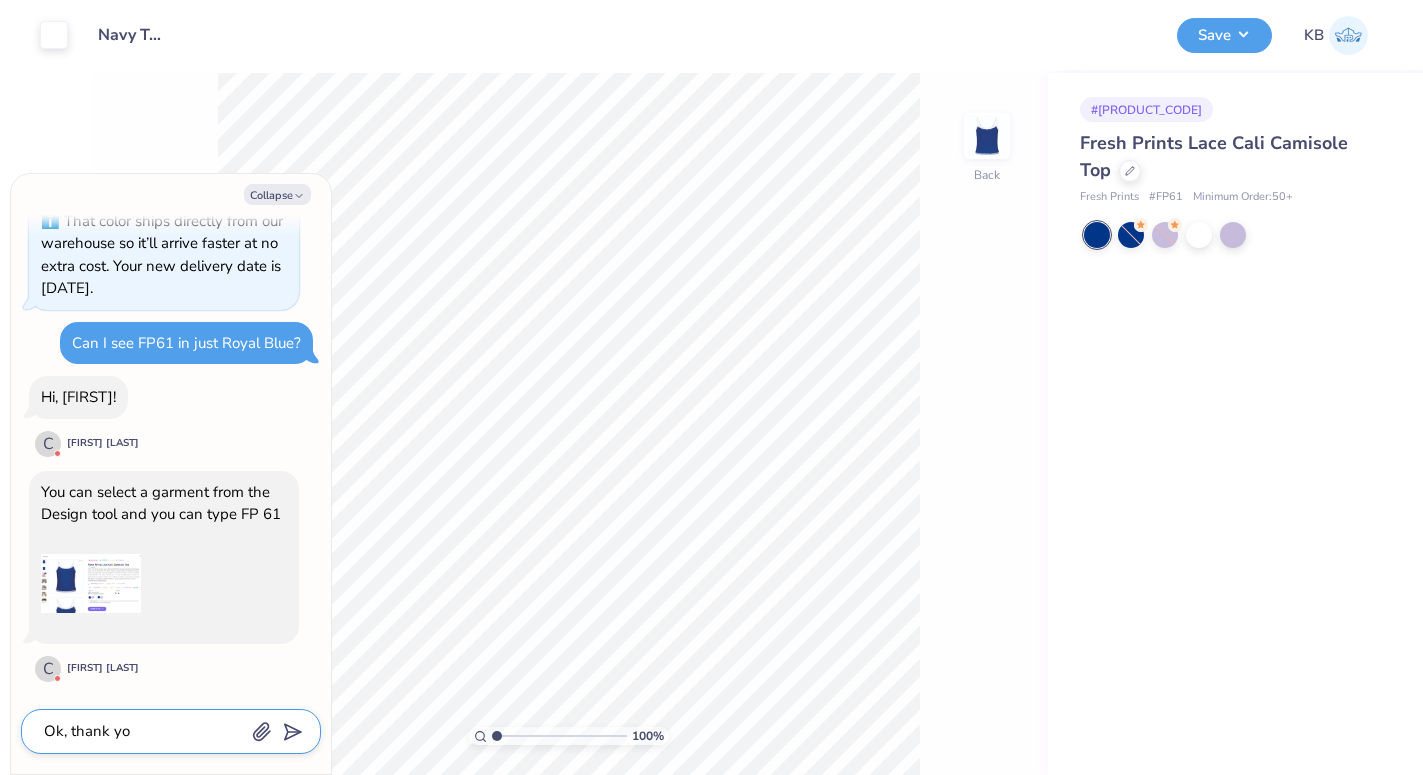 type on "Ok, thank you" 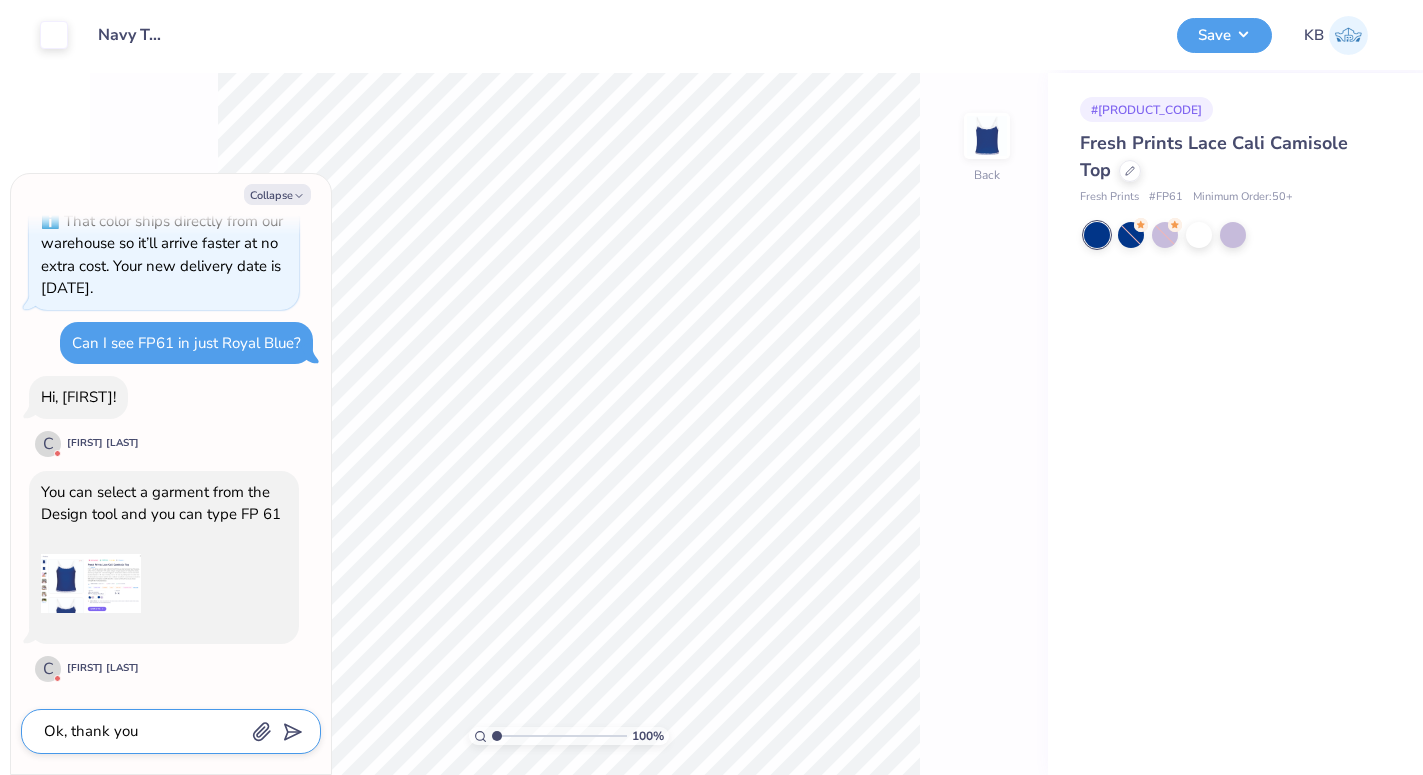 type on "Ok, thank you." 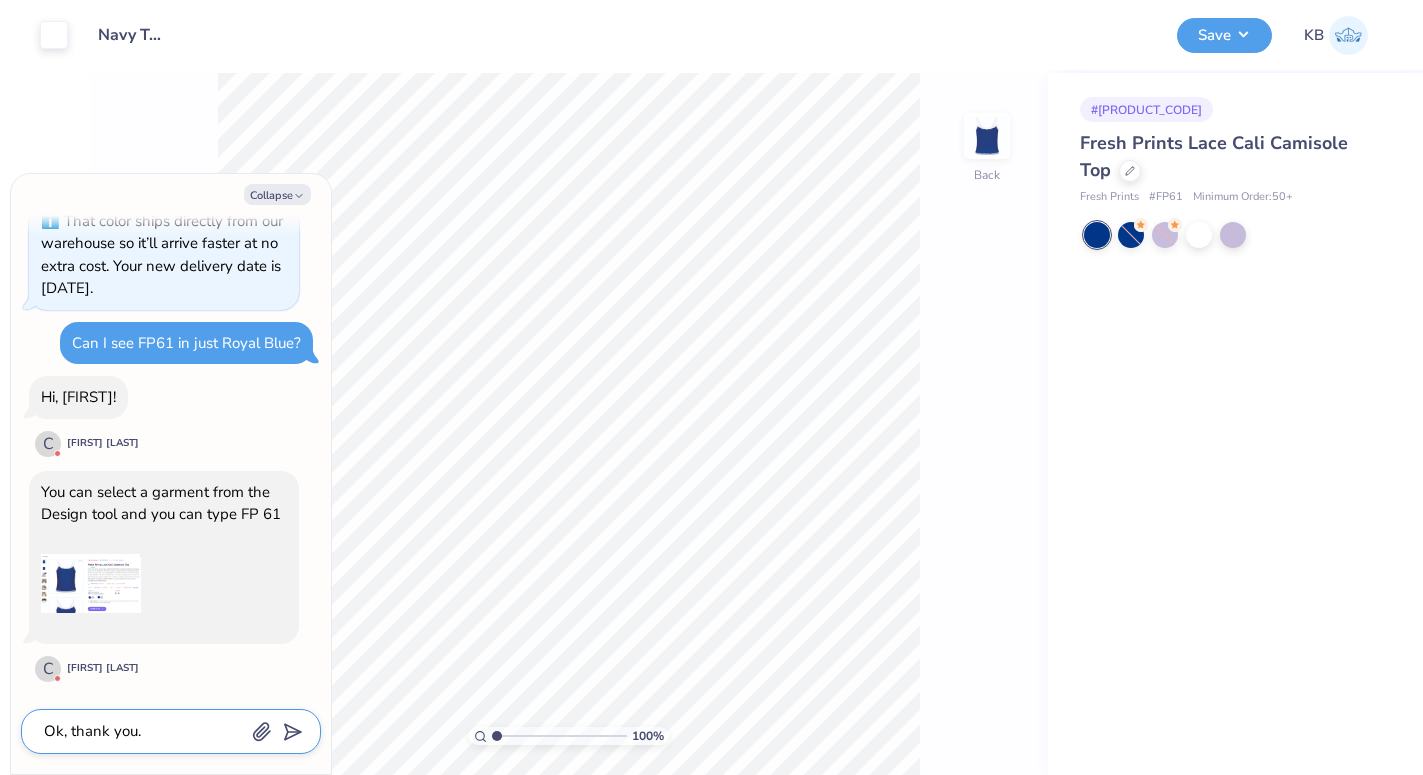type on "Ok, thank you." 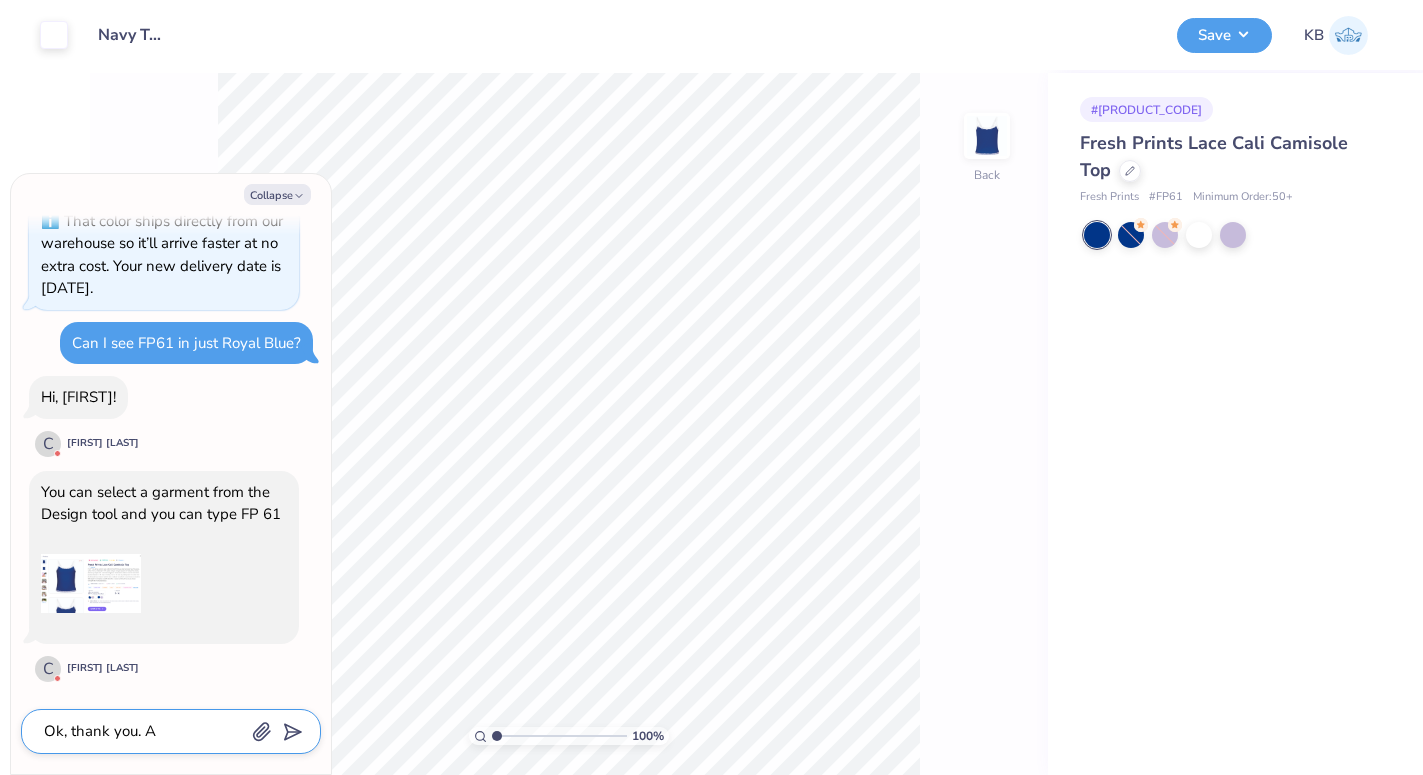 type on "Ok, thank you. Al" 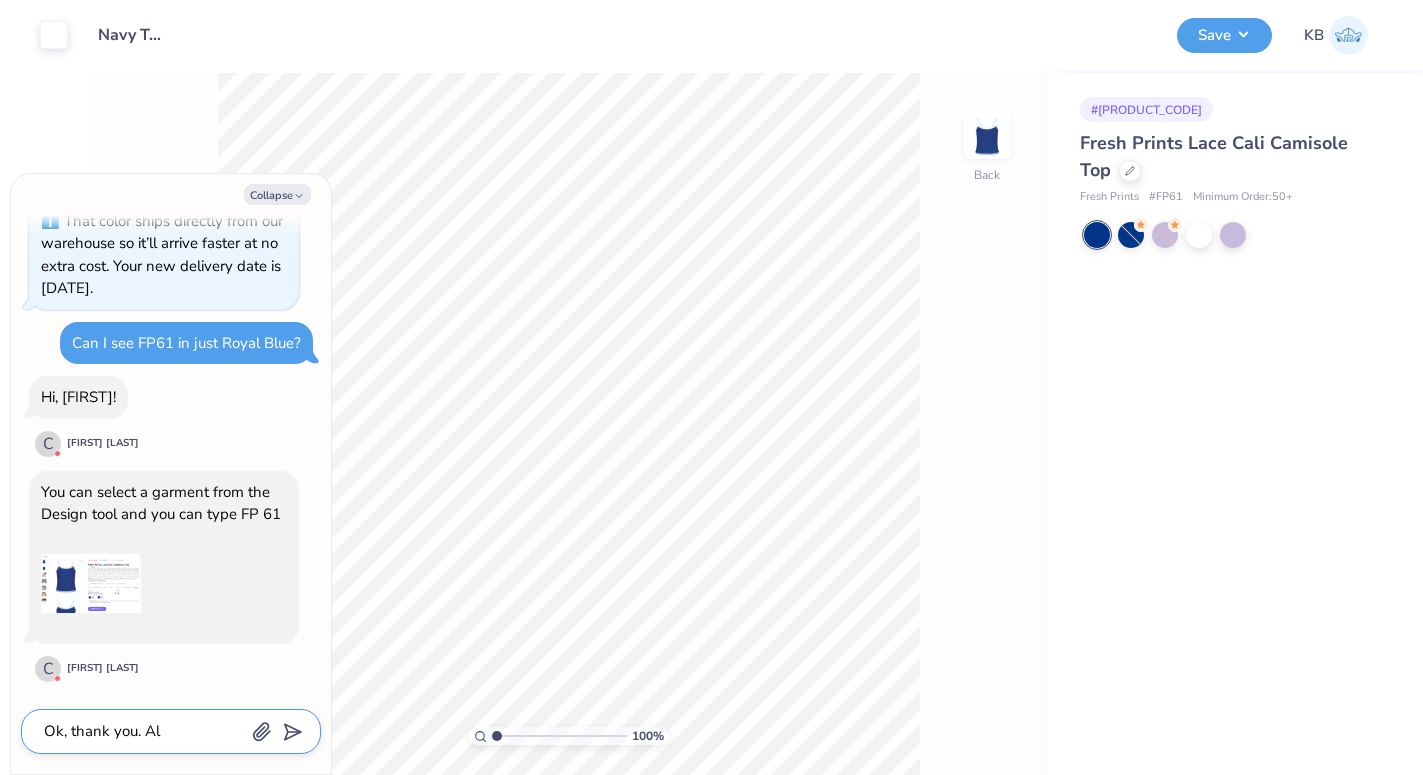 type on "x" 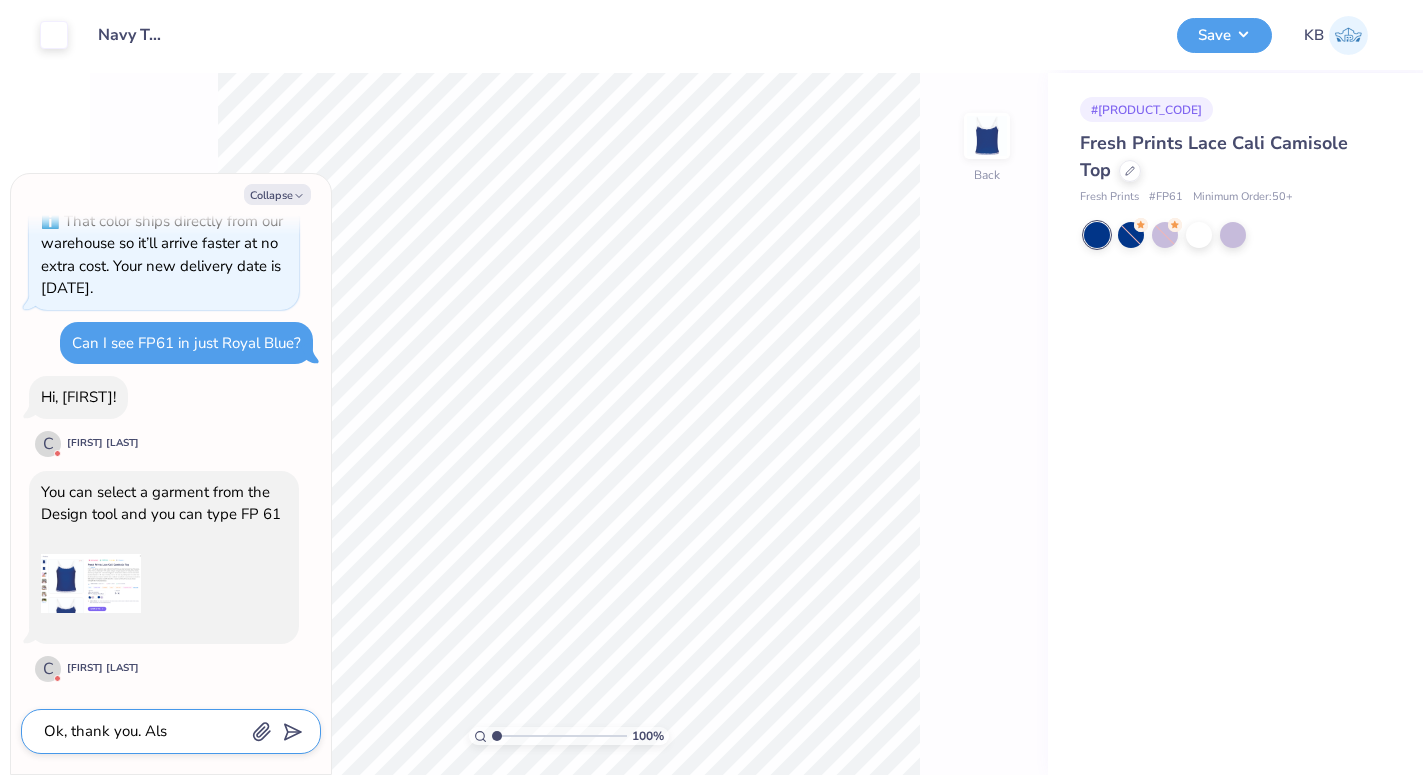 type on "Ok, thank you. Also" 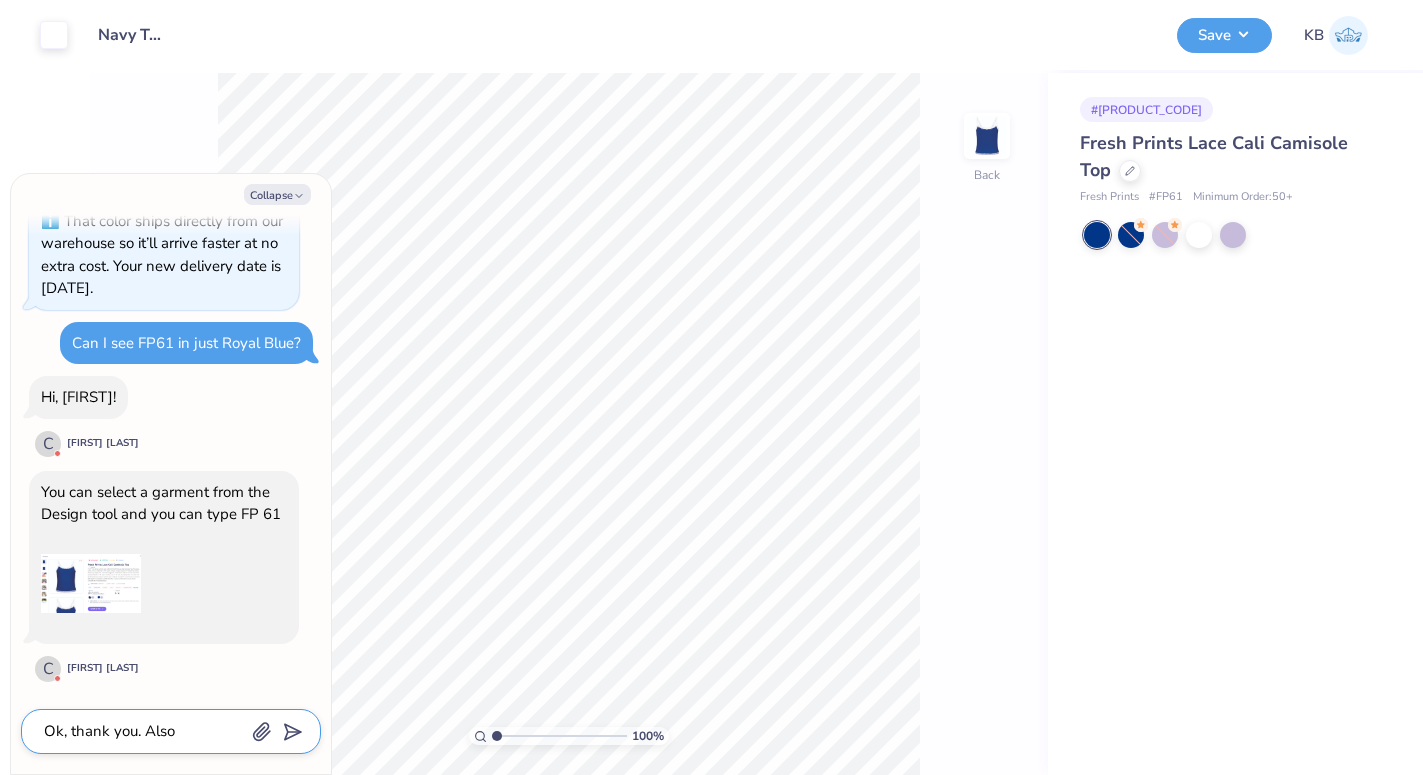 type on "Ok, thank you. Also" 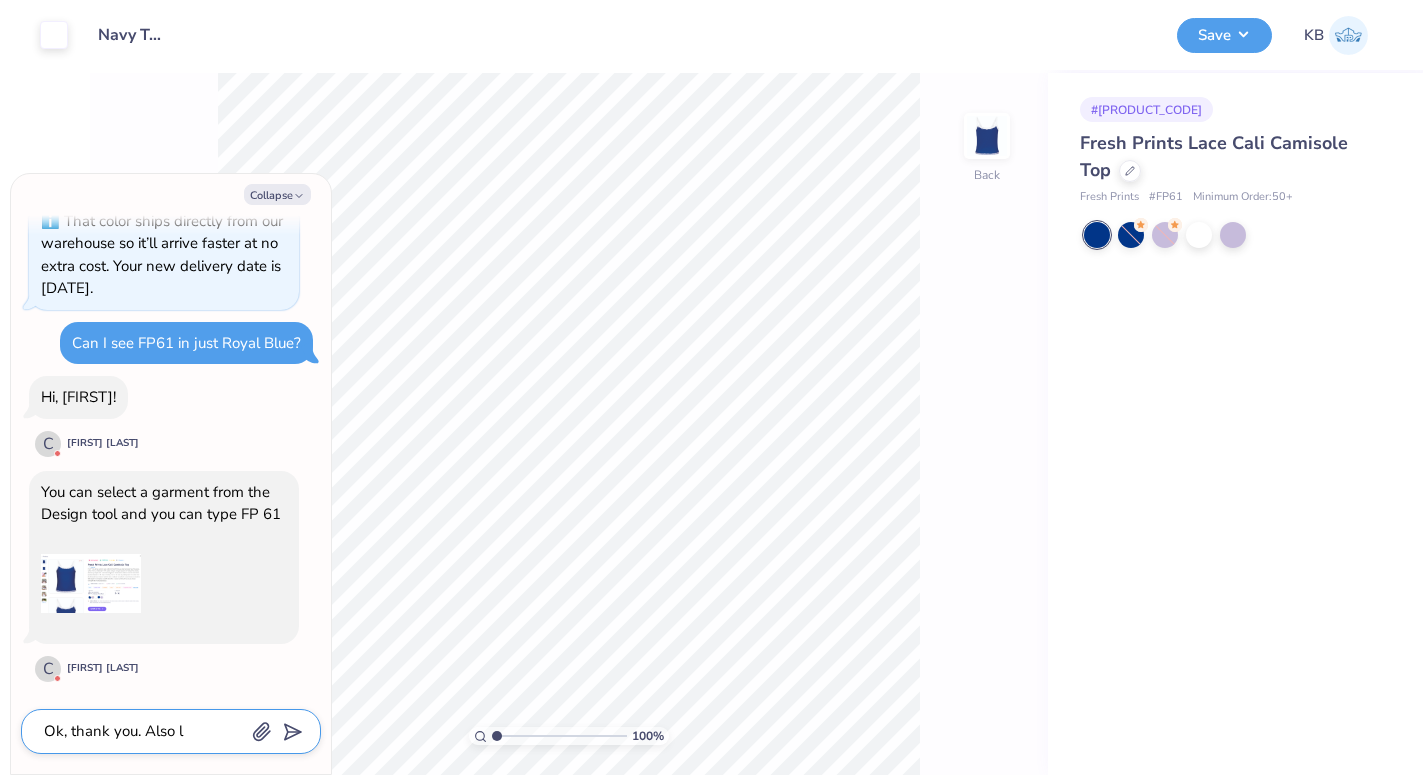type on "Ok, thank you. Also lo" 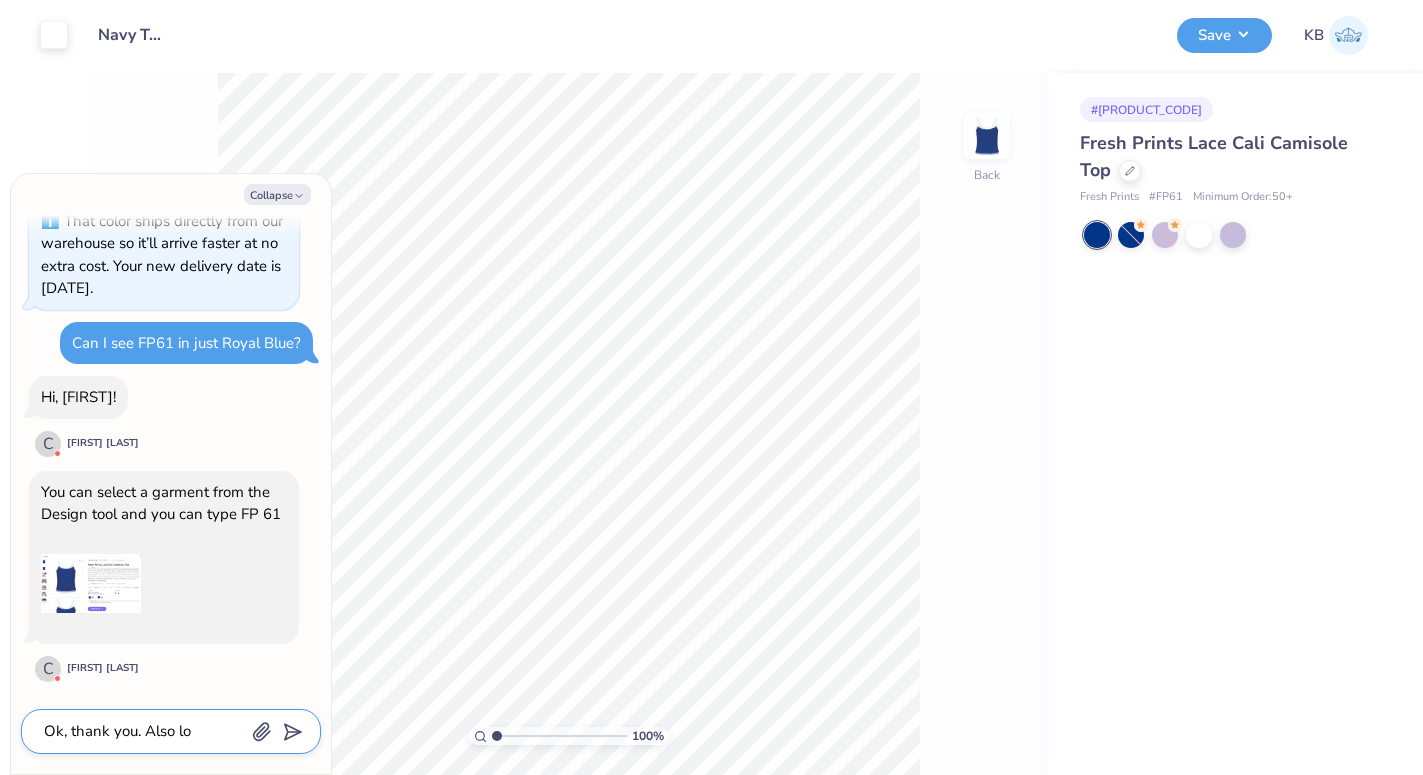 type on "Ok, thank you. Also loo" 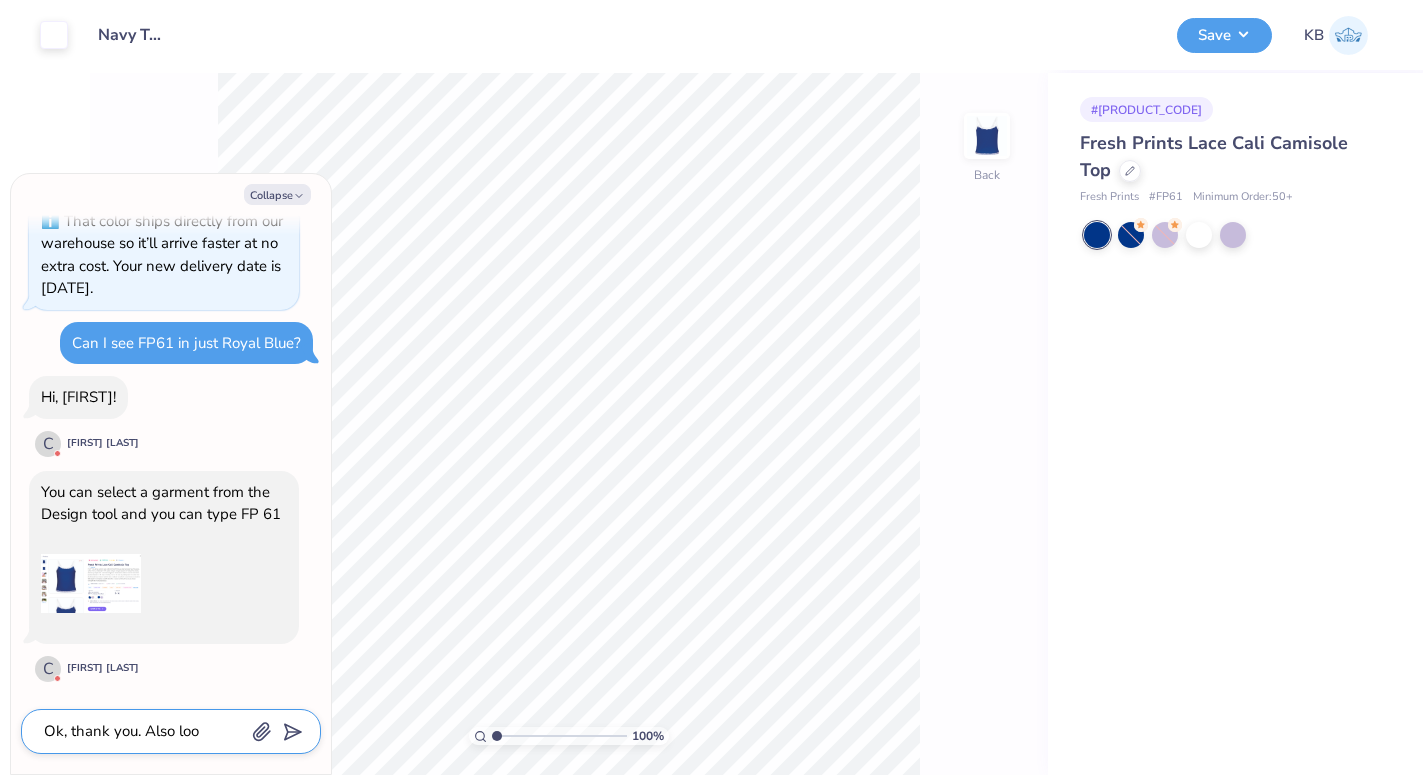 type on "Ok, thank you. Also look" 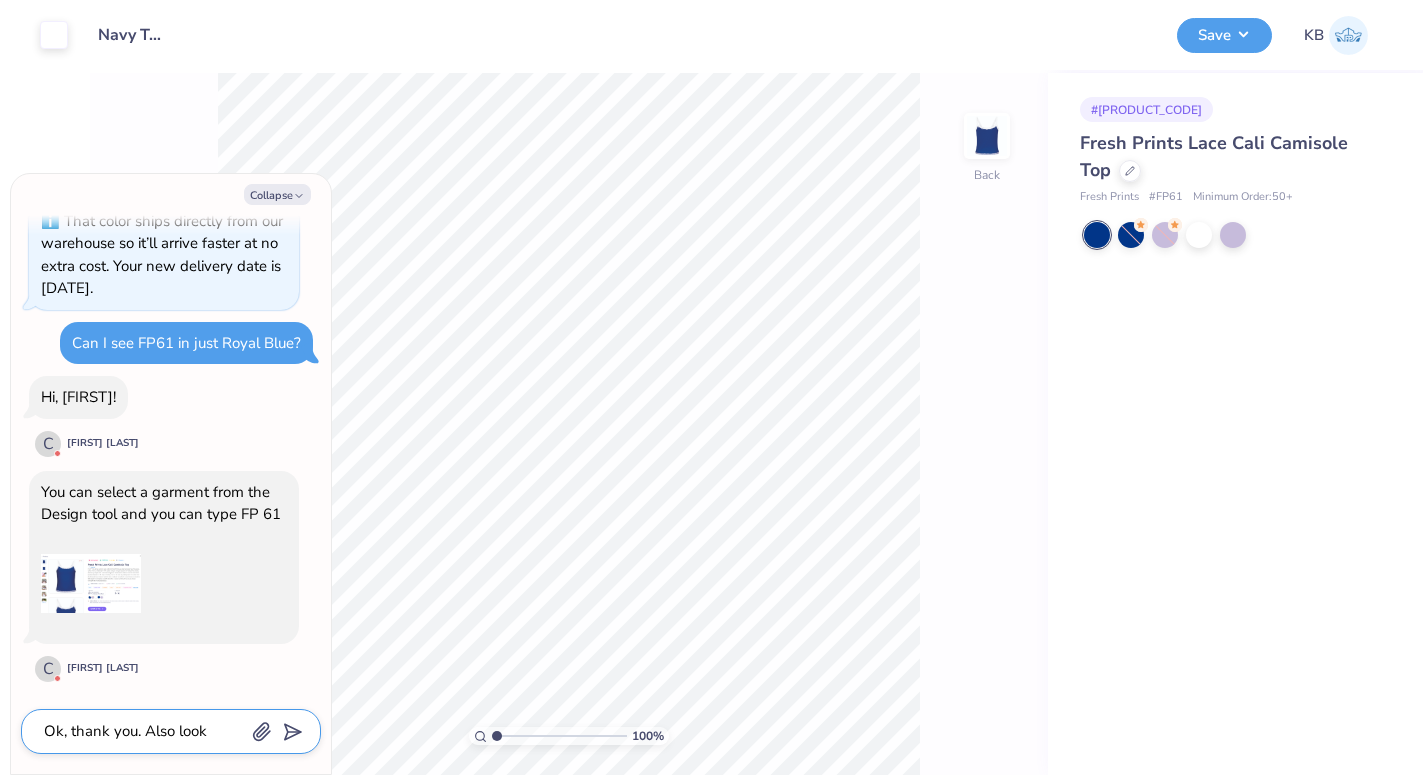 type on "Ok, thank you. Also looki" 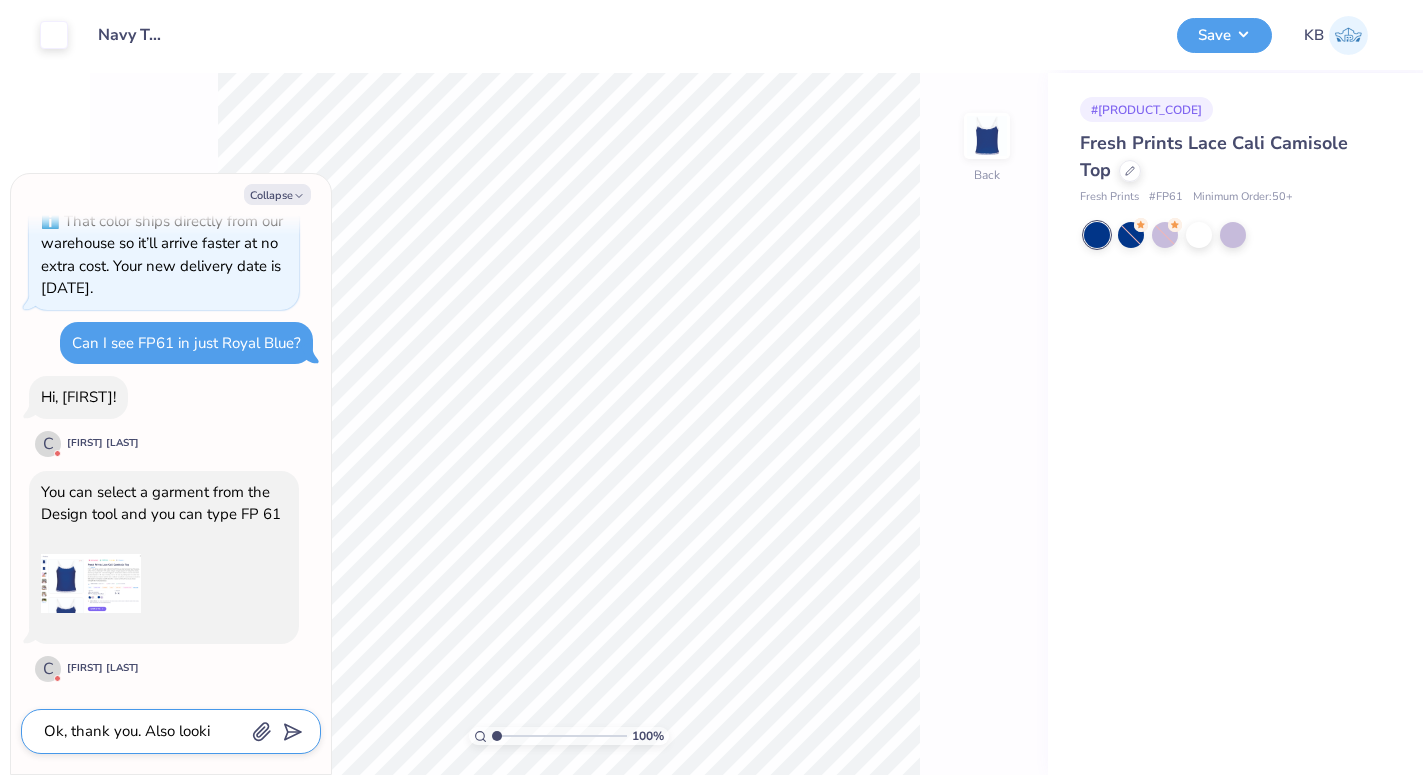 type on "Ok, thank you. Also lookin" 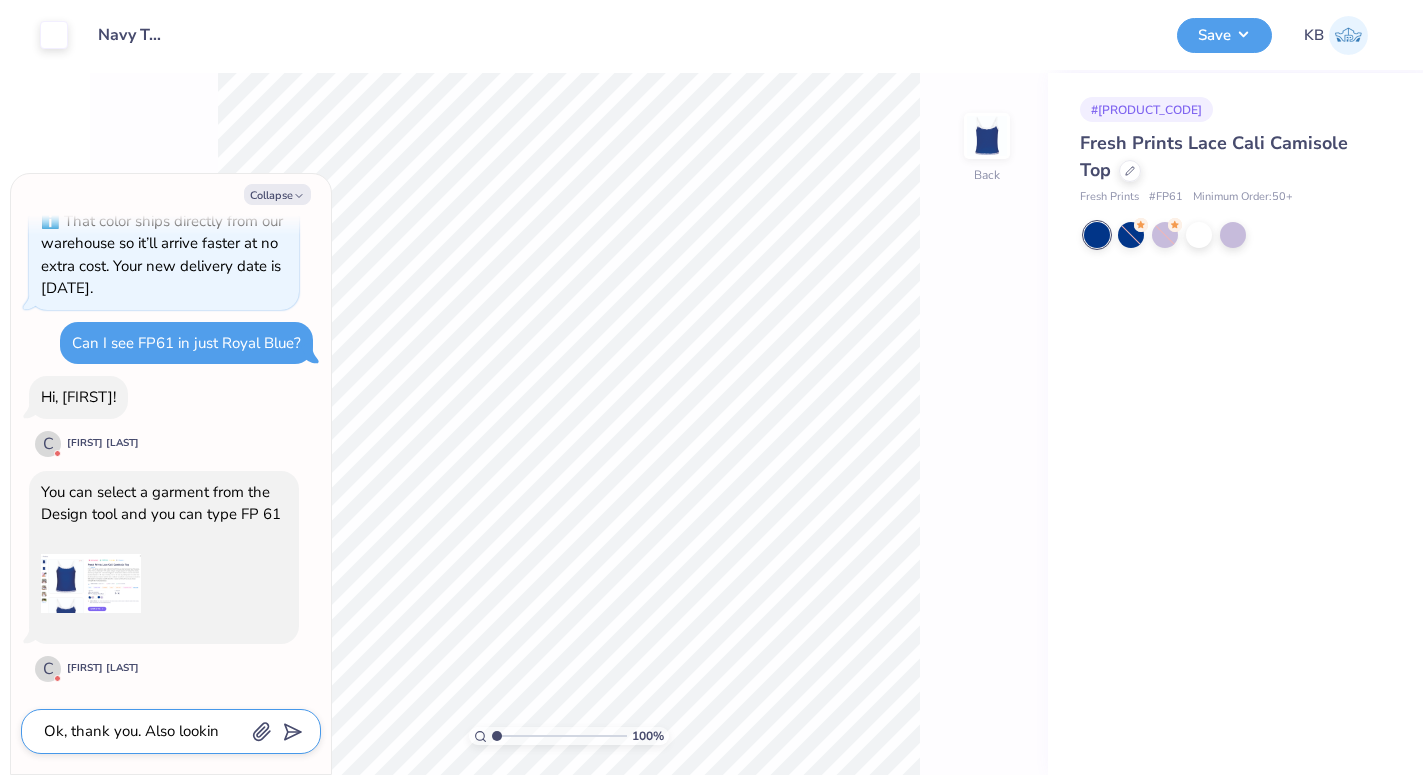 type on "Ok, thank you. Also looking" 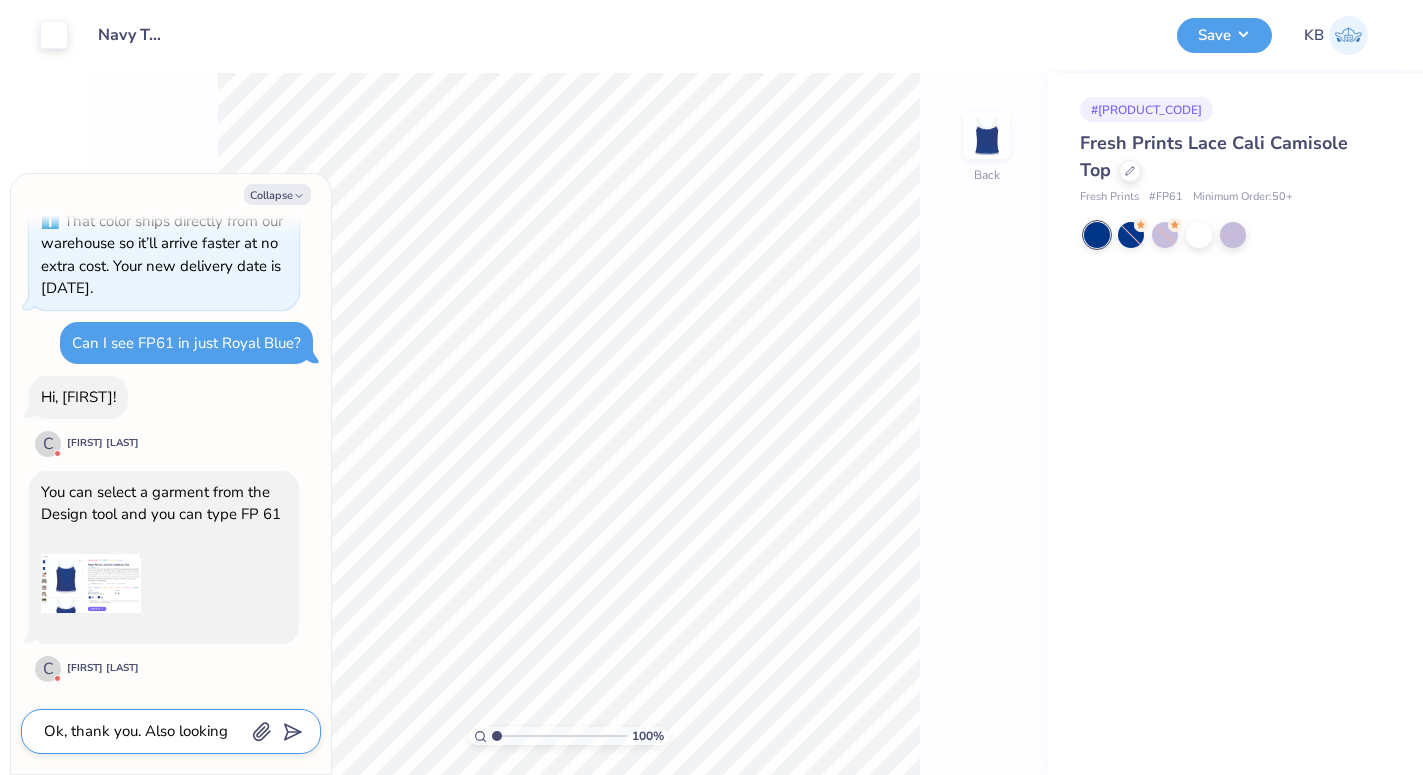 type on "Ok, thank you. Also looking" 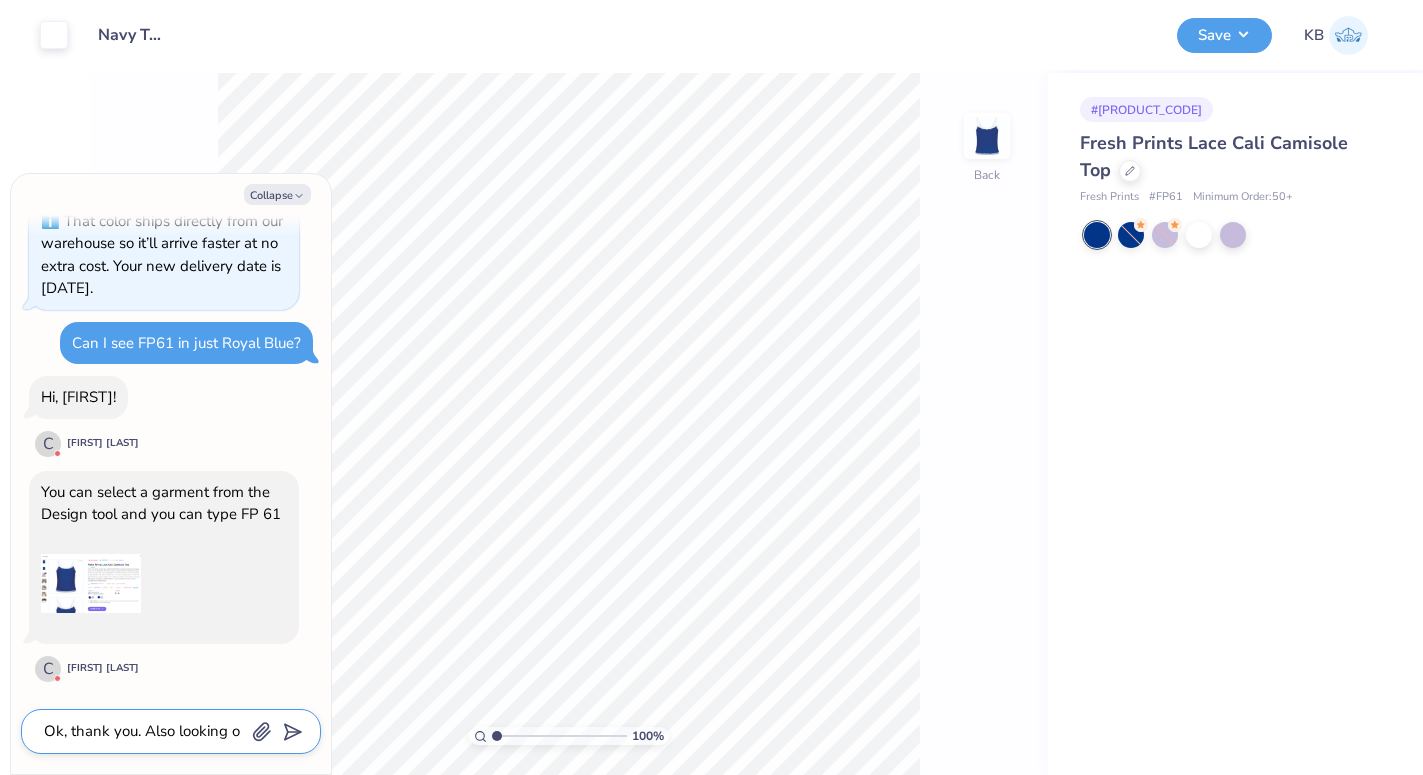 type on "Ok, thank you. Also looking on" 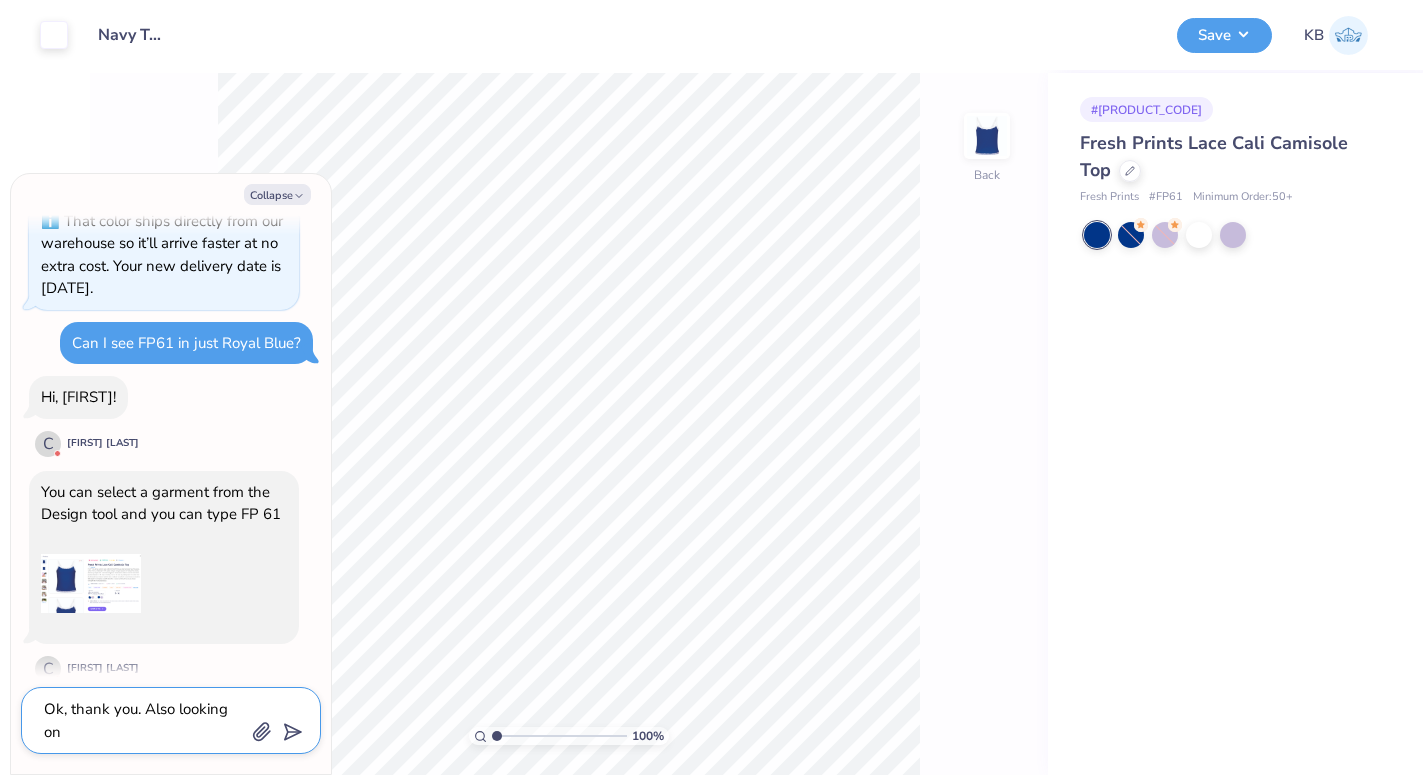 type on "Ok, thank you. Also looking onl" 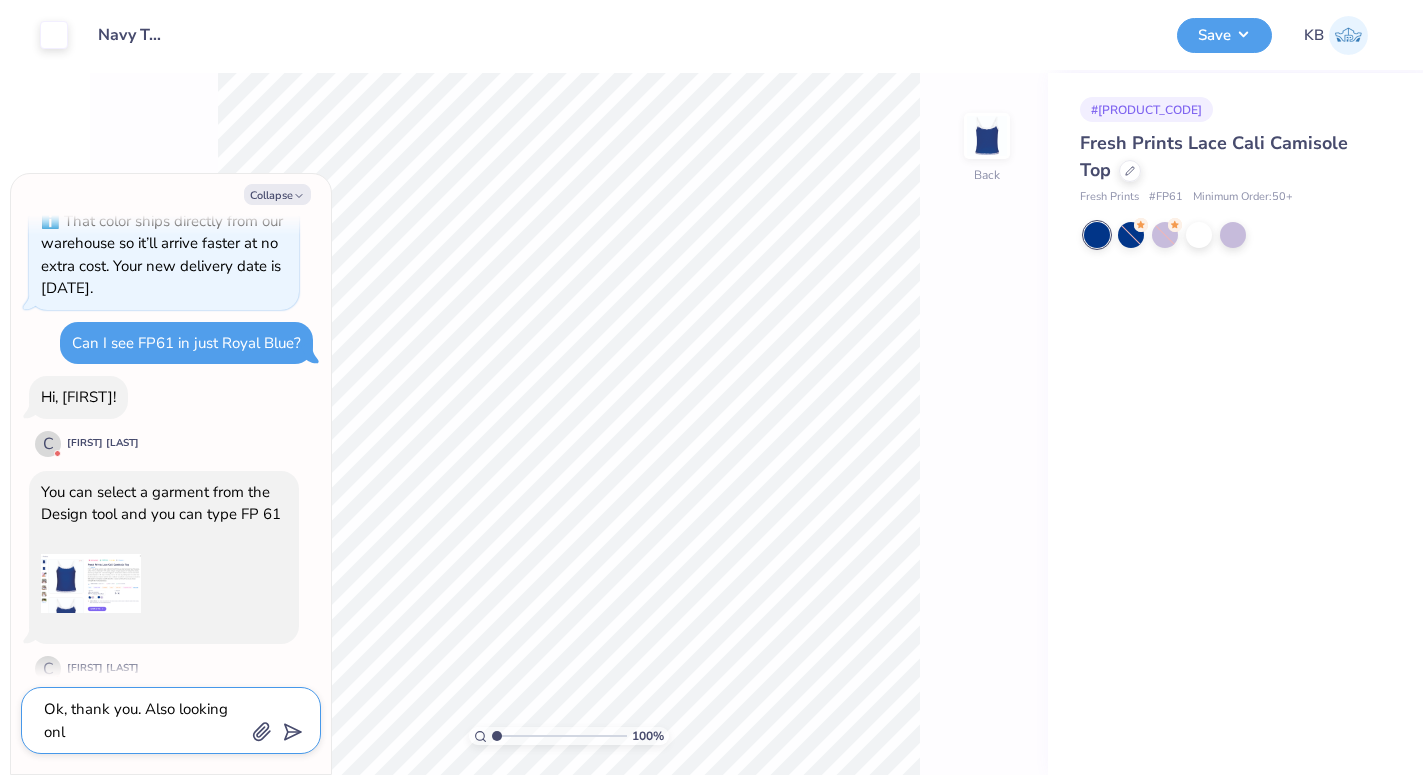 type on "Ok, thank you. Also looking onli" 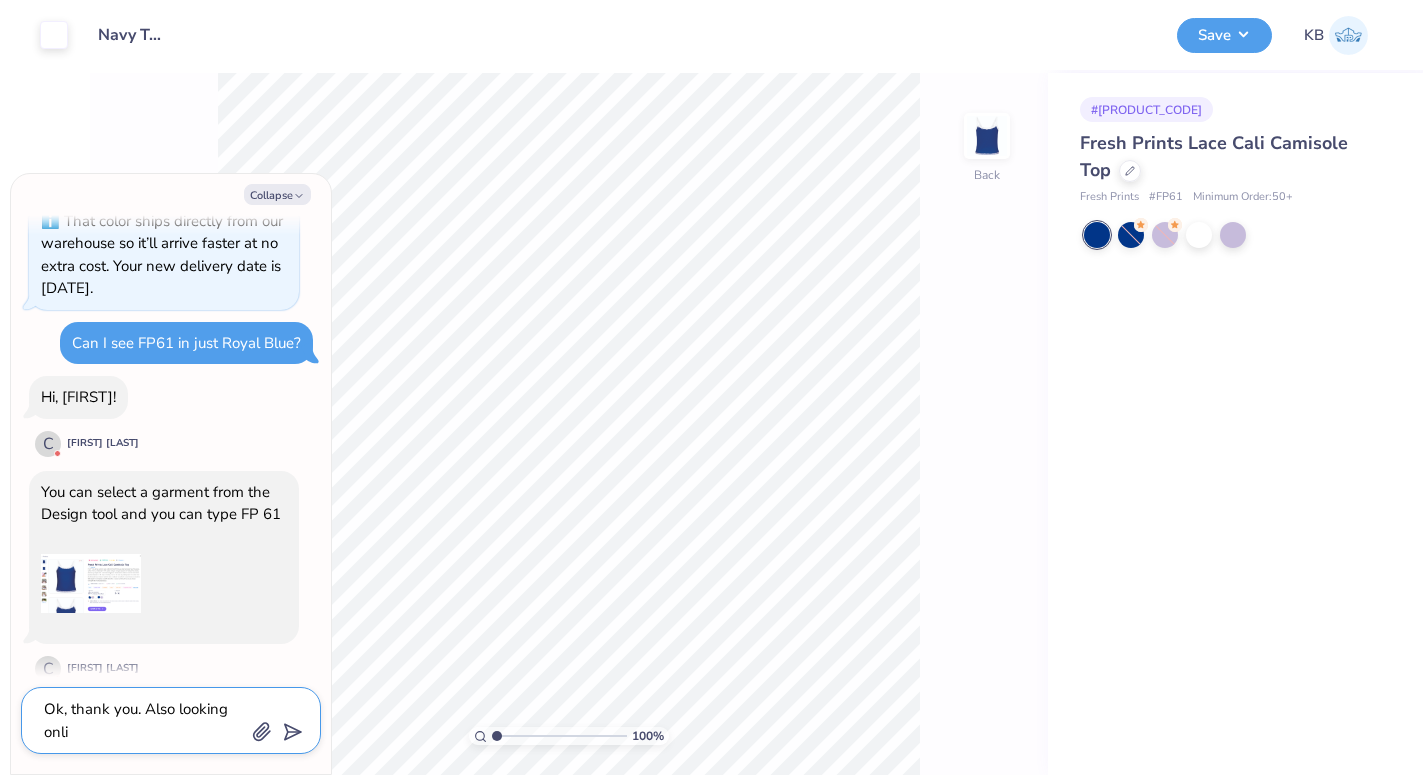 type on "Ok, thank you. Also looking onlin" 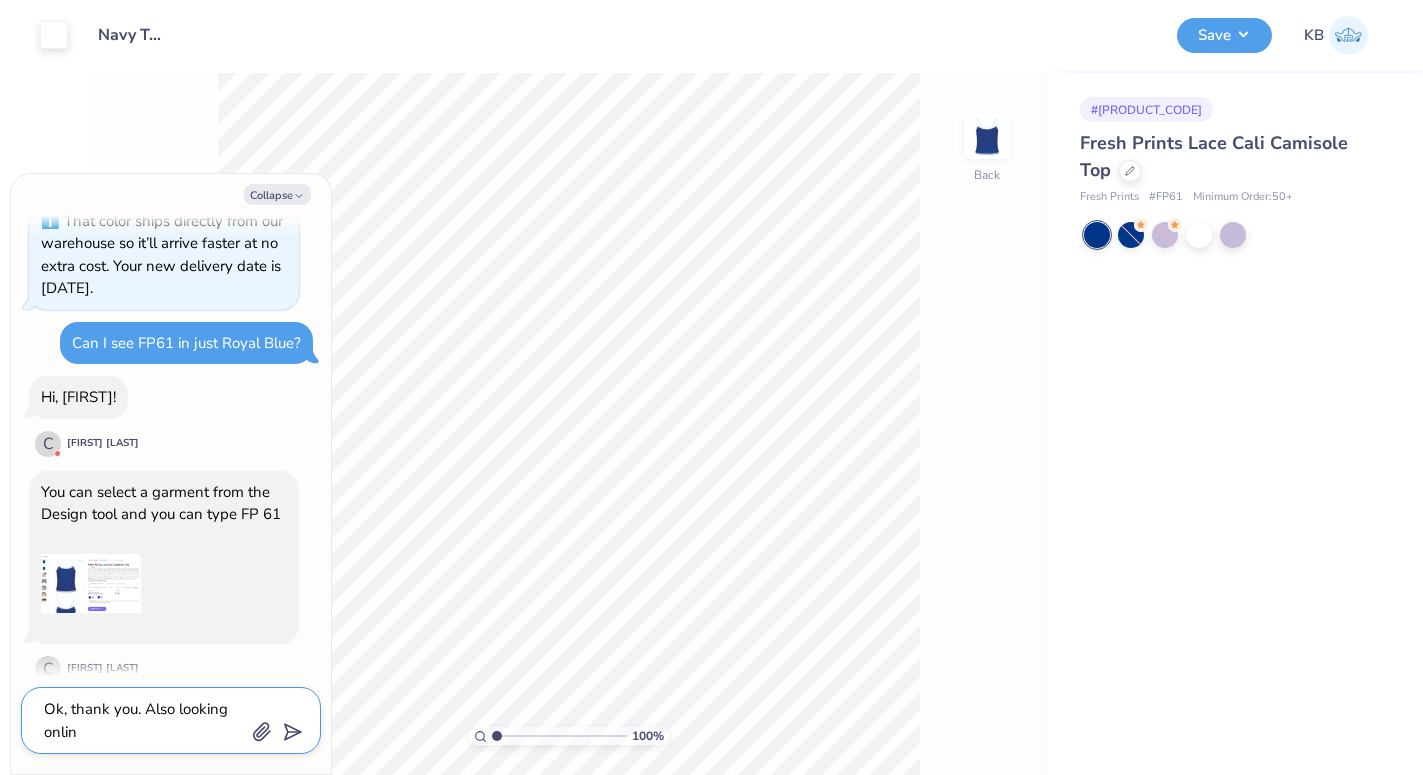 type on "Ok, thank you. Also looking online" 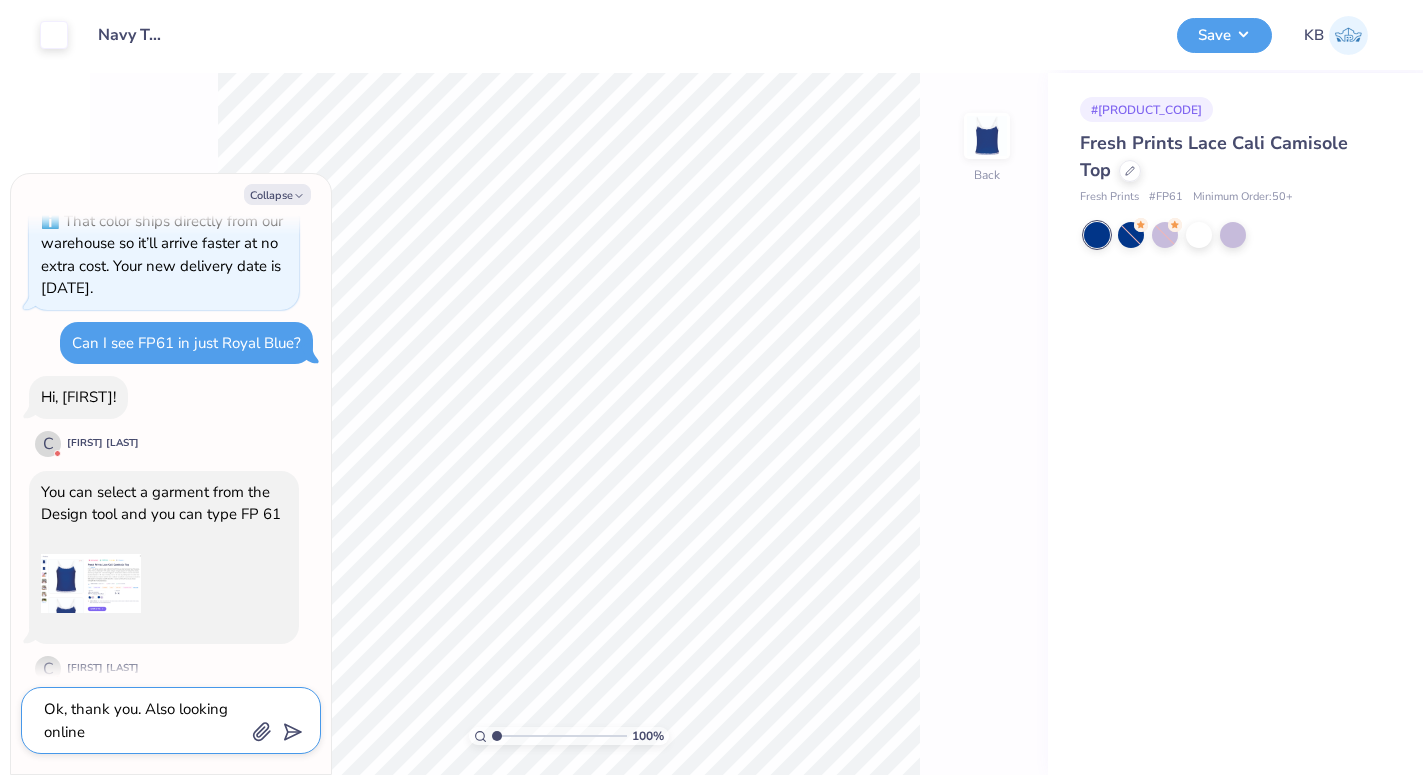 type on "Ok, thank you. Also looking online" 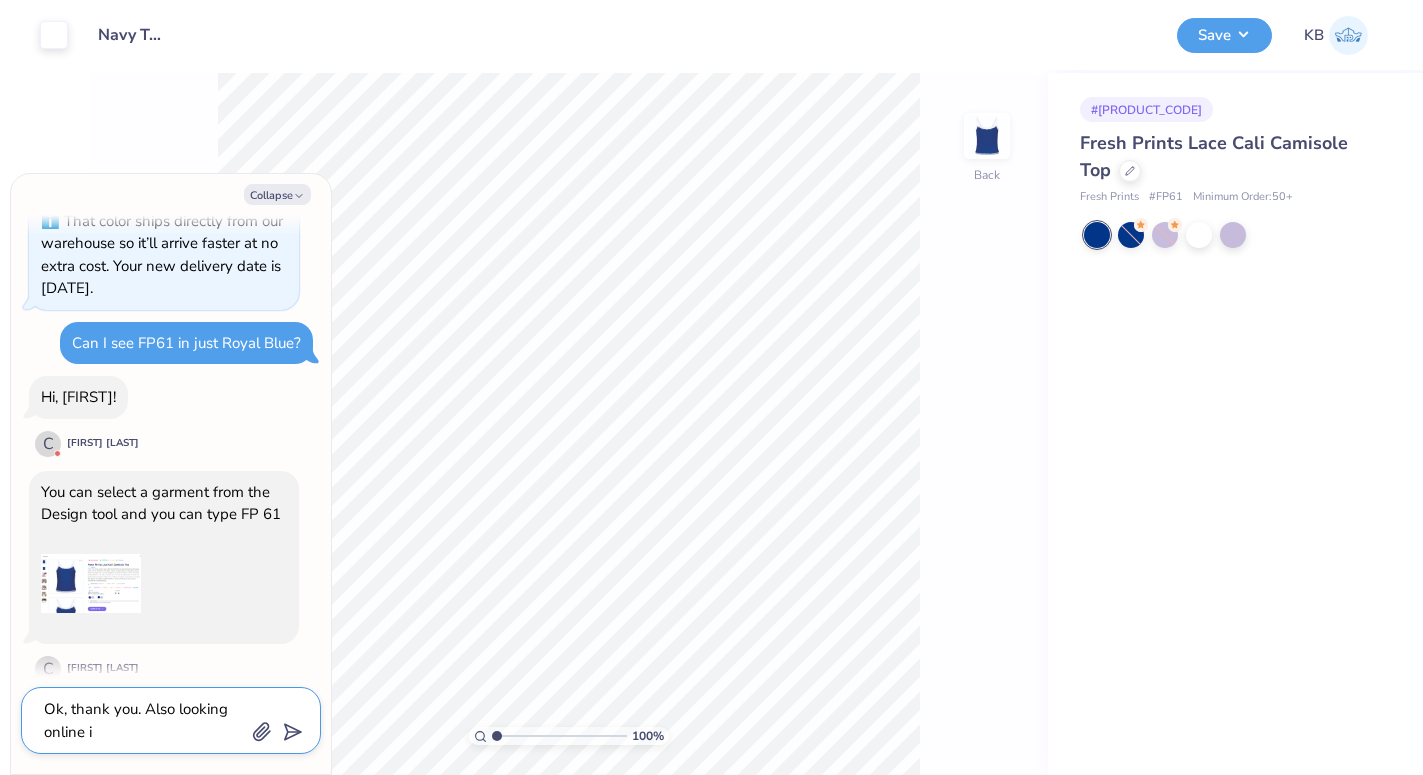 type on "Ok, thank you. Also looking online it" 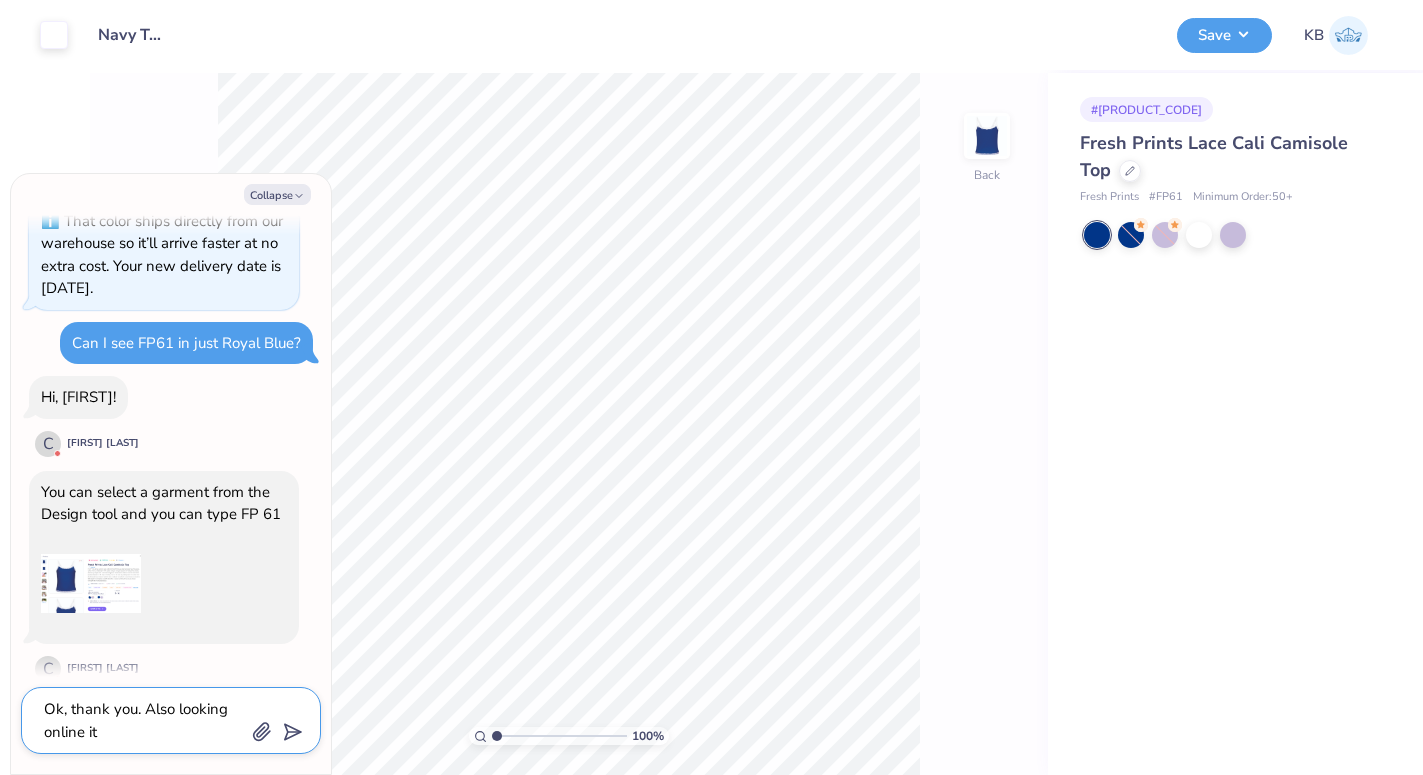 type on "Ok, thank you. Also looking online it" 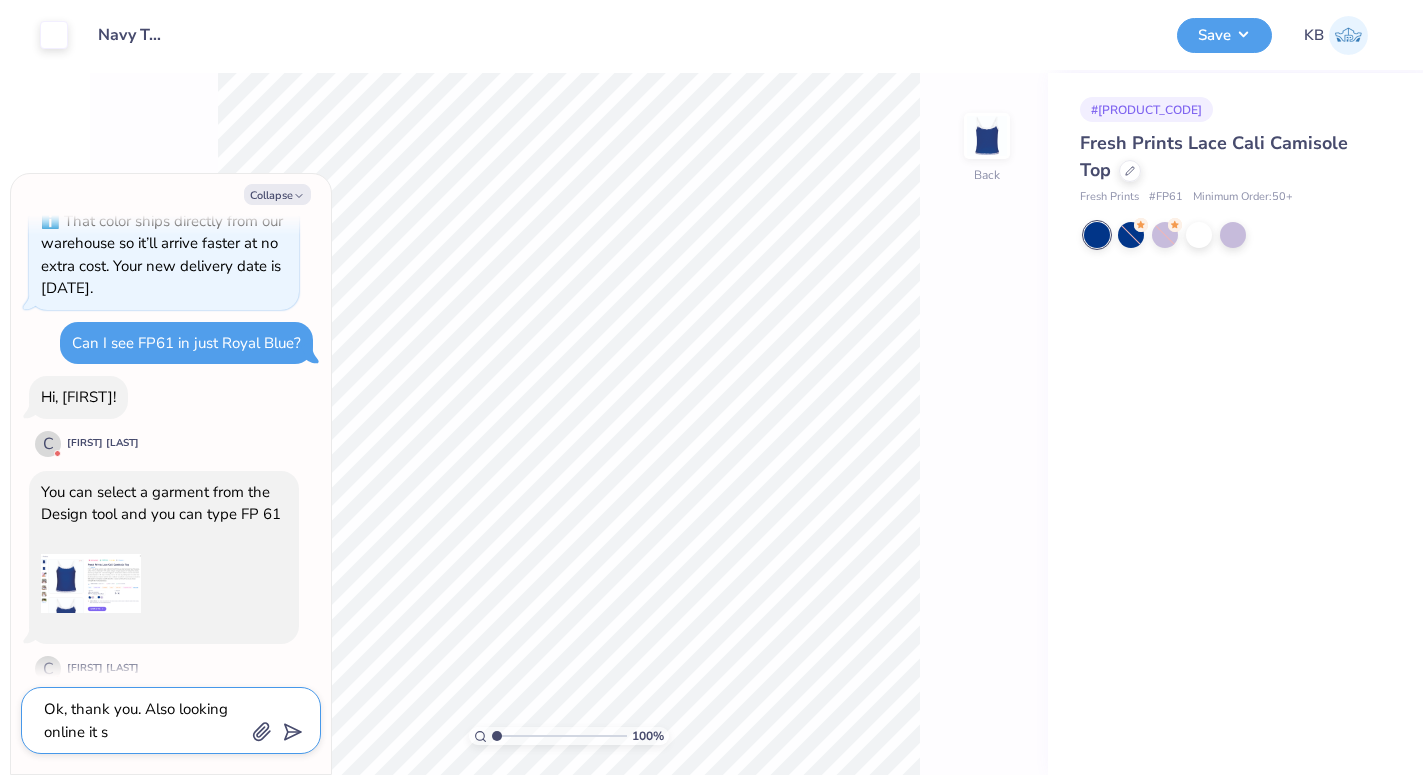 type on "Ok, thank you. Also looking online it sa" 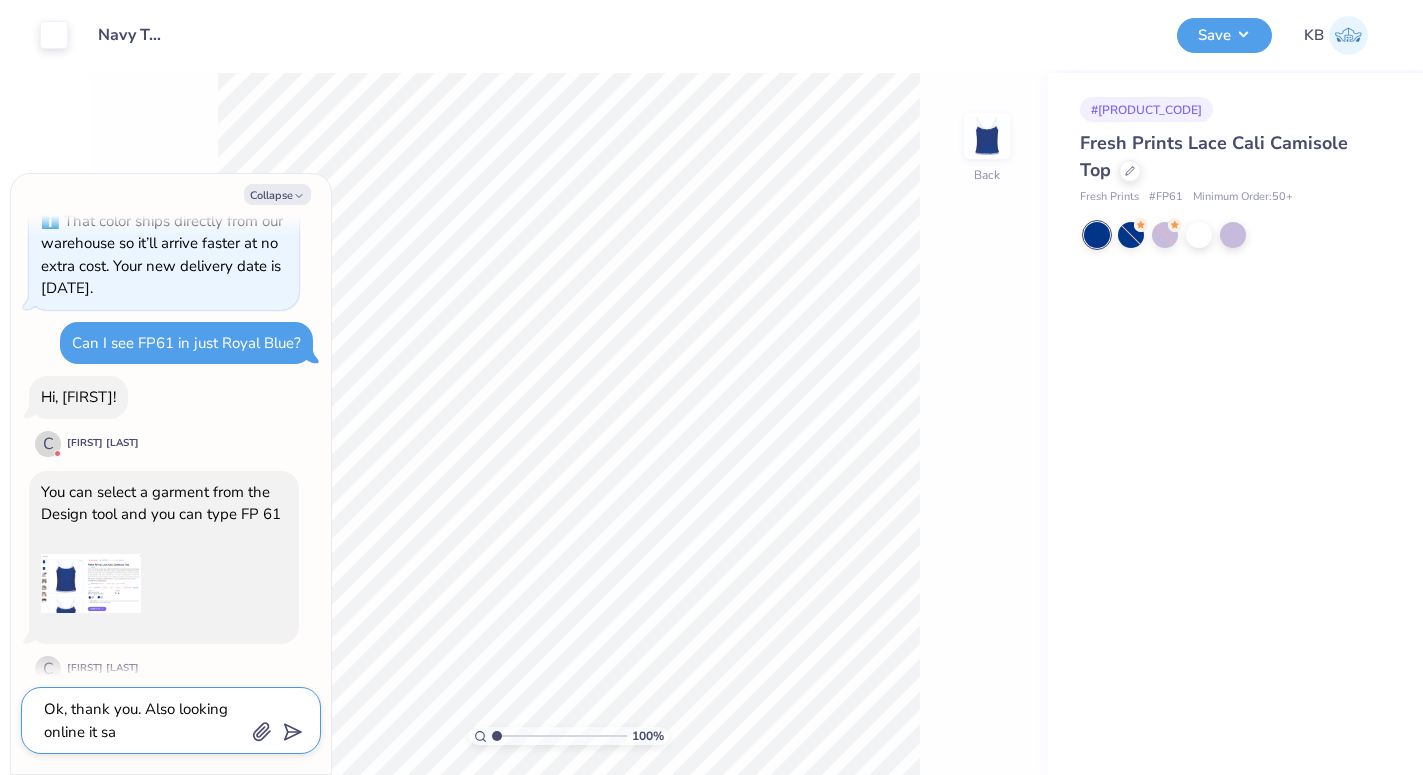 type on "Ok, thank you. Also looking online it sa" 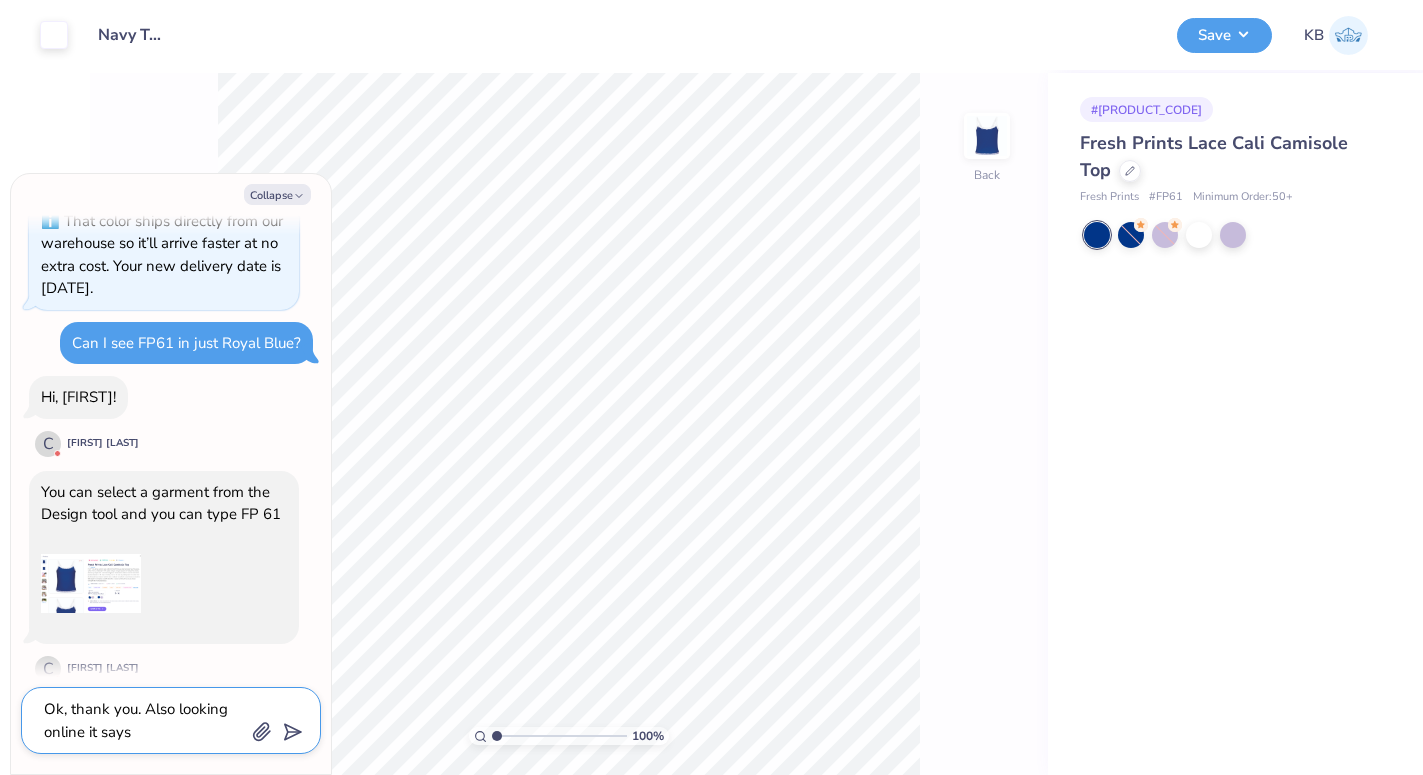 type on "Ok, thank you. Also looking online it says" 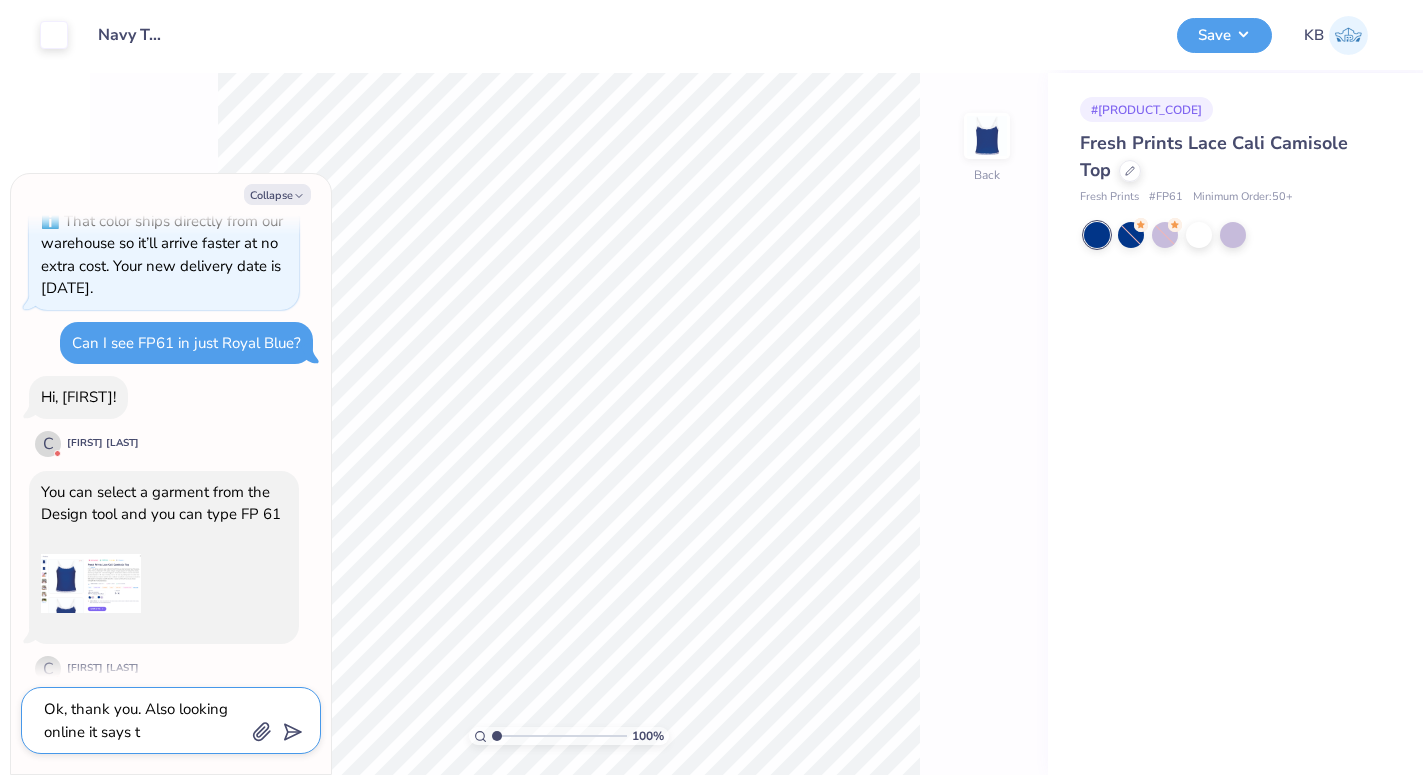 type on "Ok, thank you. Also looking online it says th" 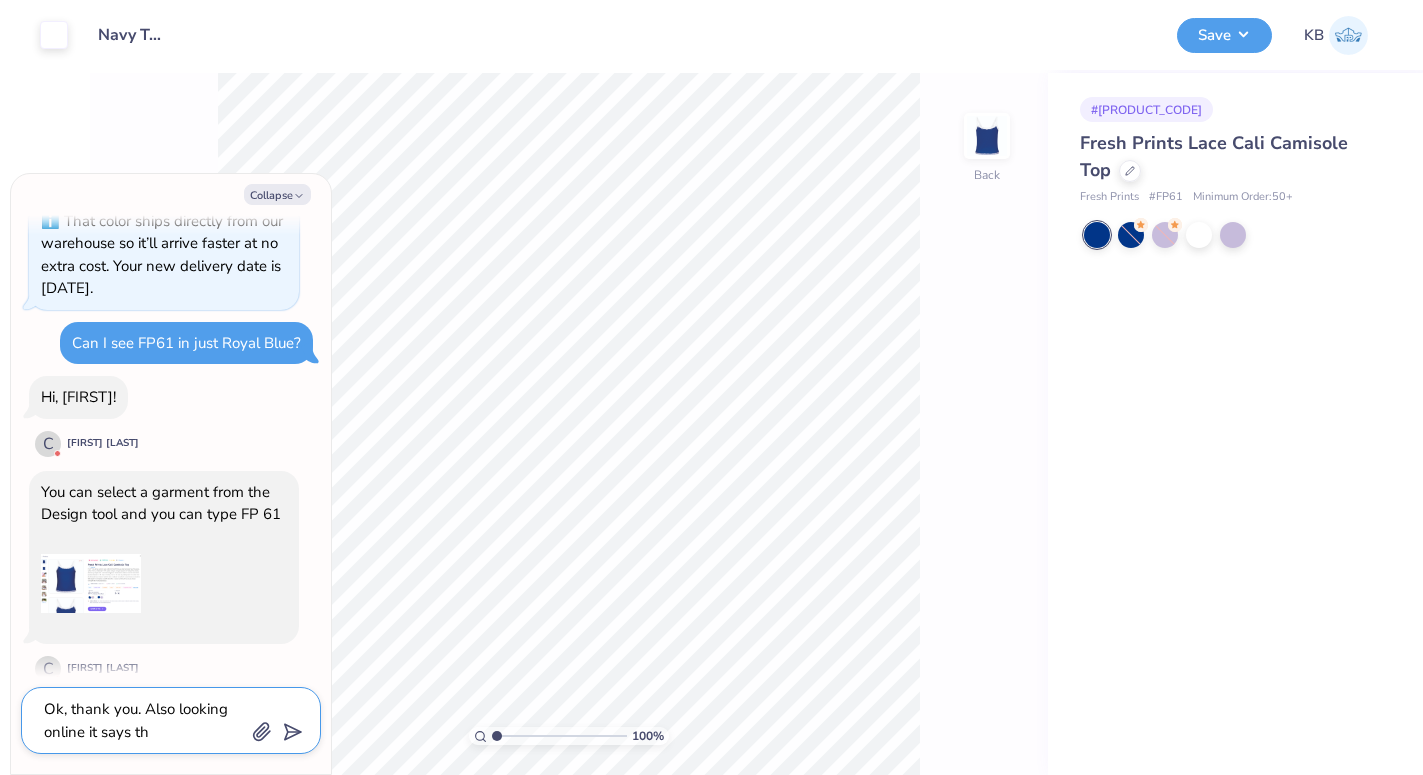 type on "Ok, thank you. Also looking online it says the" 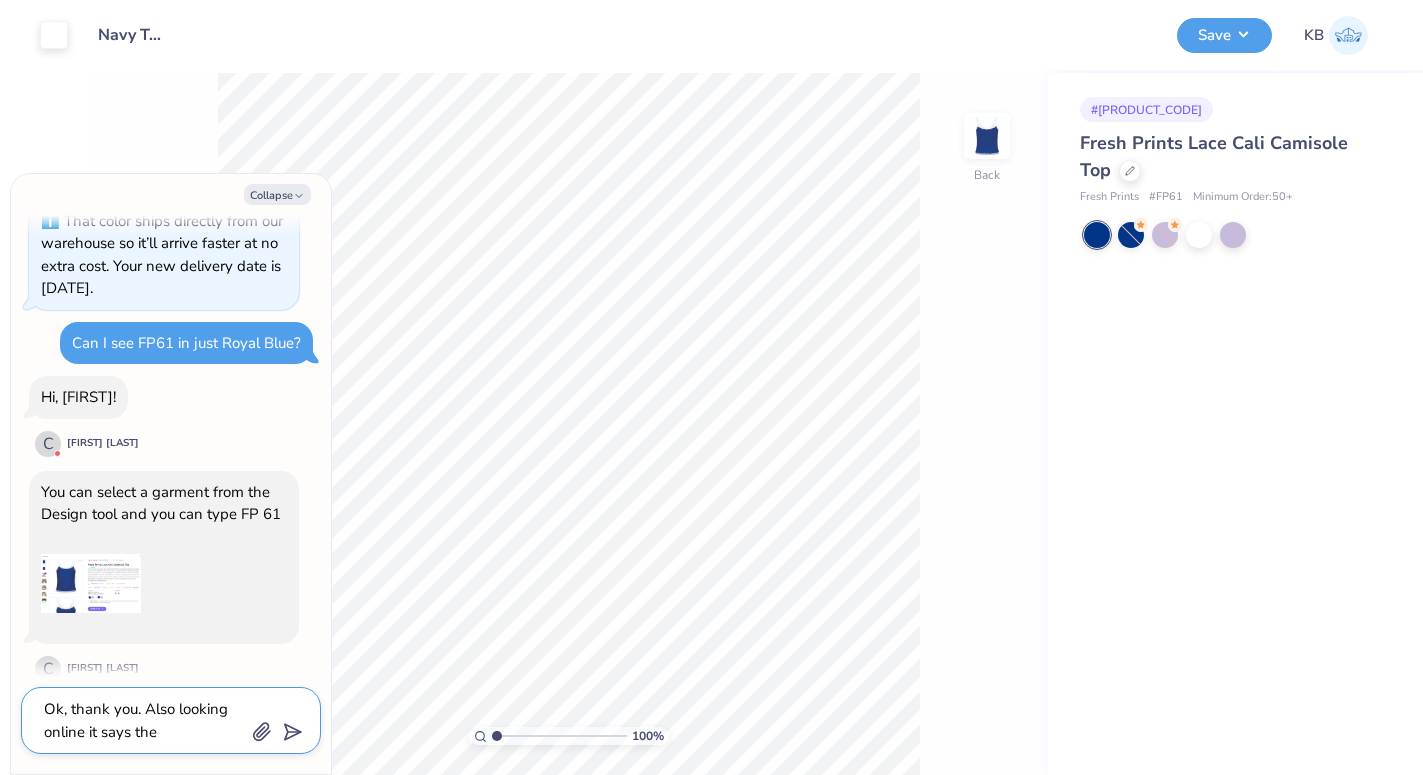 type on "x" 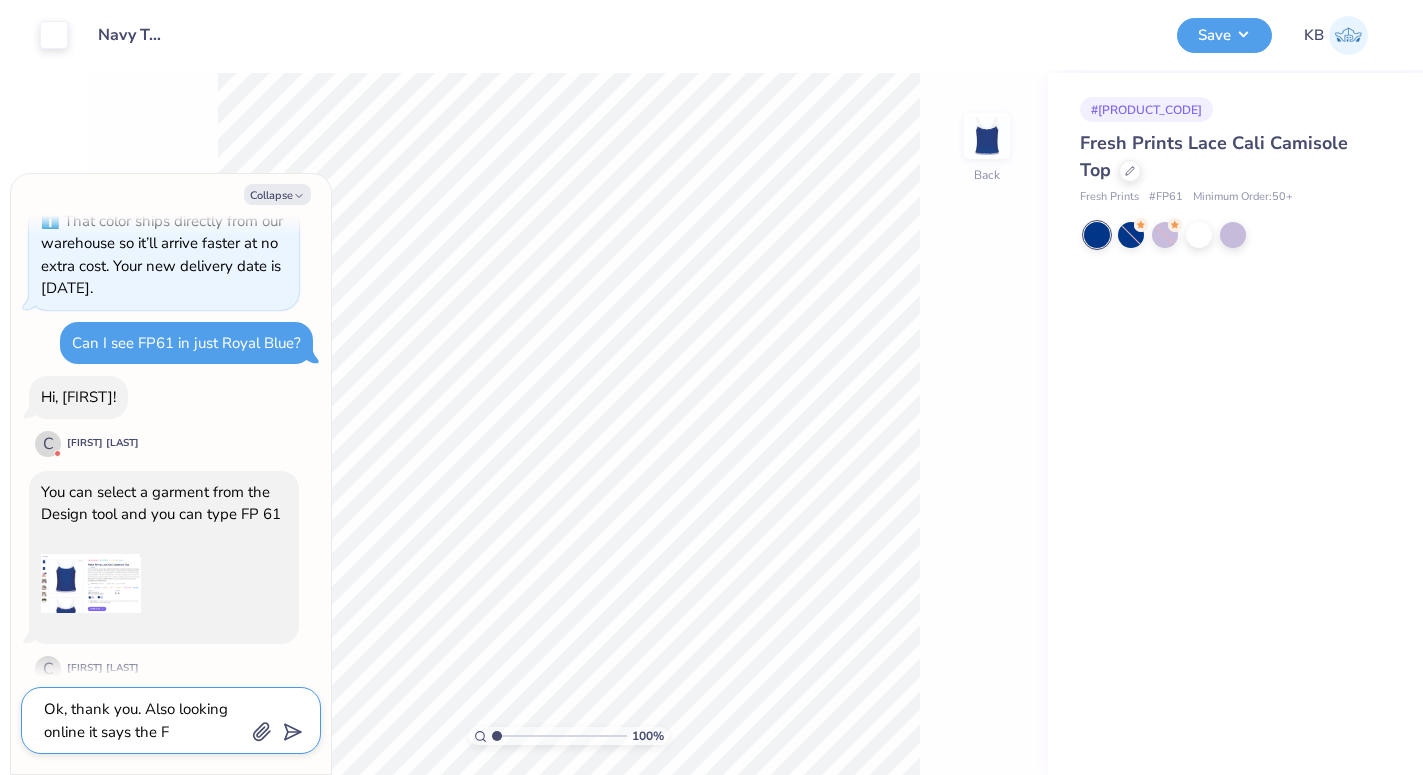type on "Ok, thank you. Also looking online it says the FP" 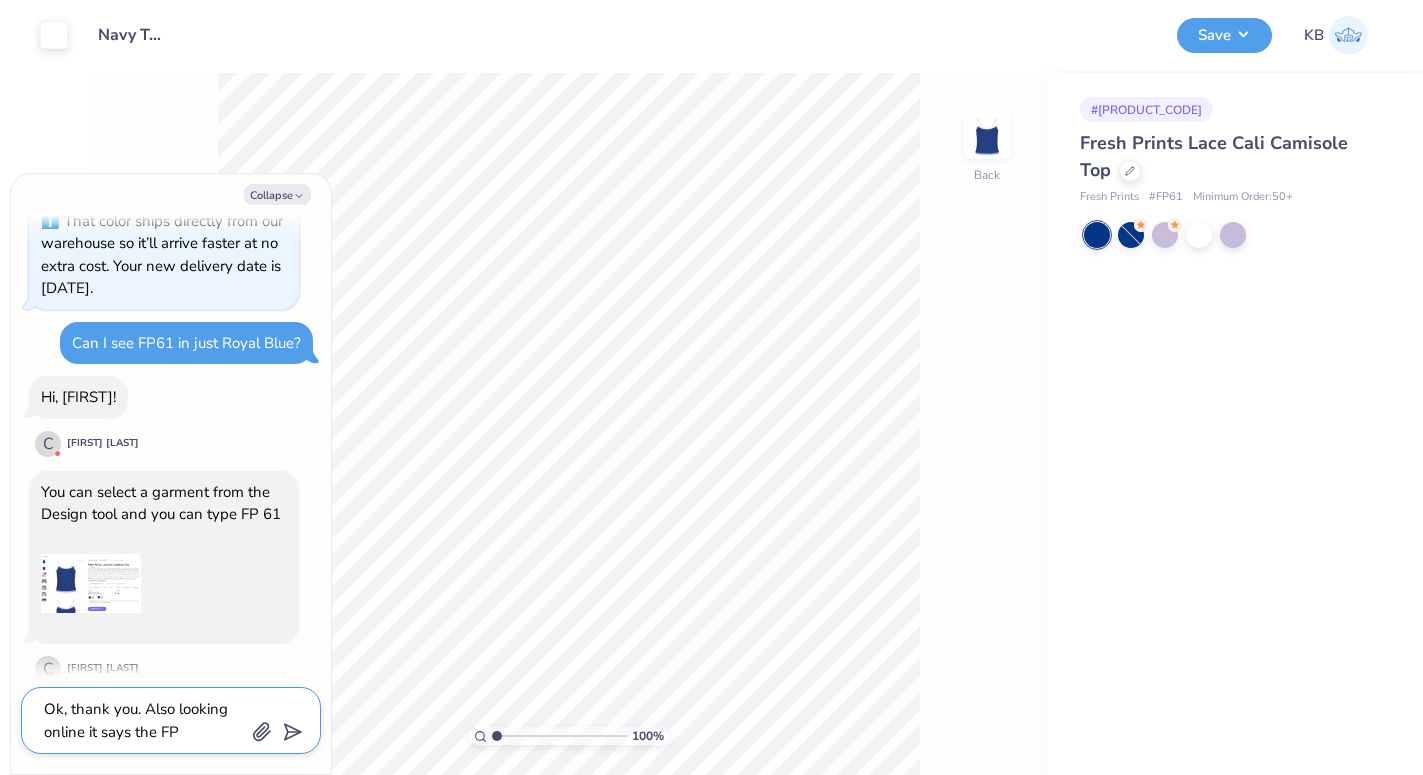 type on "Ok, thank you. Also looking online it says the FP6" 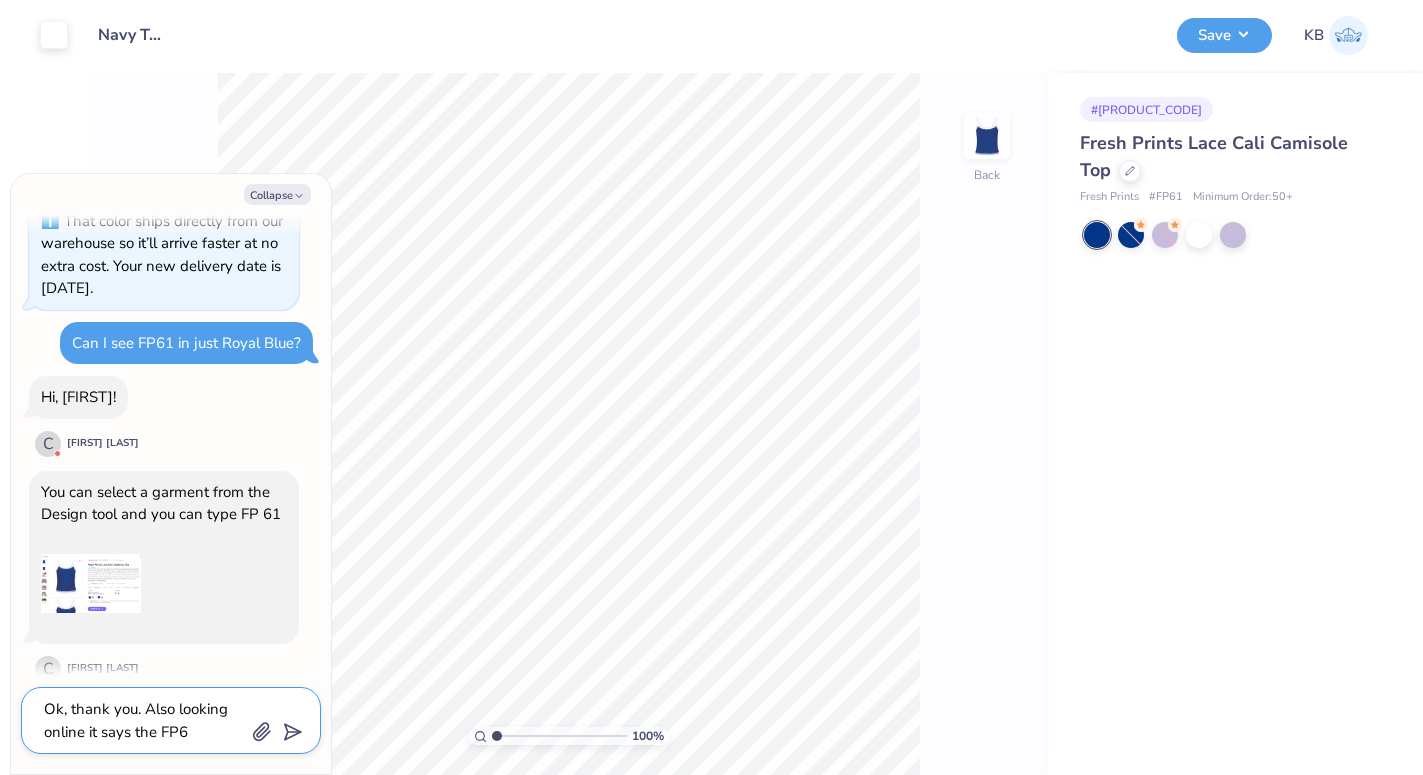 type on "Ok, thank you. Also looking online it says the FP61" 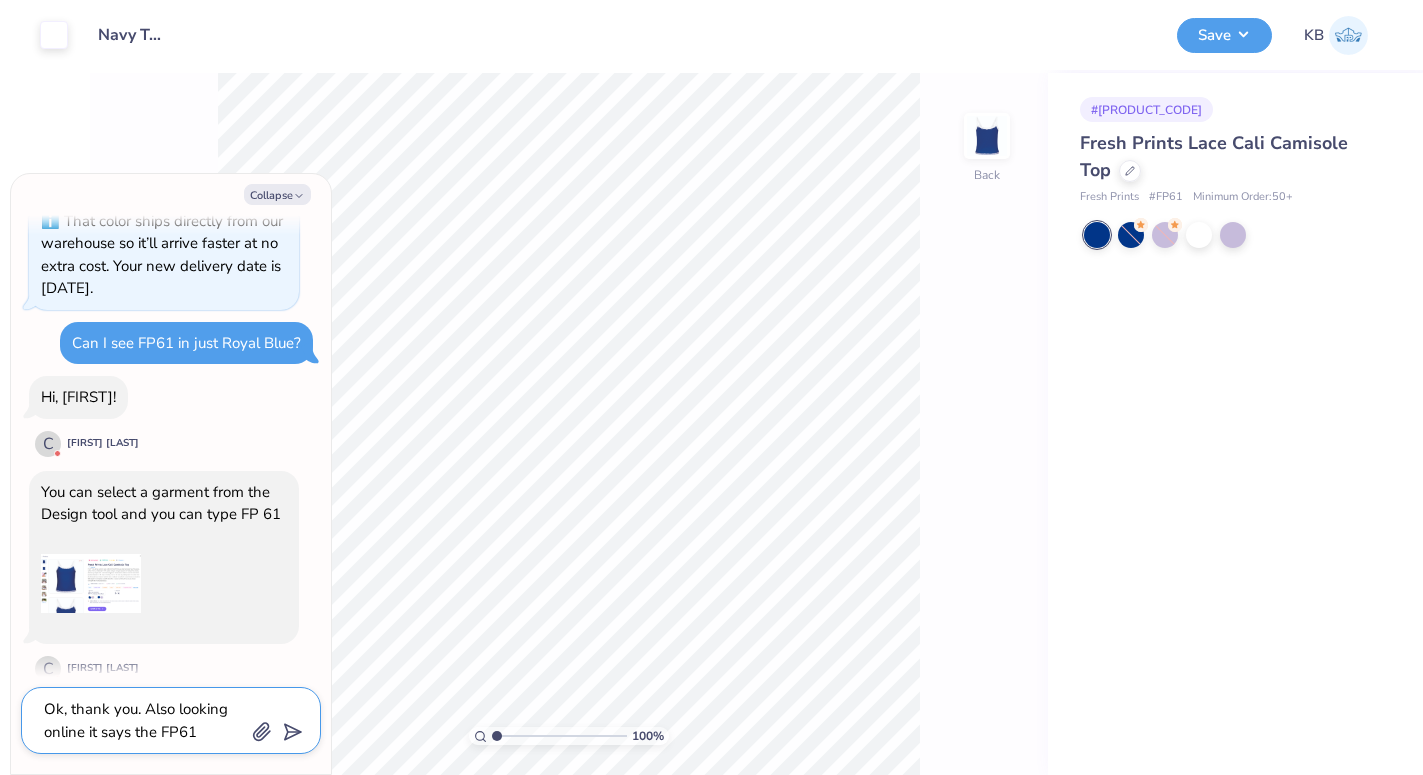type on "Ok, thank you. Also looking online it says the FP61" 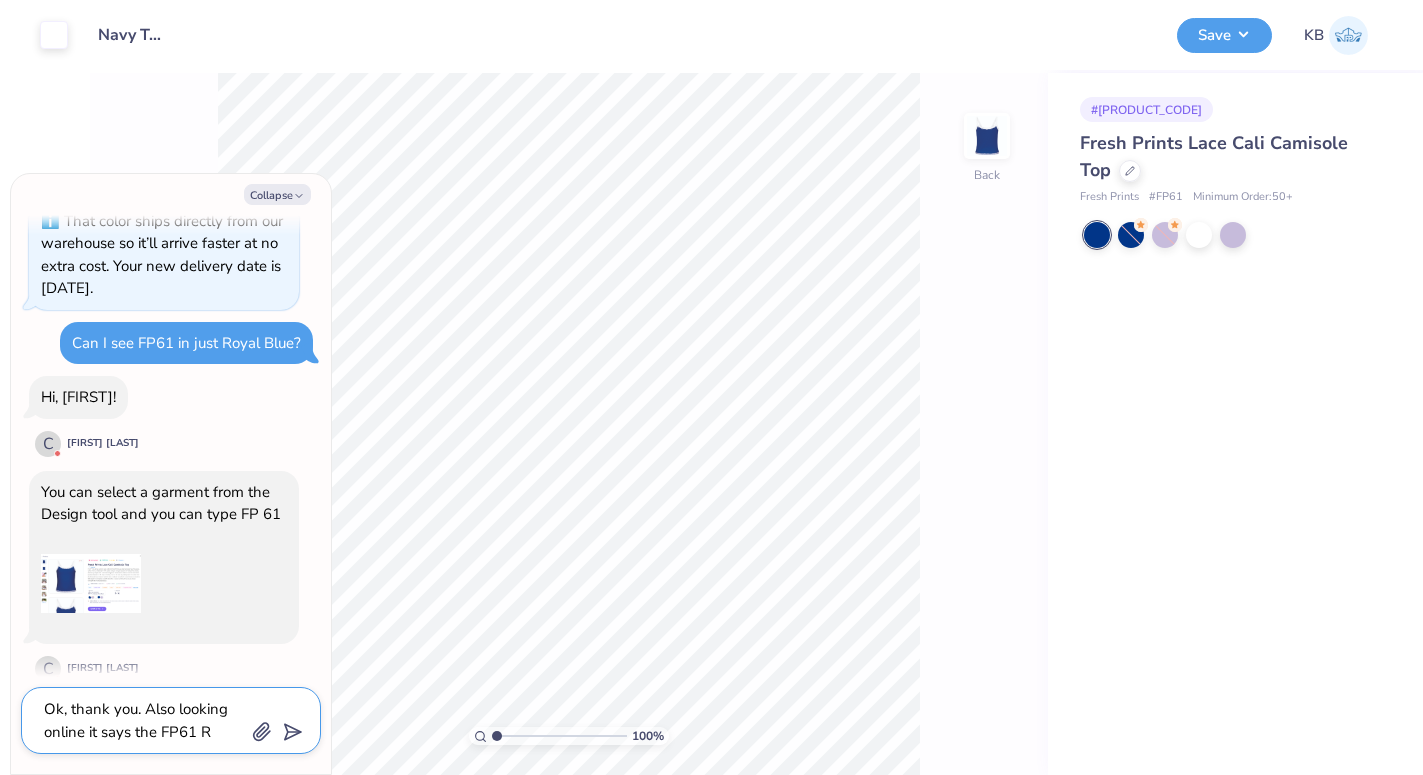 type on "Ok, thank you. Also looking online it says the FP61 Ro" 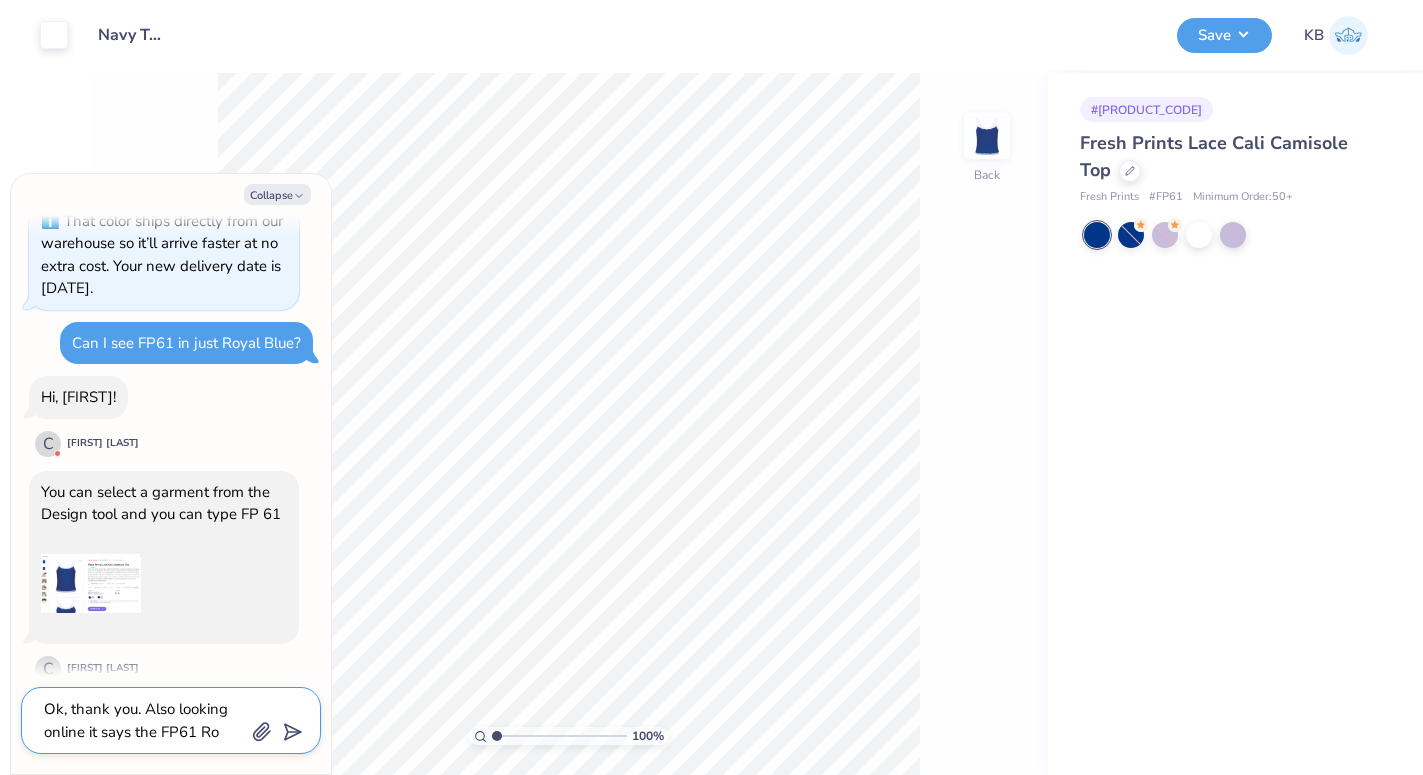 type on "Ok, thank you. Also looking online it says the FP61 Roy" 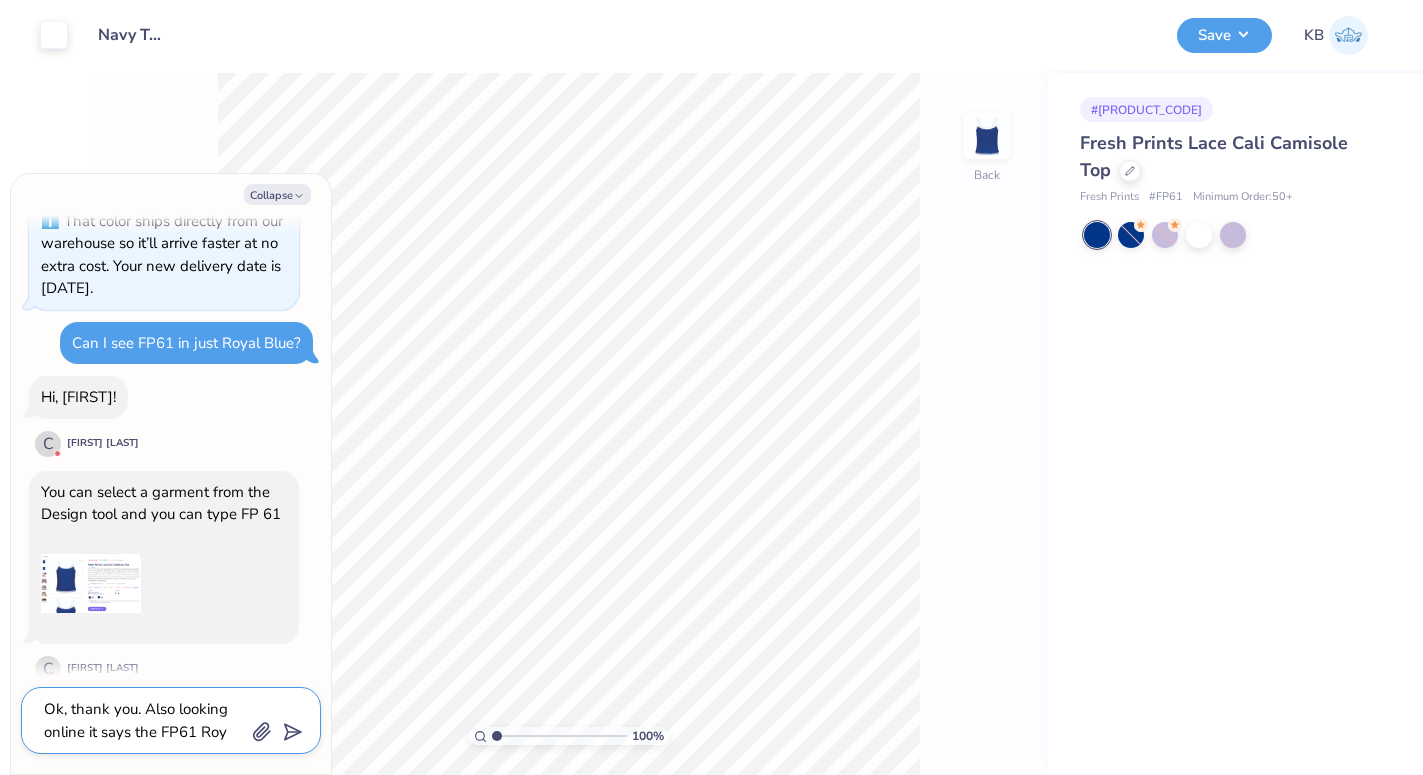 type on "Ok, thank you. Also looking online it says the FP61 Roya" 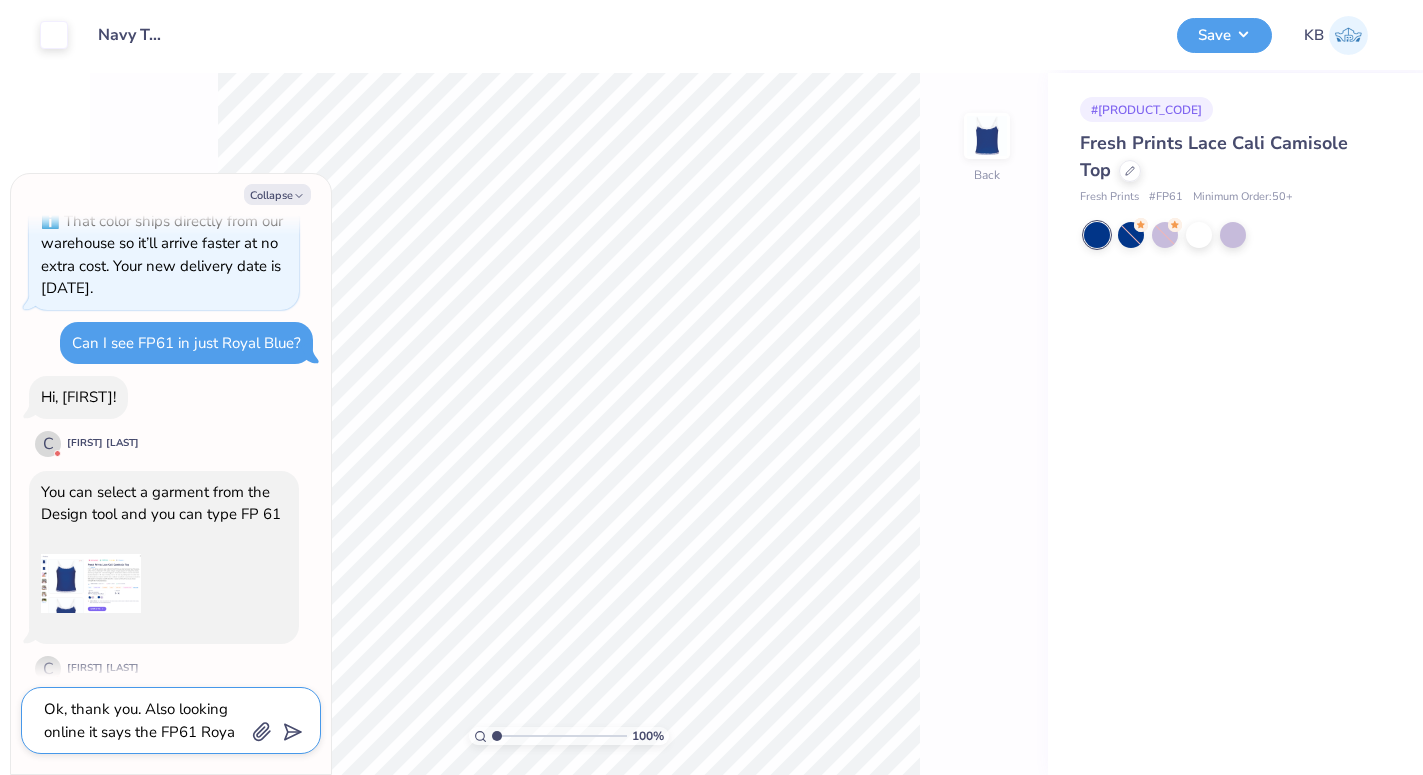 type on "Ok, thank you. Also looking online it says the FP61 Royal" 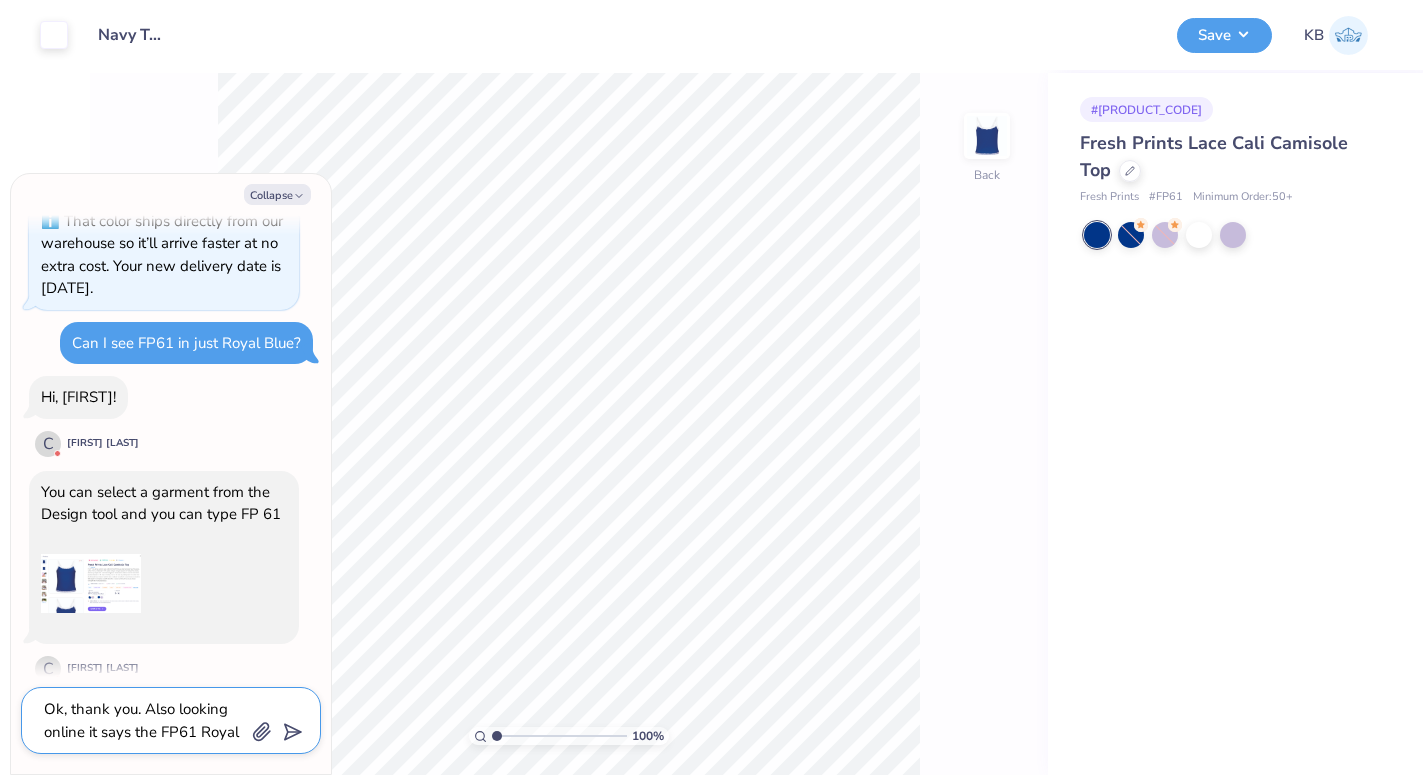 type on "Ok, thank you. Also looking online it says the FP61 Royal" 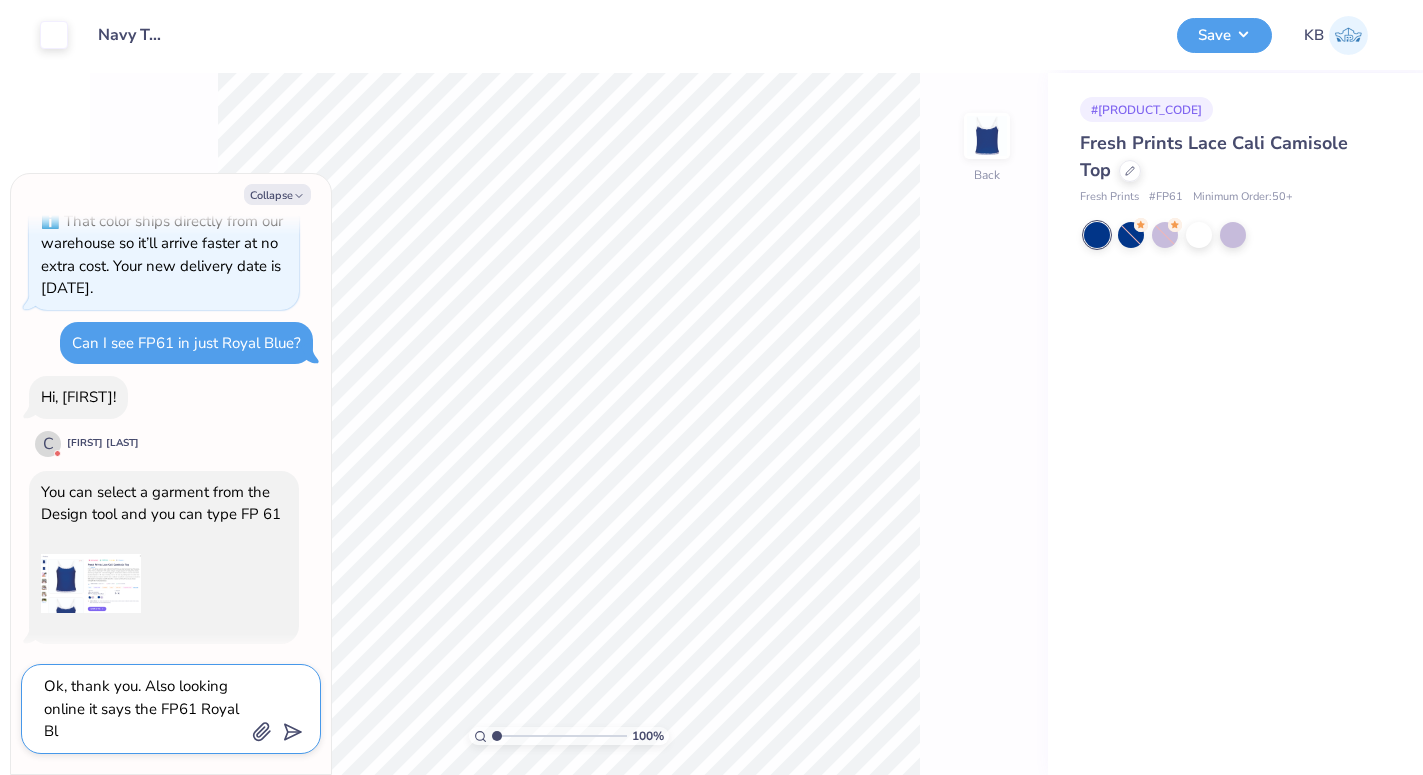 type on "Ok, thank you. Also looking online it says the FP61 Royal Blu" 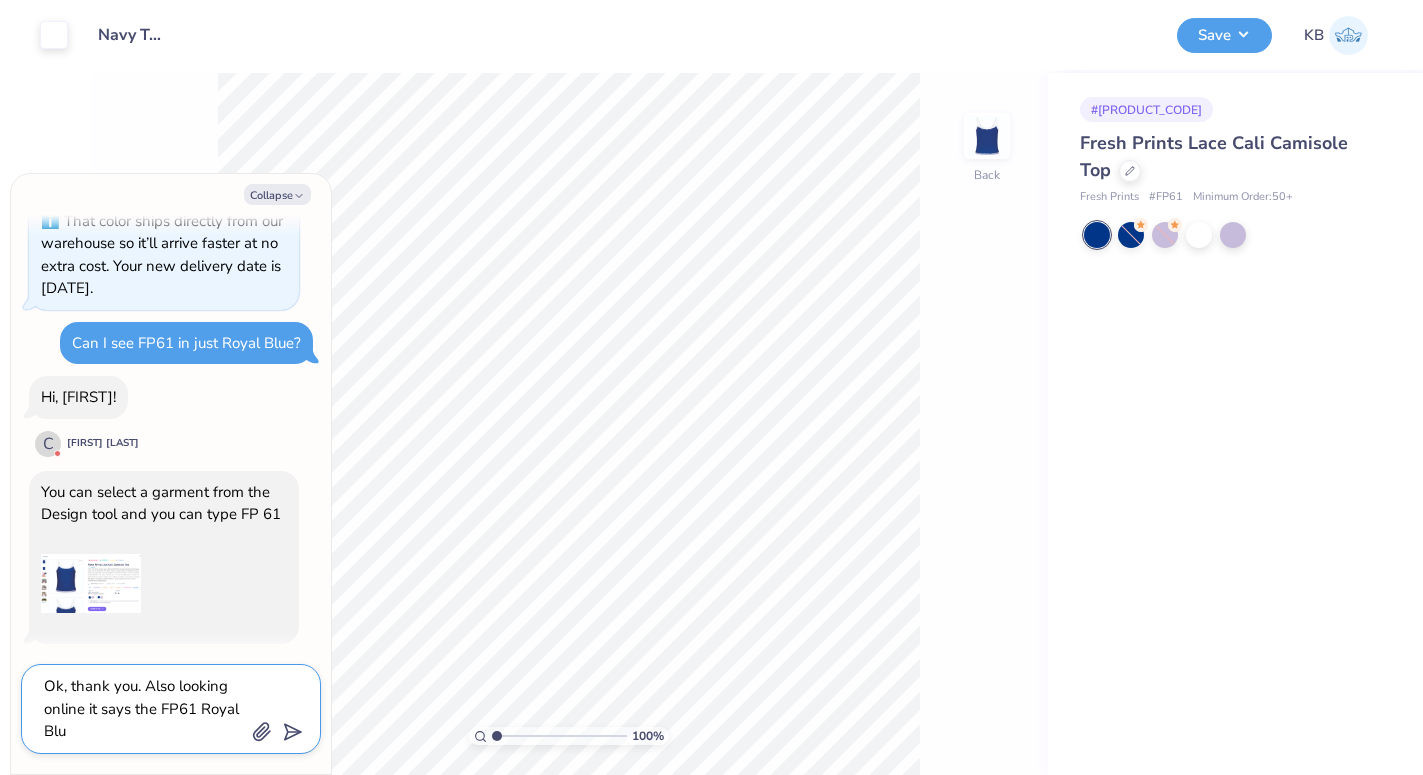 type on "Ok, thank you. Also looking online it says the FP61 Royal Blue" 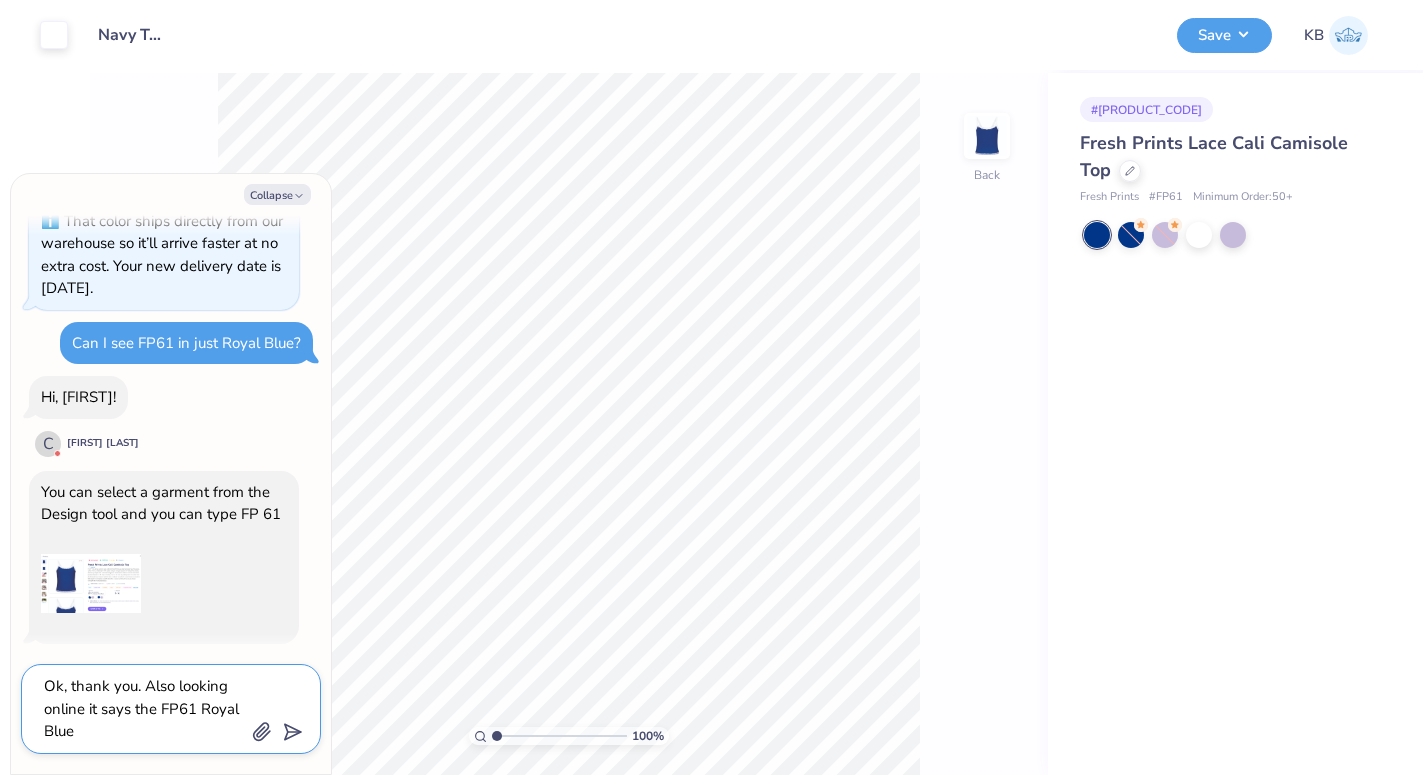 type on "Ok, thank you. Also looking online it says the FP61 Royal Blue" 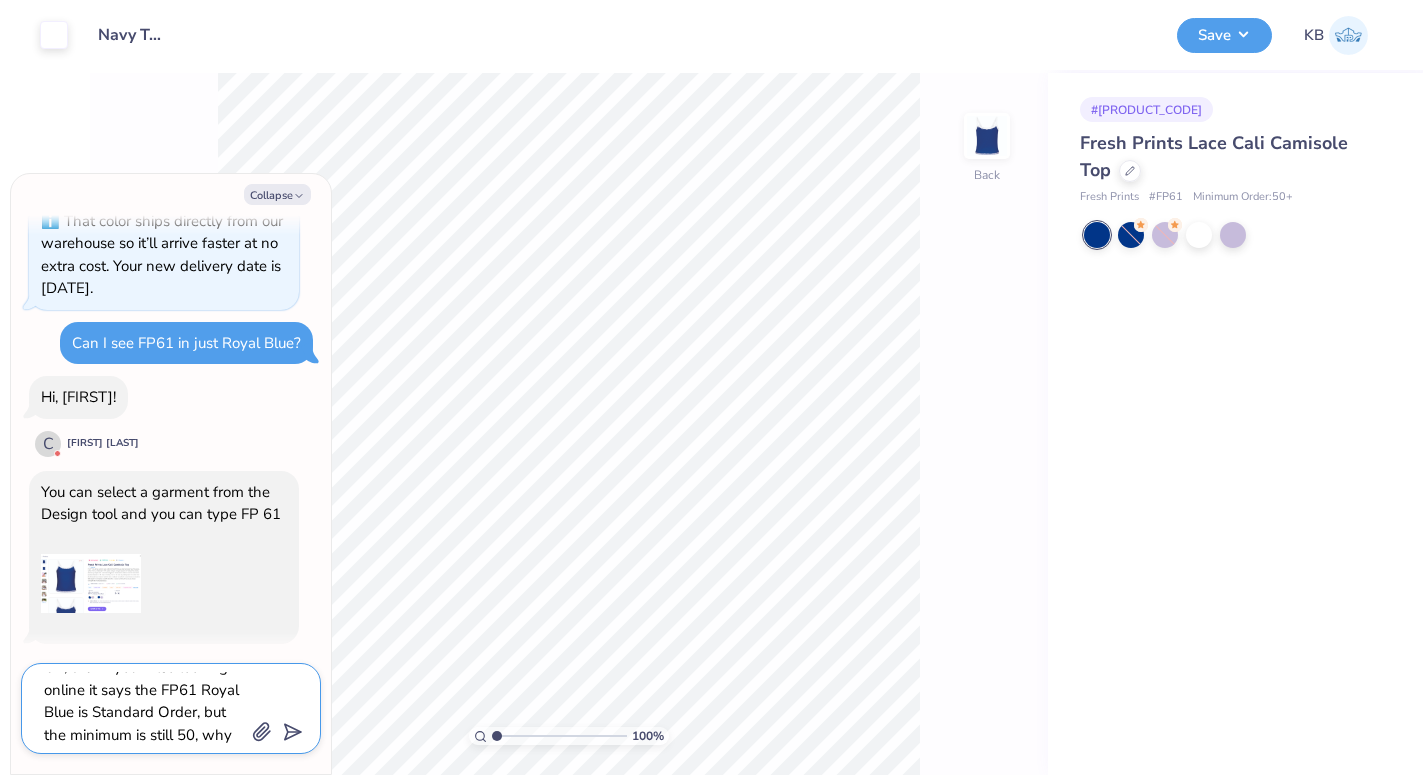 scroll, scrollTop: 40, scrollLeft: 0, axis: vertical 